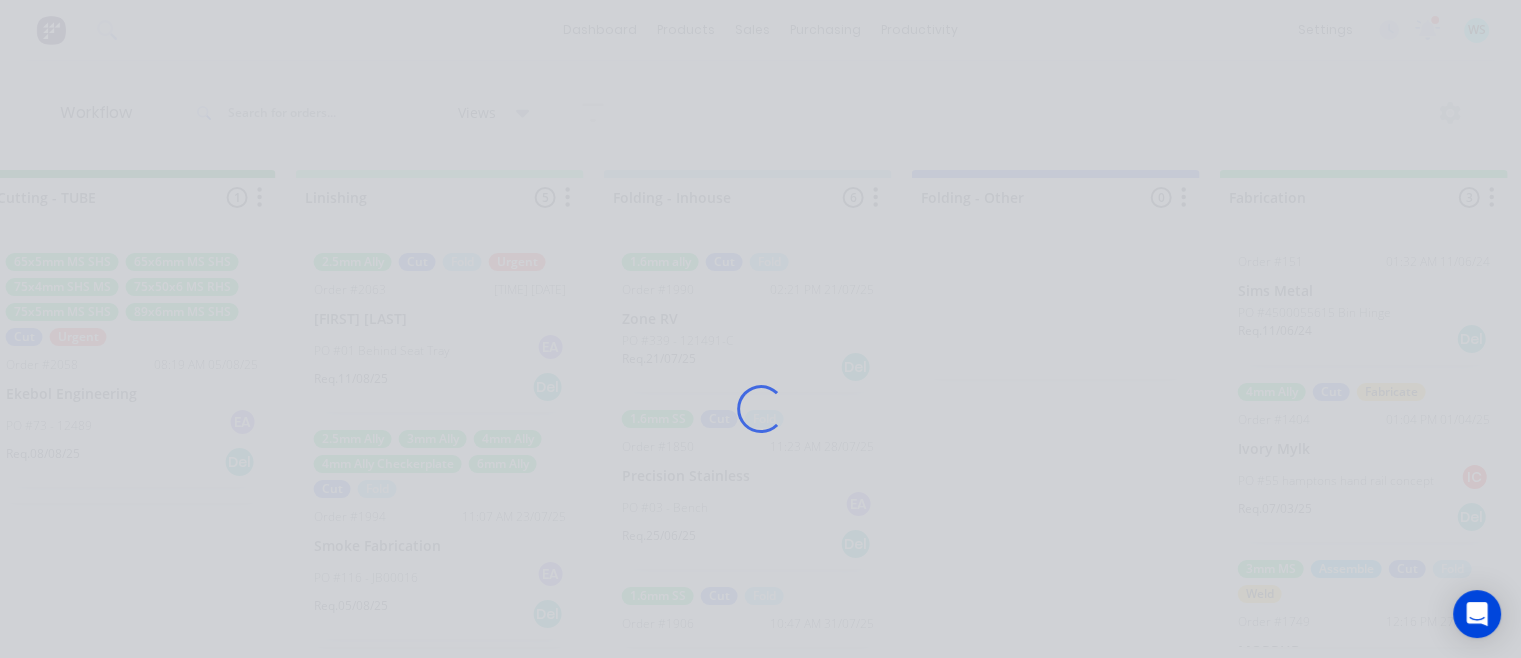 scroll, scrollTop: 4, scrollLeft: 4059, axis: both 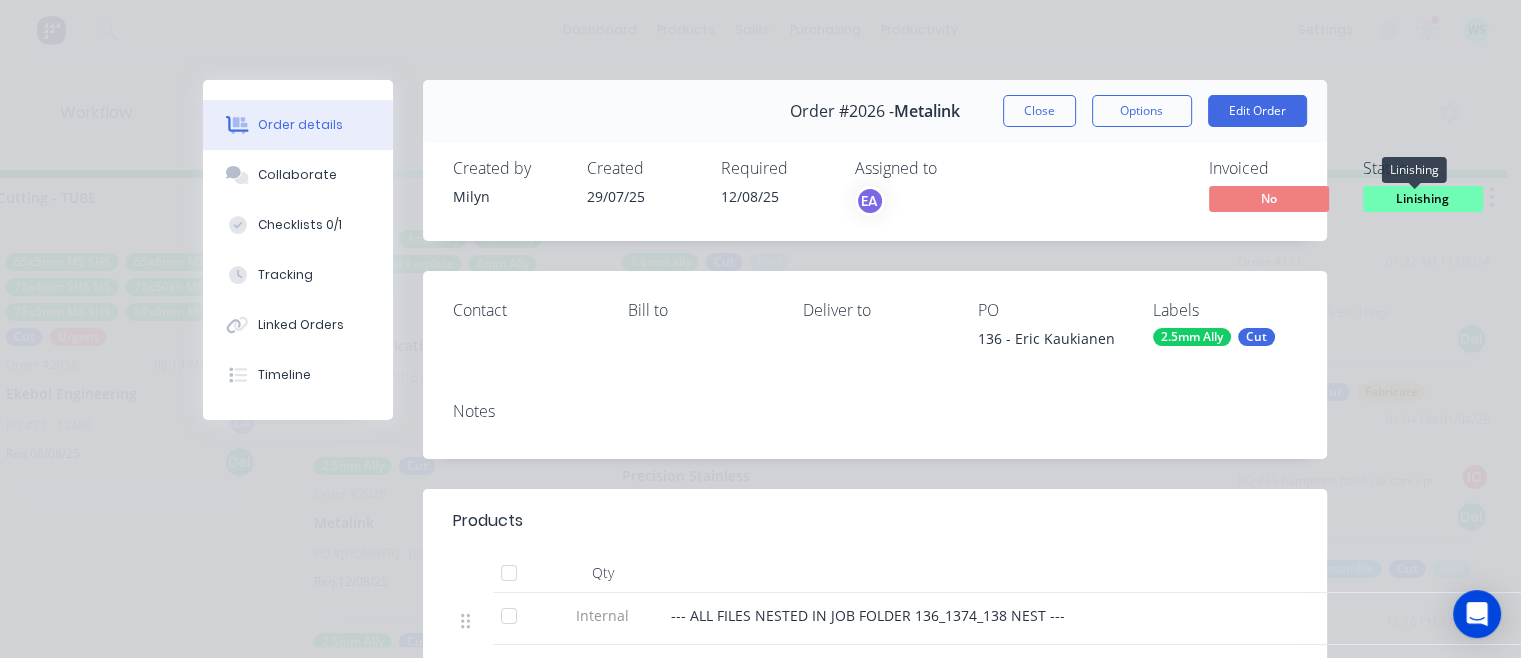 click on "Linishing" at bounding box center (1423, 198) 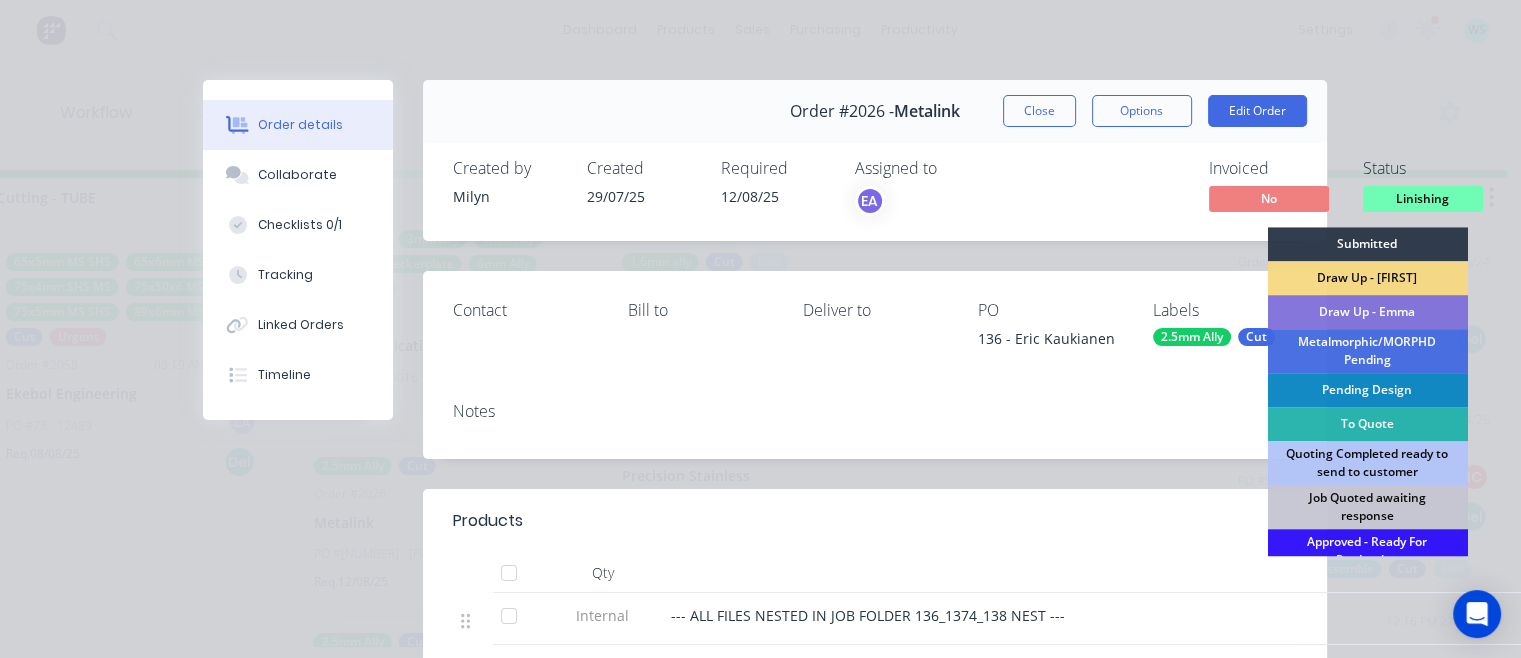 scroll, scrollTop: 500, scrollLeft: 0, axis: vertical 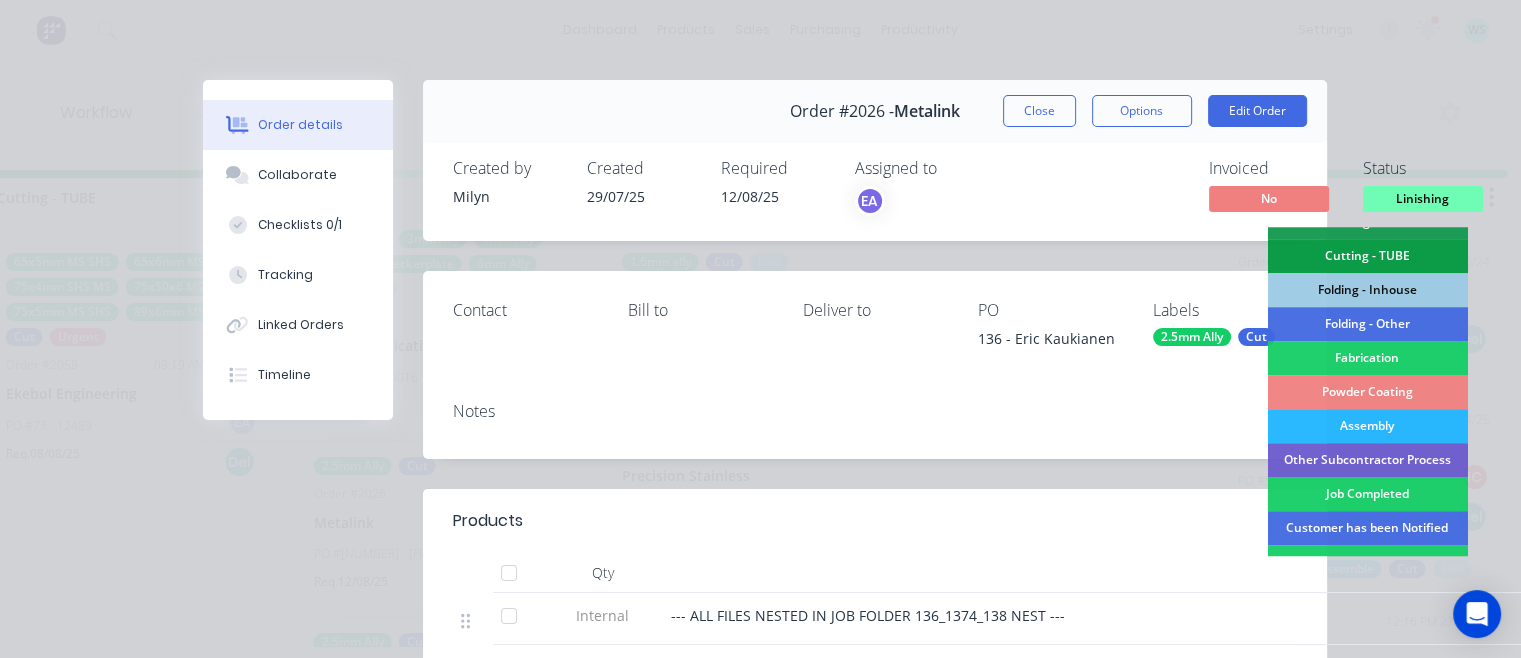 click on "Collaborate" at bounding box center (297, 175) 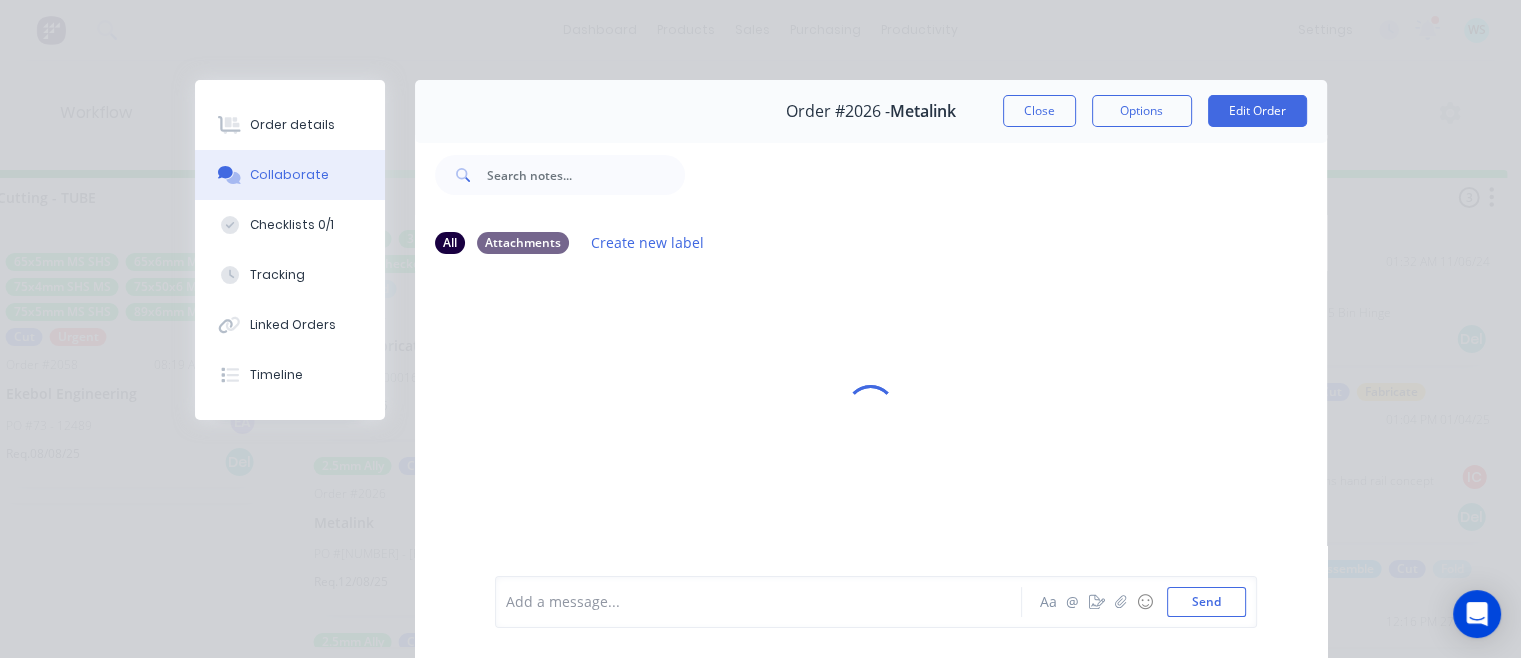 click at bounding box center [764, 602] 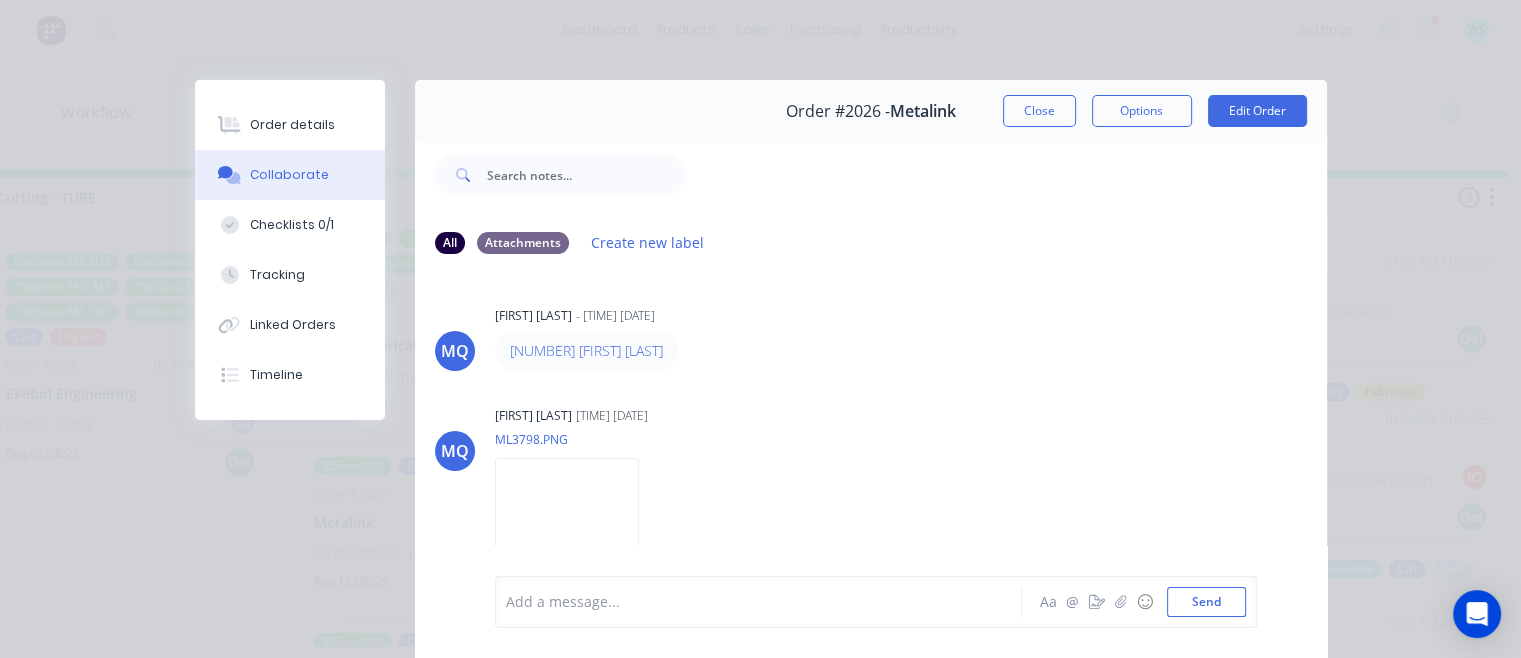 scroll, scrollTop: 320, scrollLeft: 0, axis: vertical 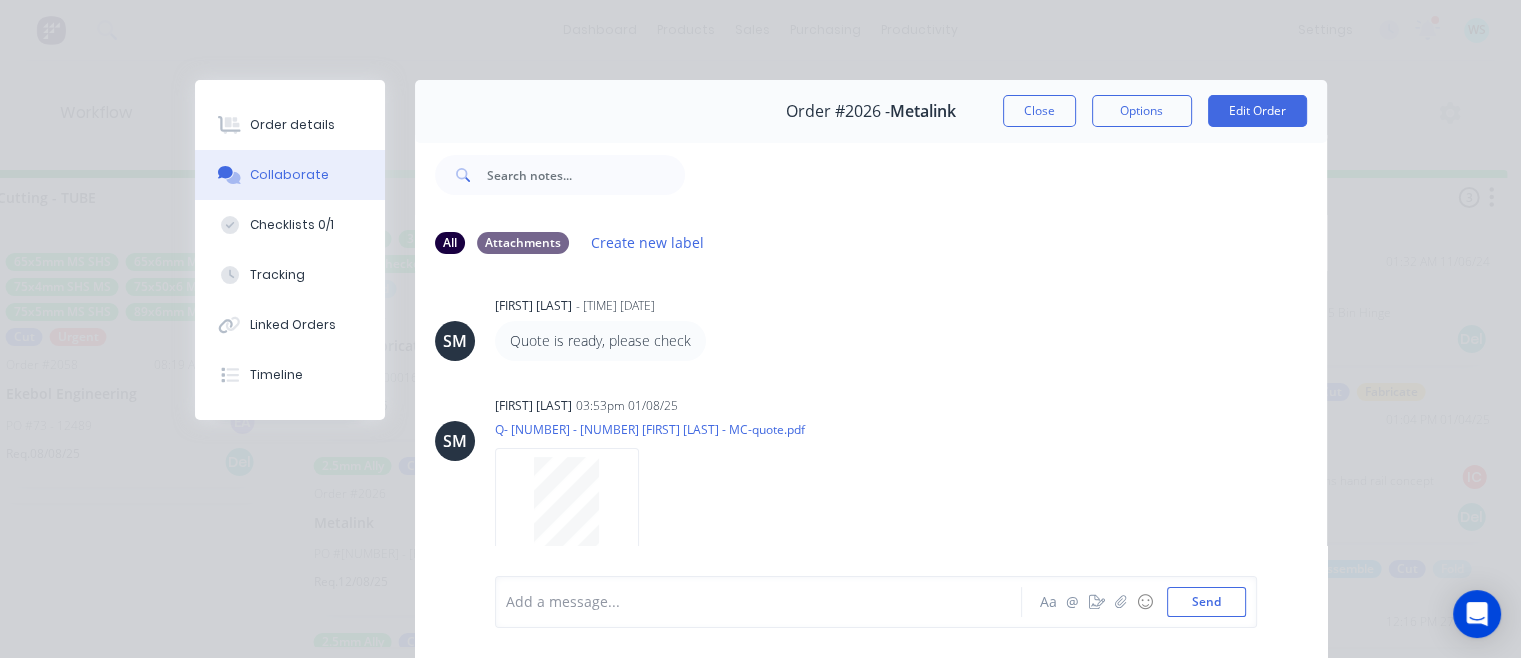 click on "Order details" at bounding box center [292, 125] 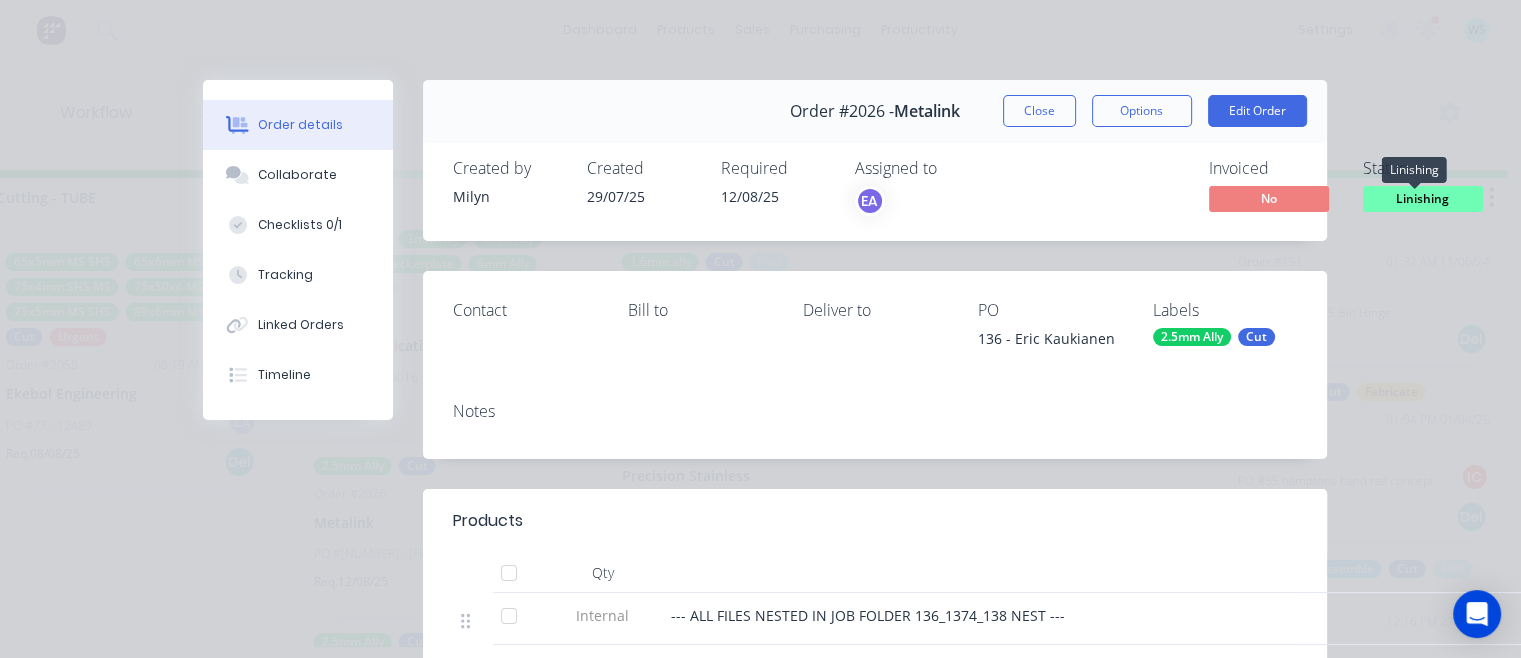 click on "Linishing" at bounding box center (1423, 198) 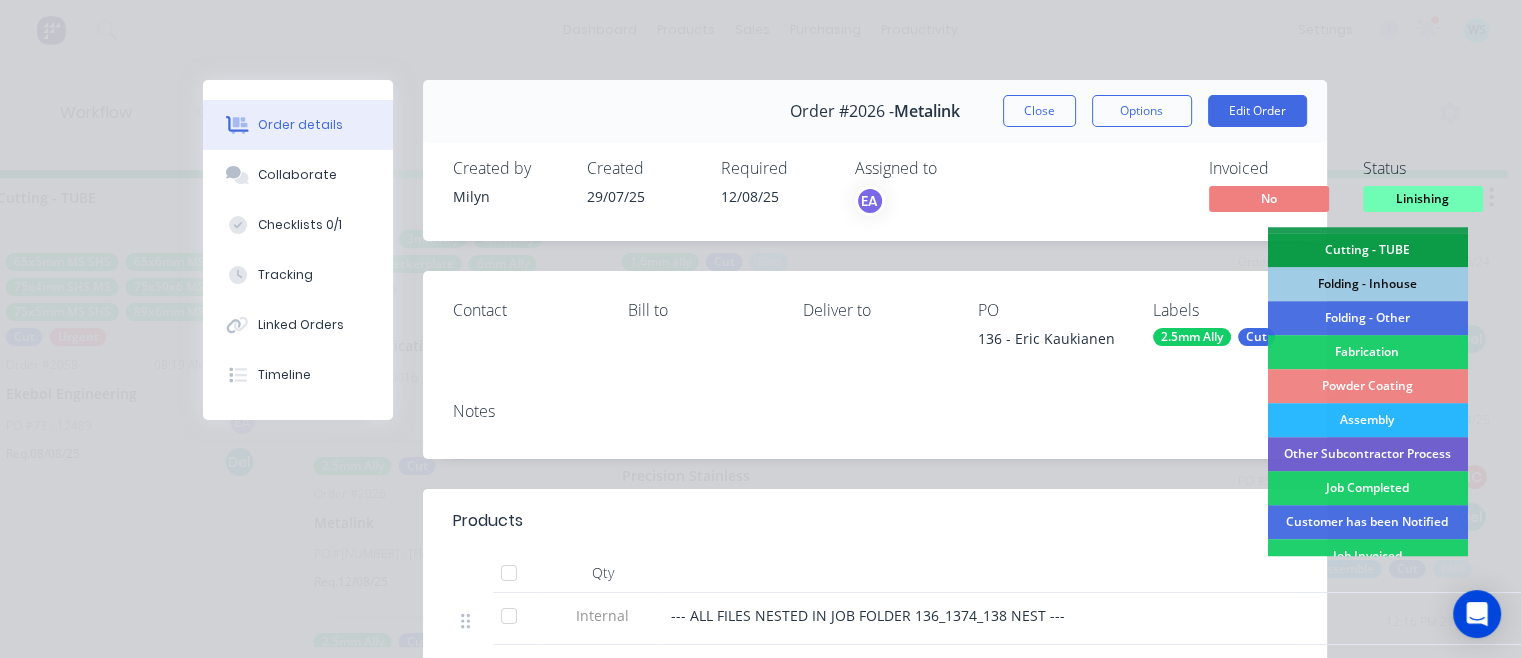 scroll, scrollTop: 600, scrollLeft: 0, axis: vertical 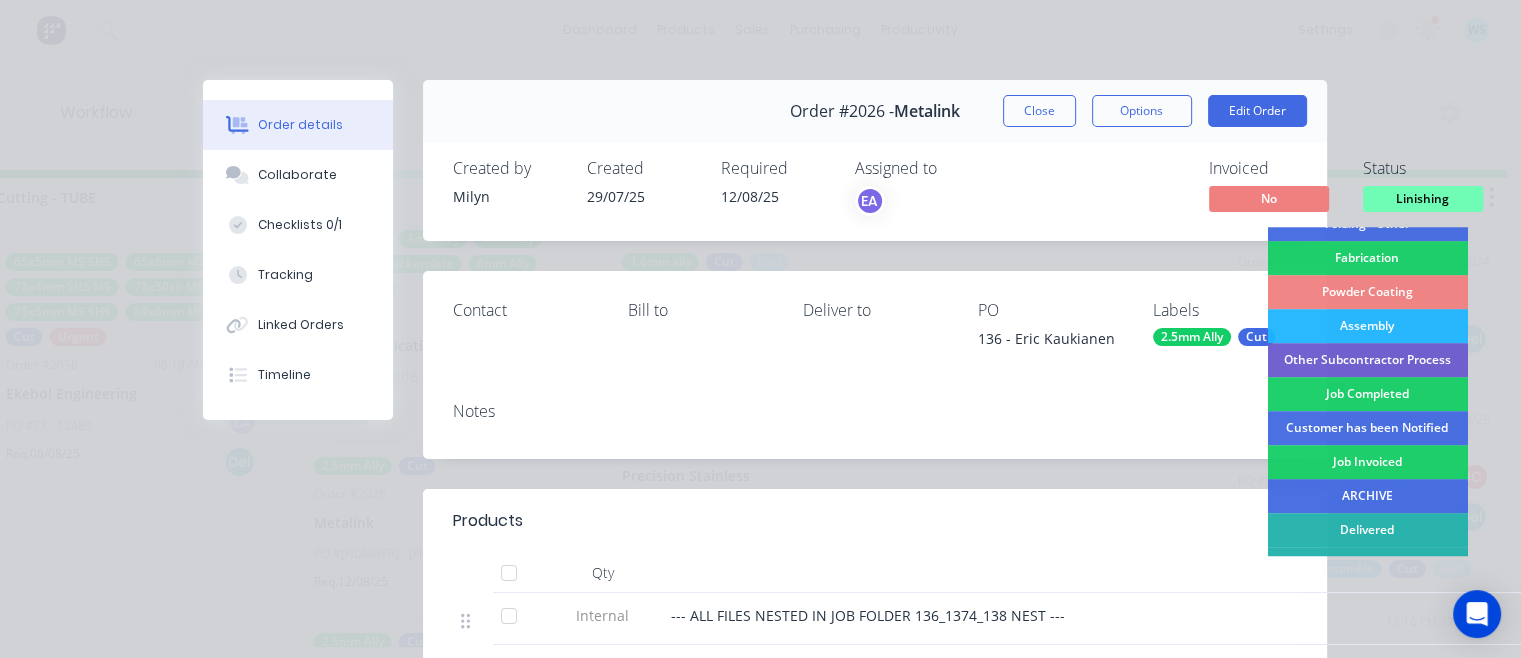 click on "Job Completed" at bounding box center [1367, 394] 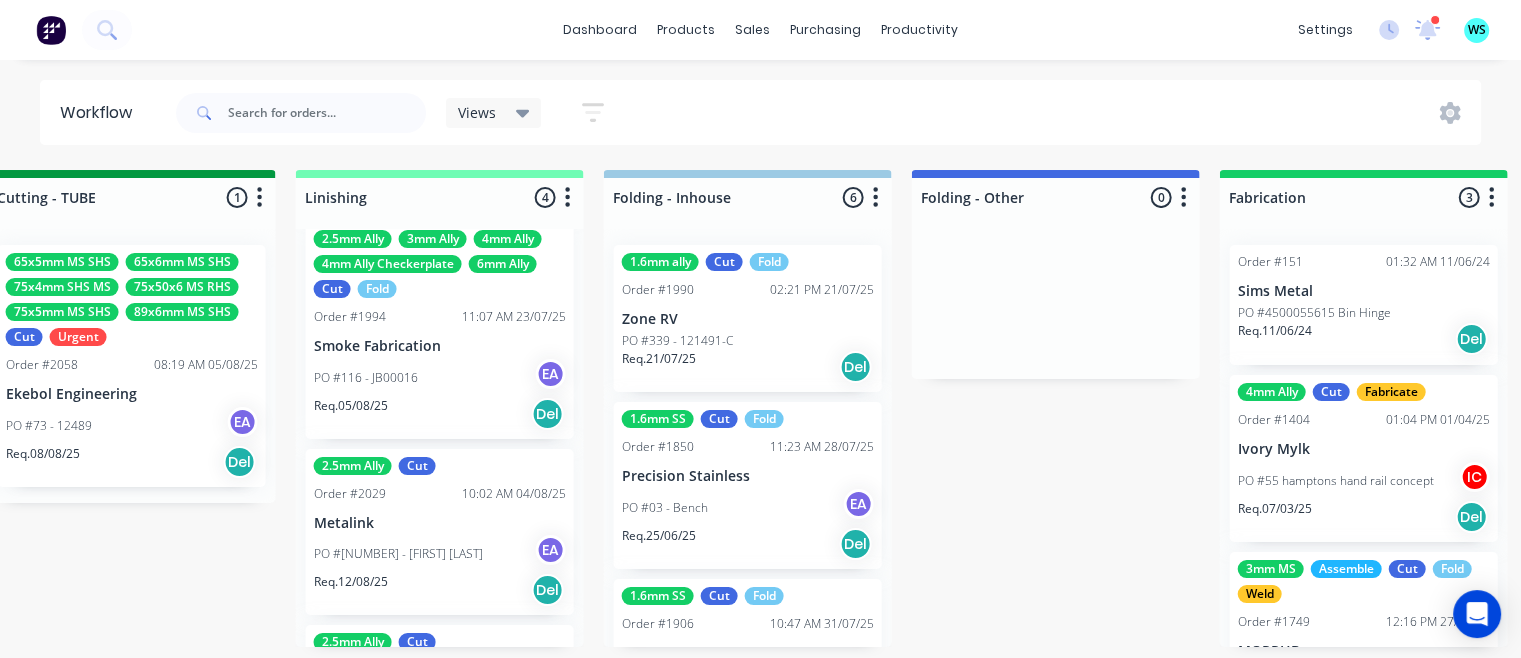 click on "PO #[NUMBER] - [FIRST] [LAST]" at bounding box center [440, 554] 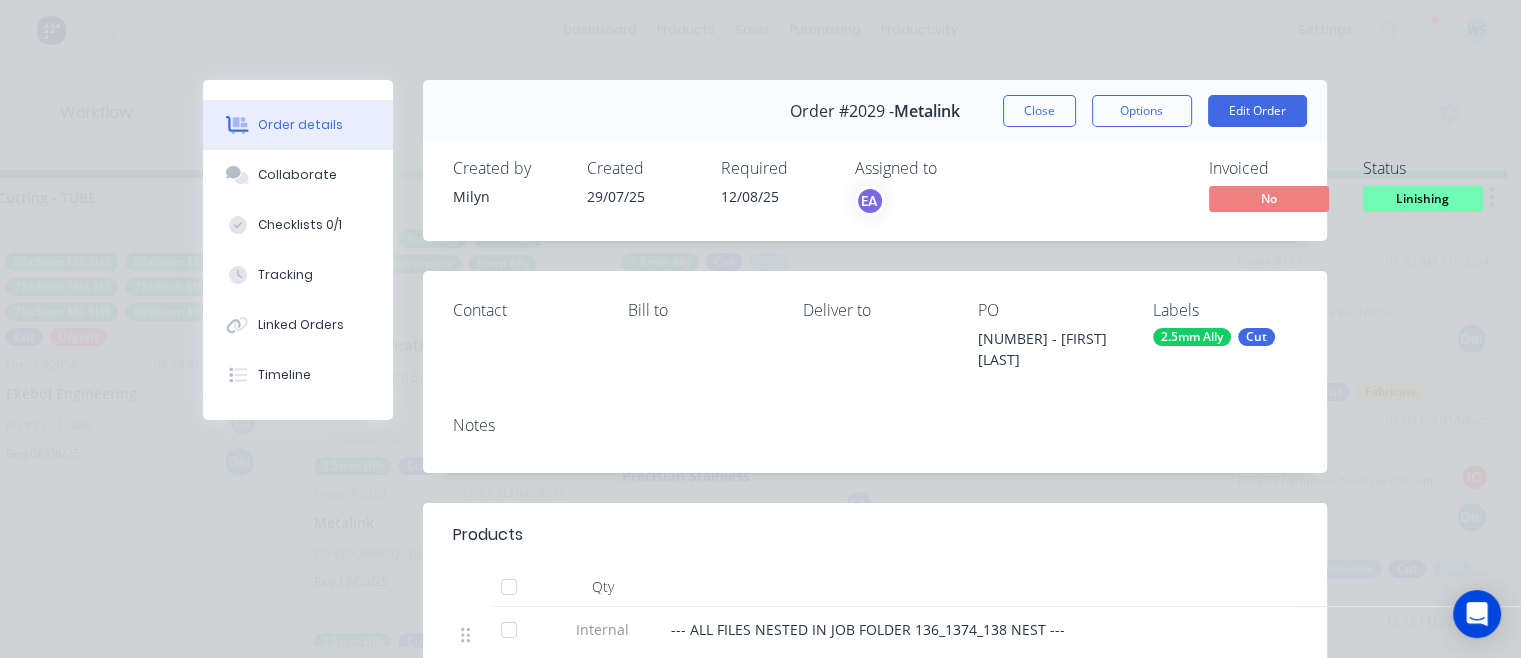 click on "Collaborate" at bounding box center [298, 175] 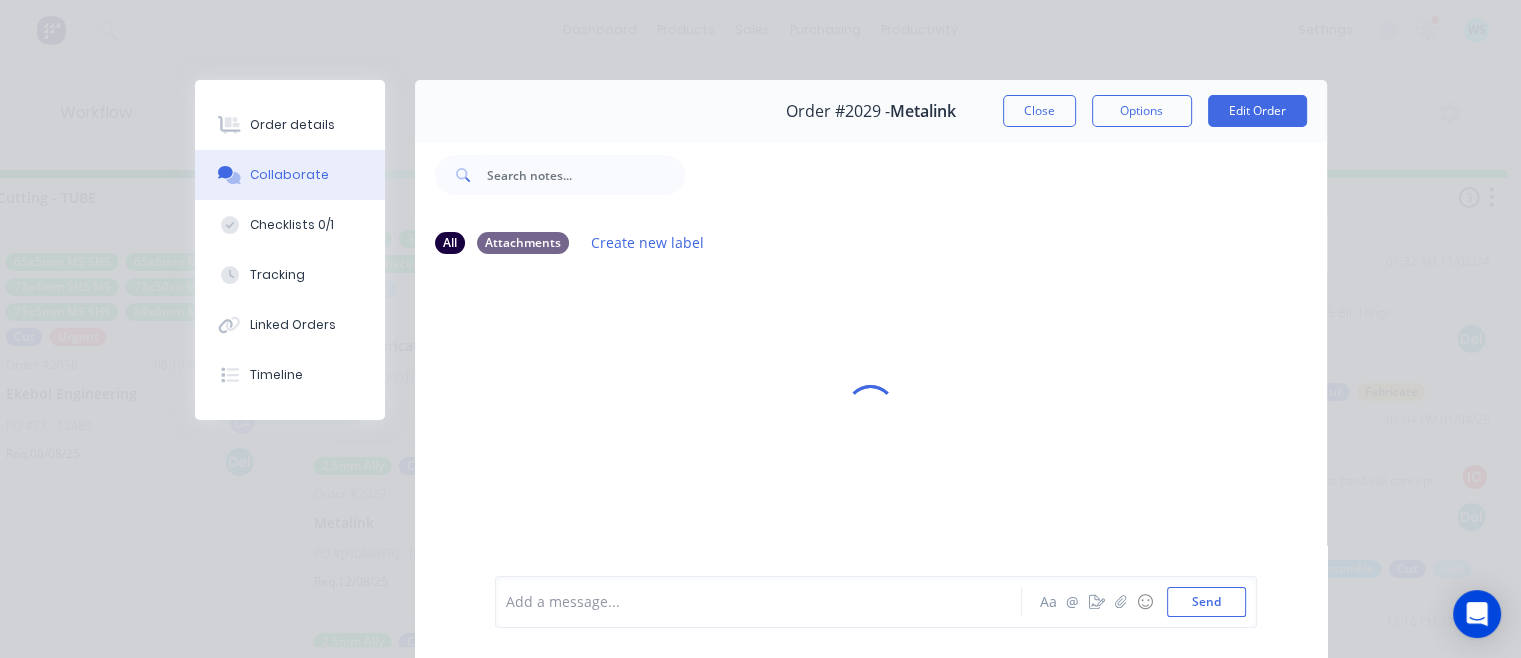 click at bounding box center (764, 602) 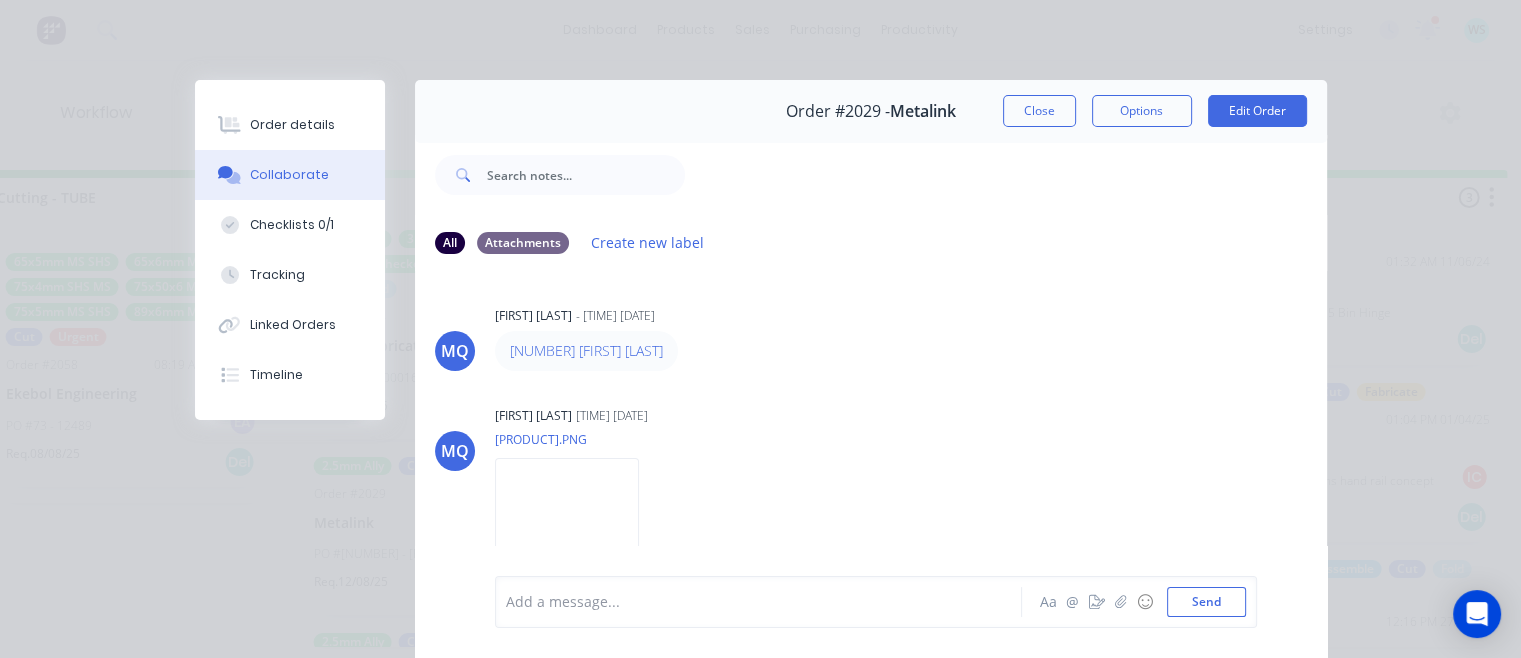 scroll, scrollTop: 320, scrollLeft: 0, axis: vertical 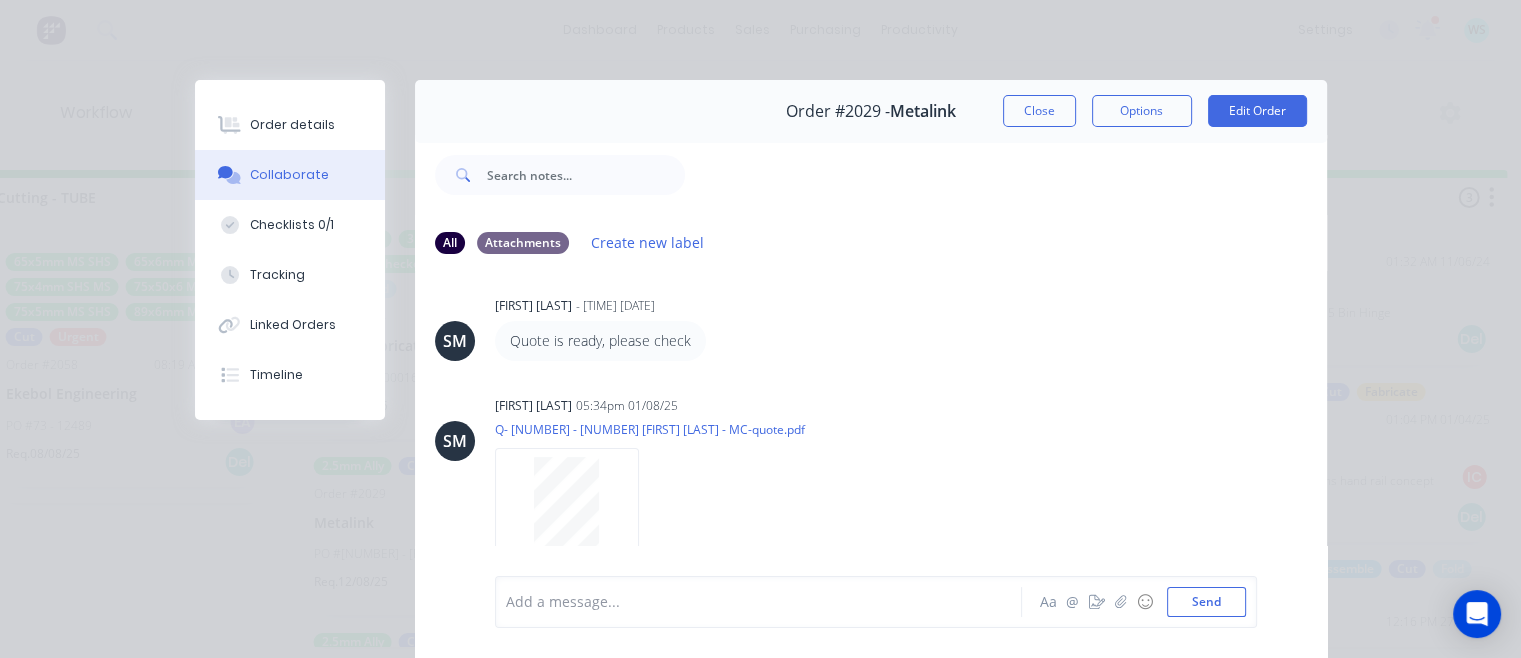 click on "Order details" at bounding box center [290, 125] 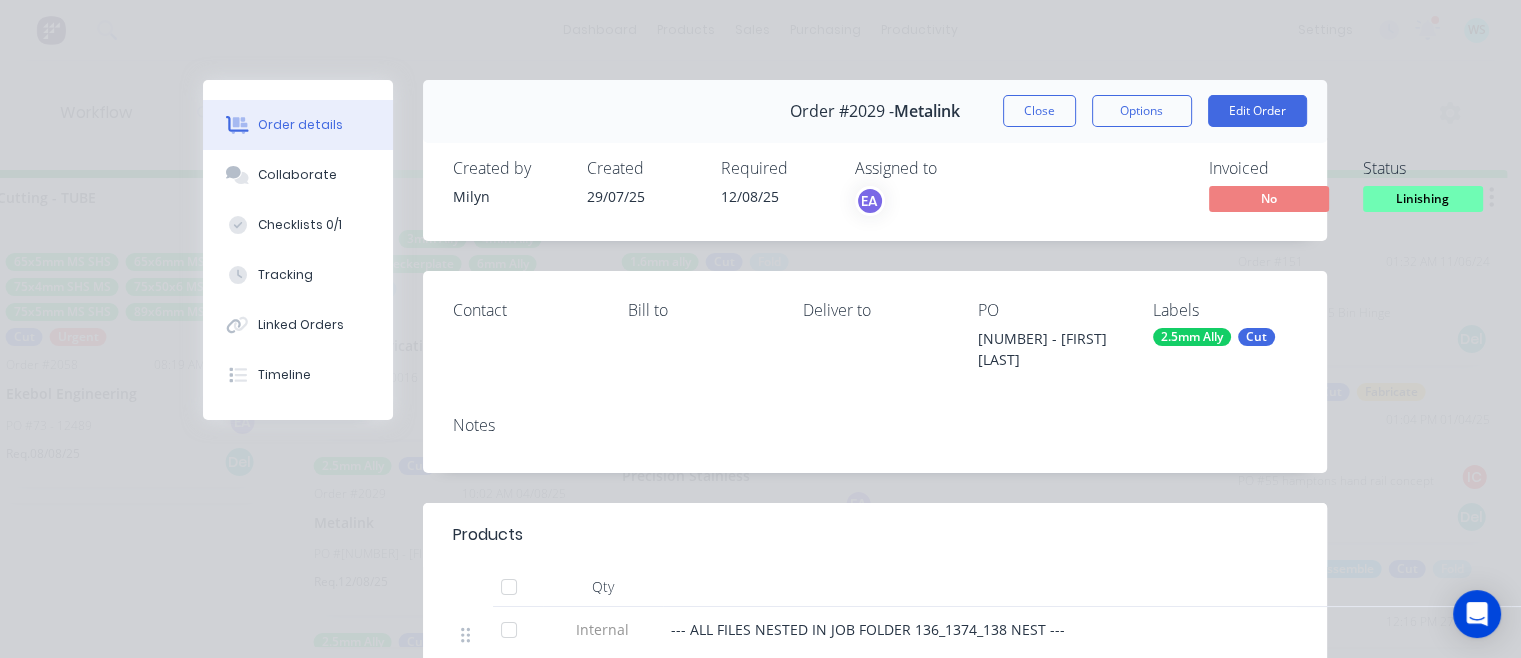 click on "Linishing" at bounding box center [1423, 198] 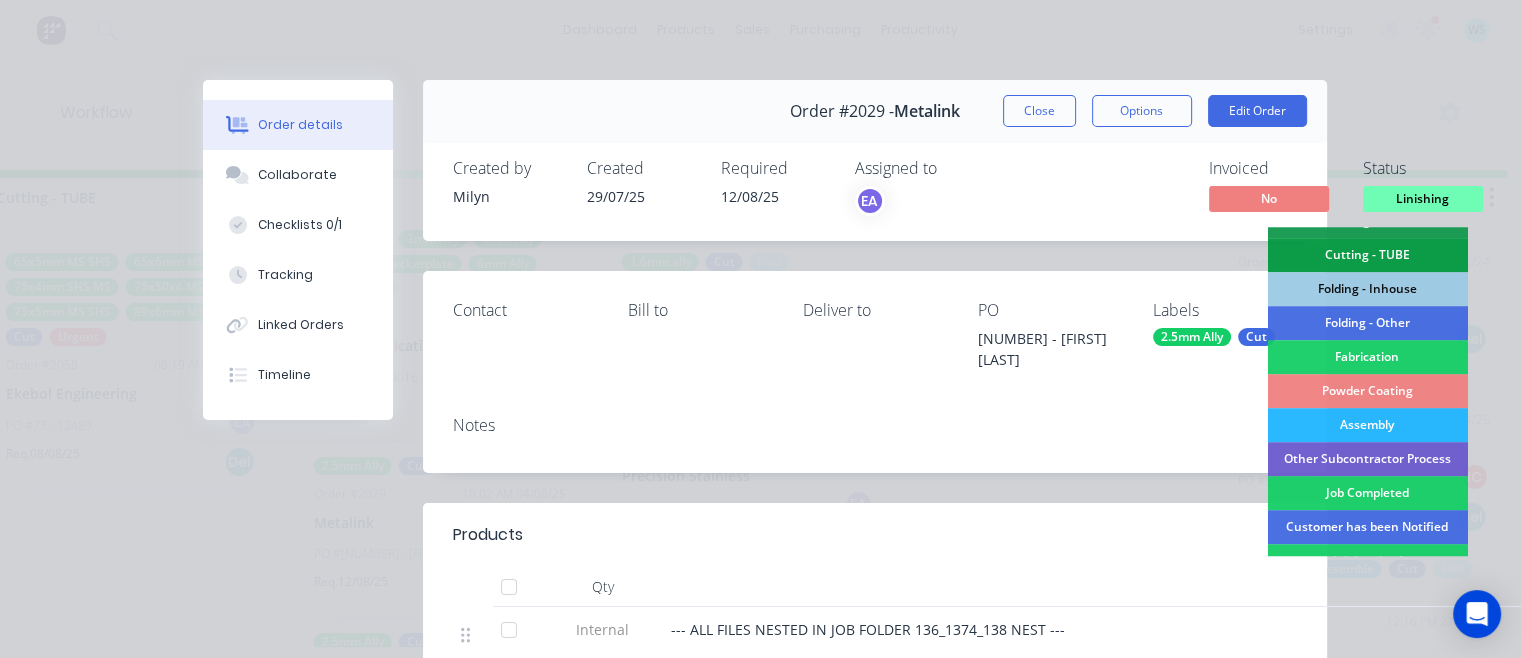 scroll, scrollTop: 600, scrollLeft: 0, axis: vertical 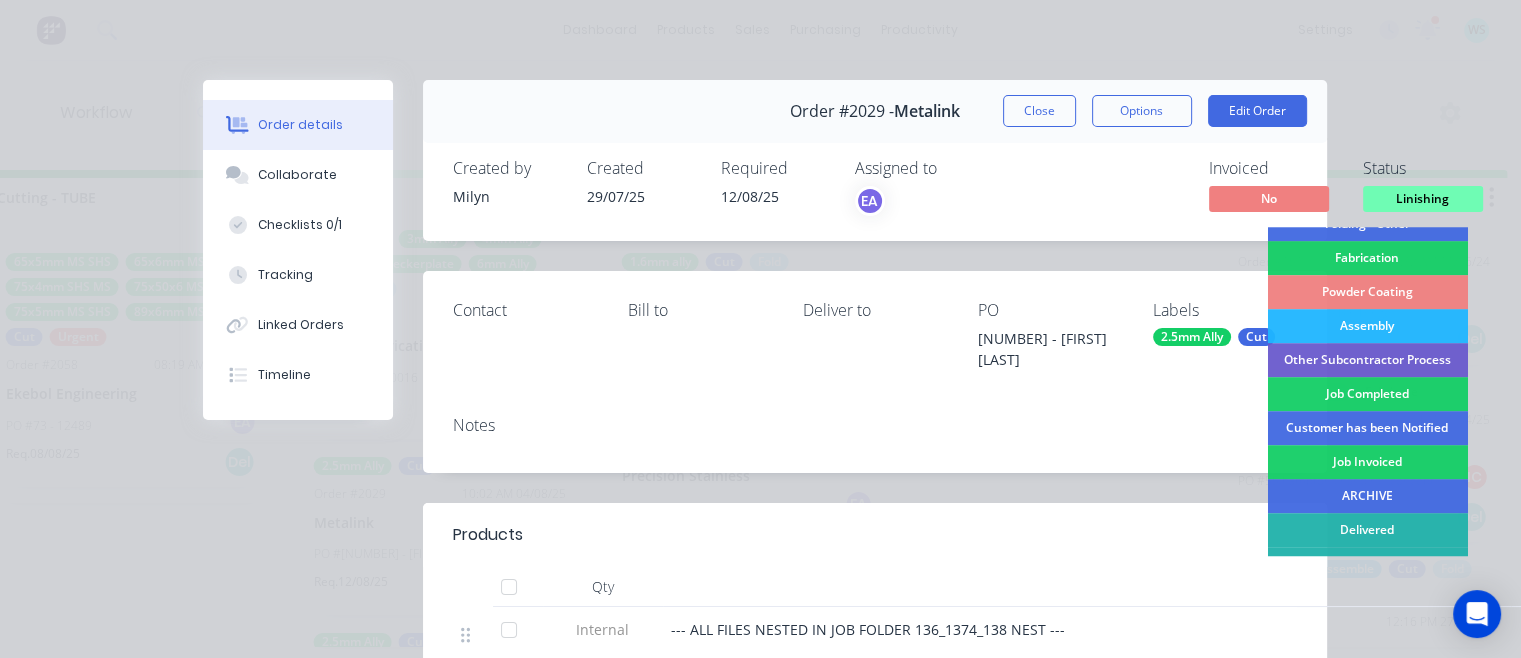 click on "Job Completed" at bounding box center [1367, 394] 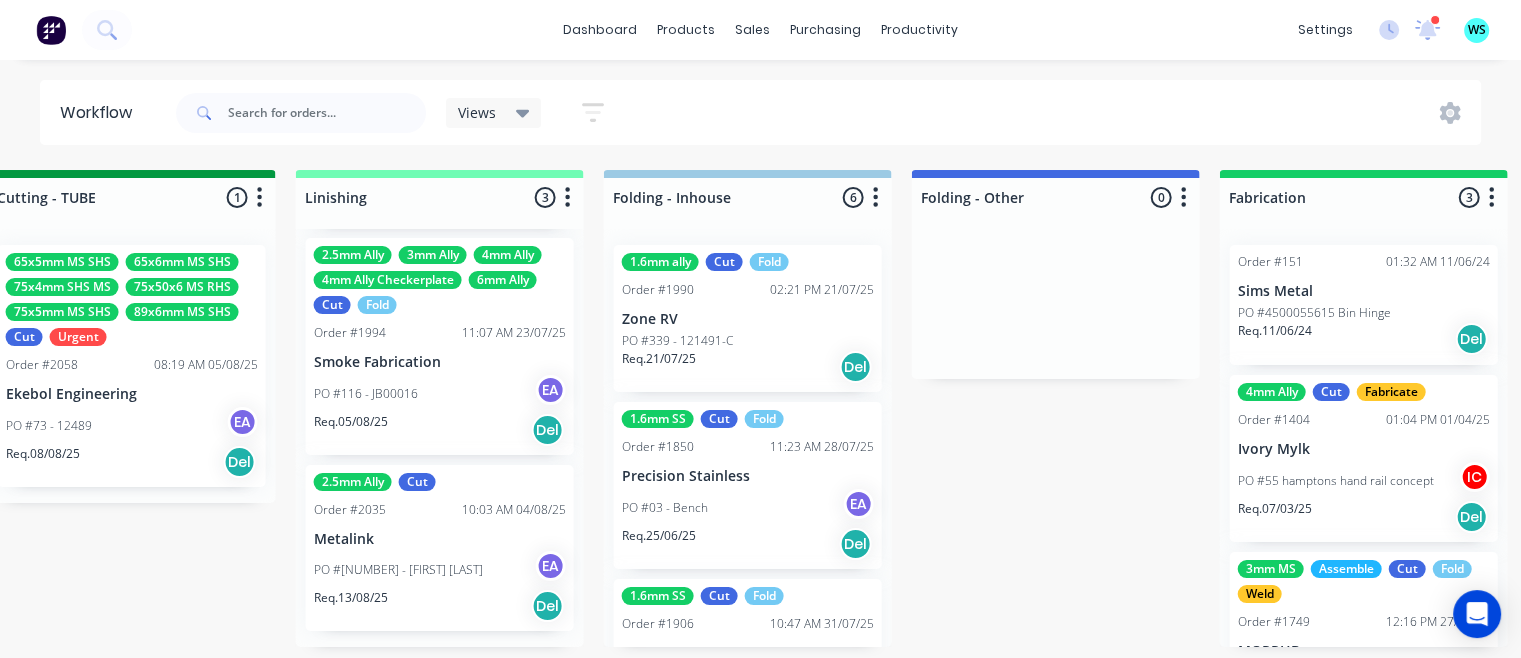 scroll, scrollTop: 168, scrollLeft: 0, axis: vertical 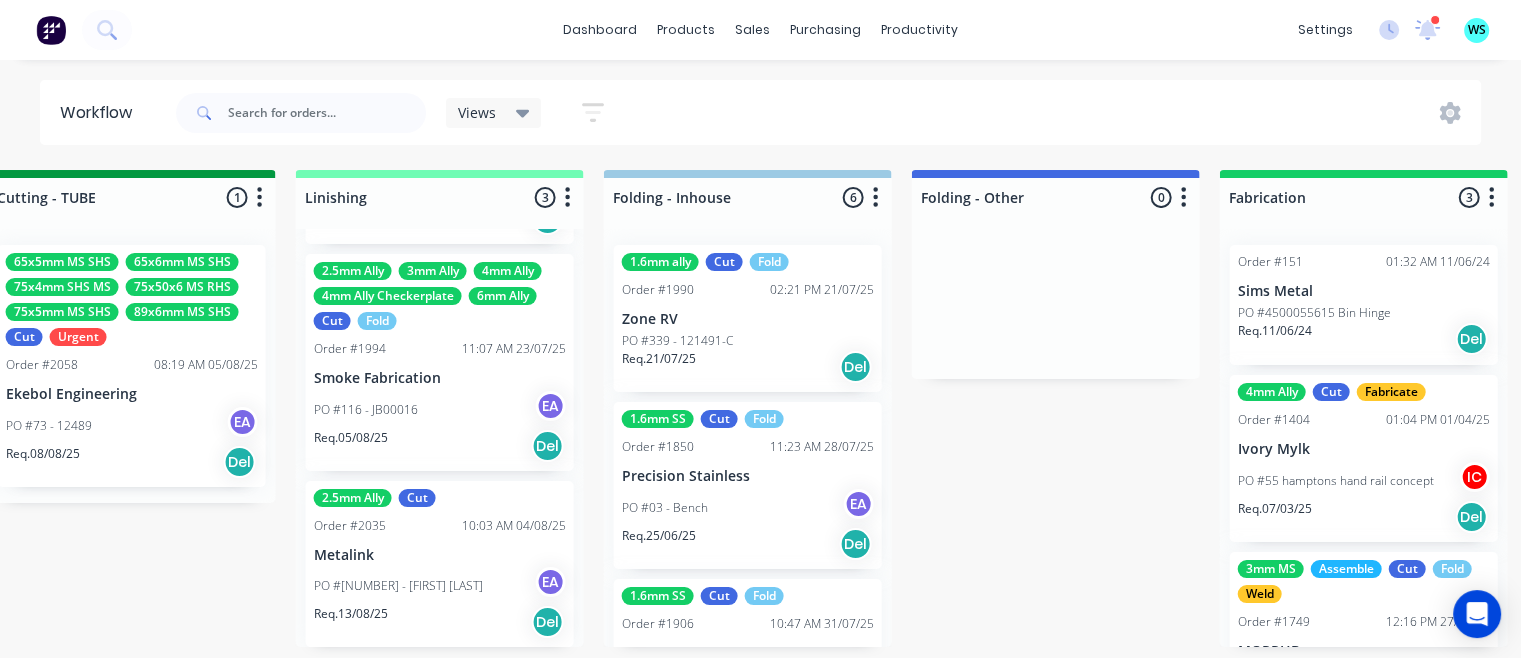 click on "PO #[NUMBER] - [FIRST] [LAST]" at bounding box center (398, 586) 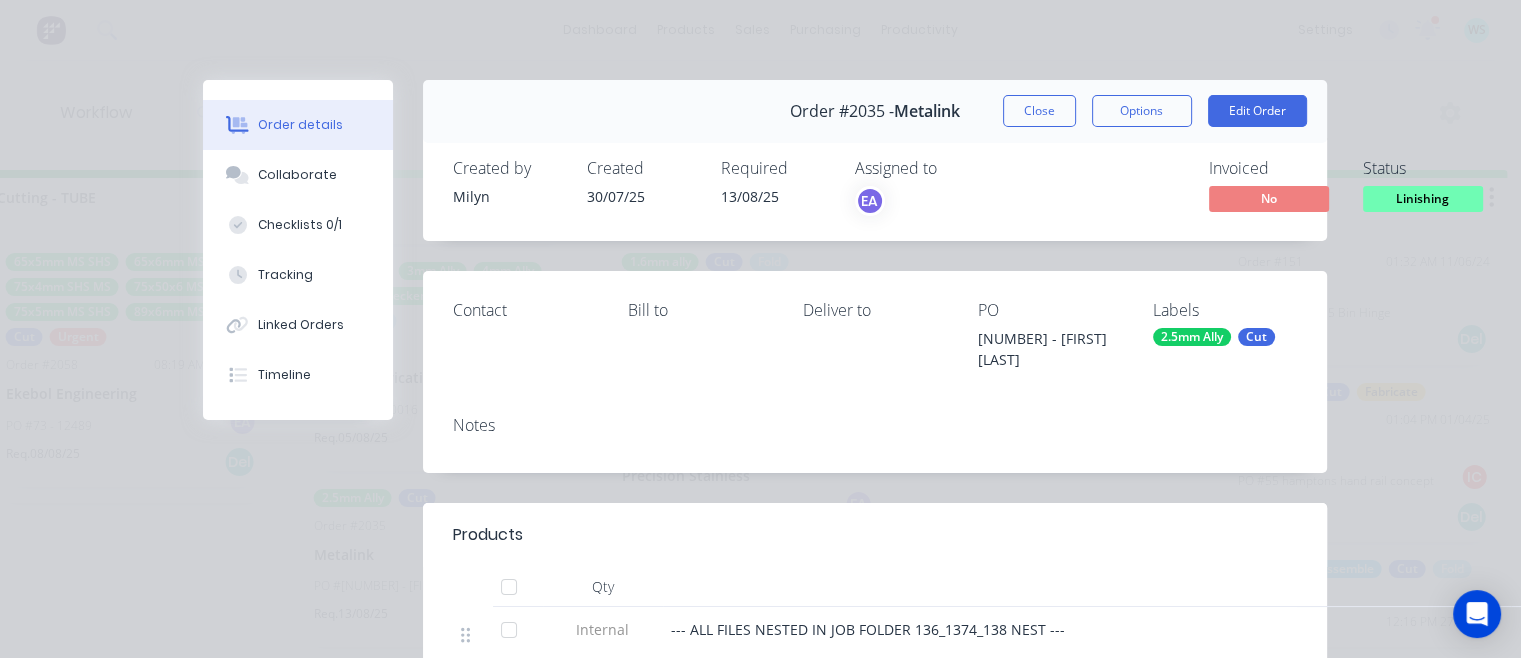 click on "Collaborate" at bounding box center (298, 175) 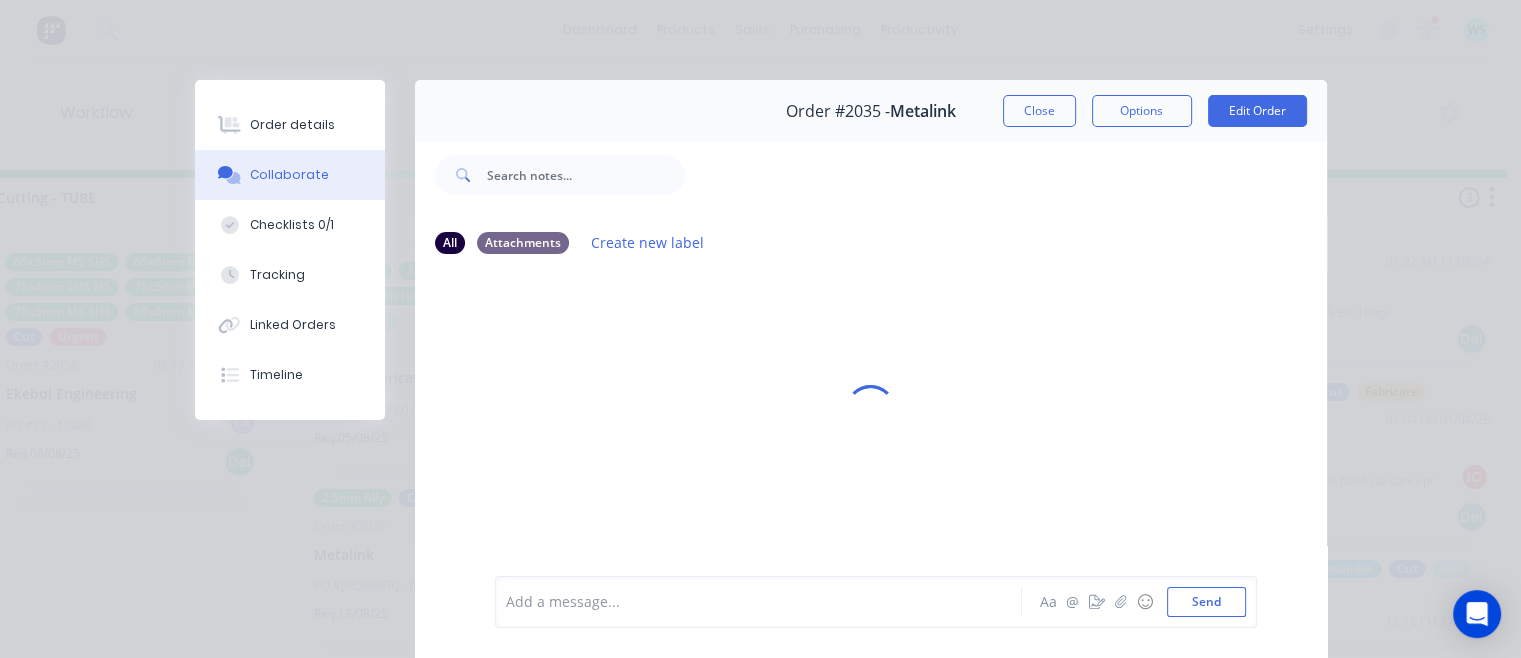 click on "Add a message... Aa @ ☺ Send" at bounding box center [876, 602] 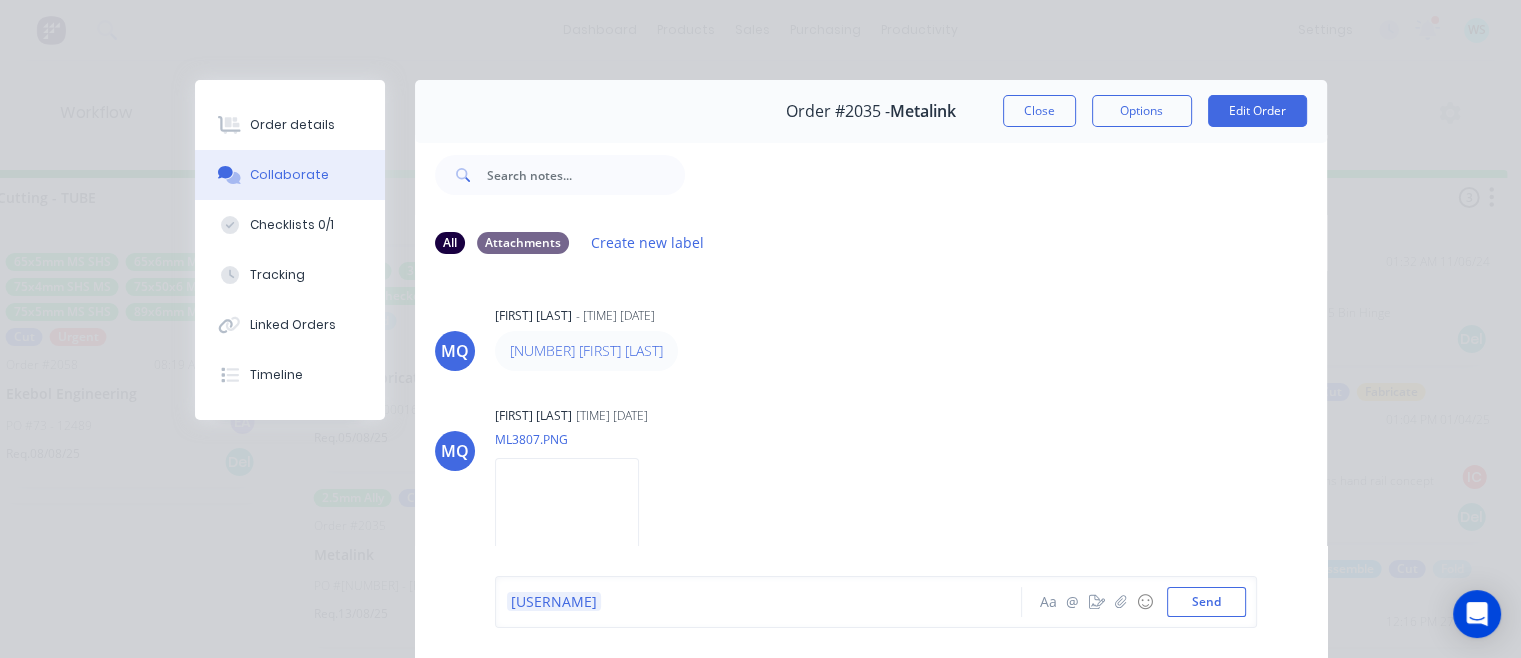 type 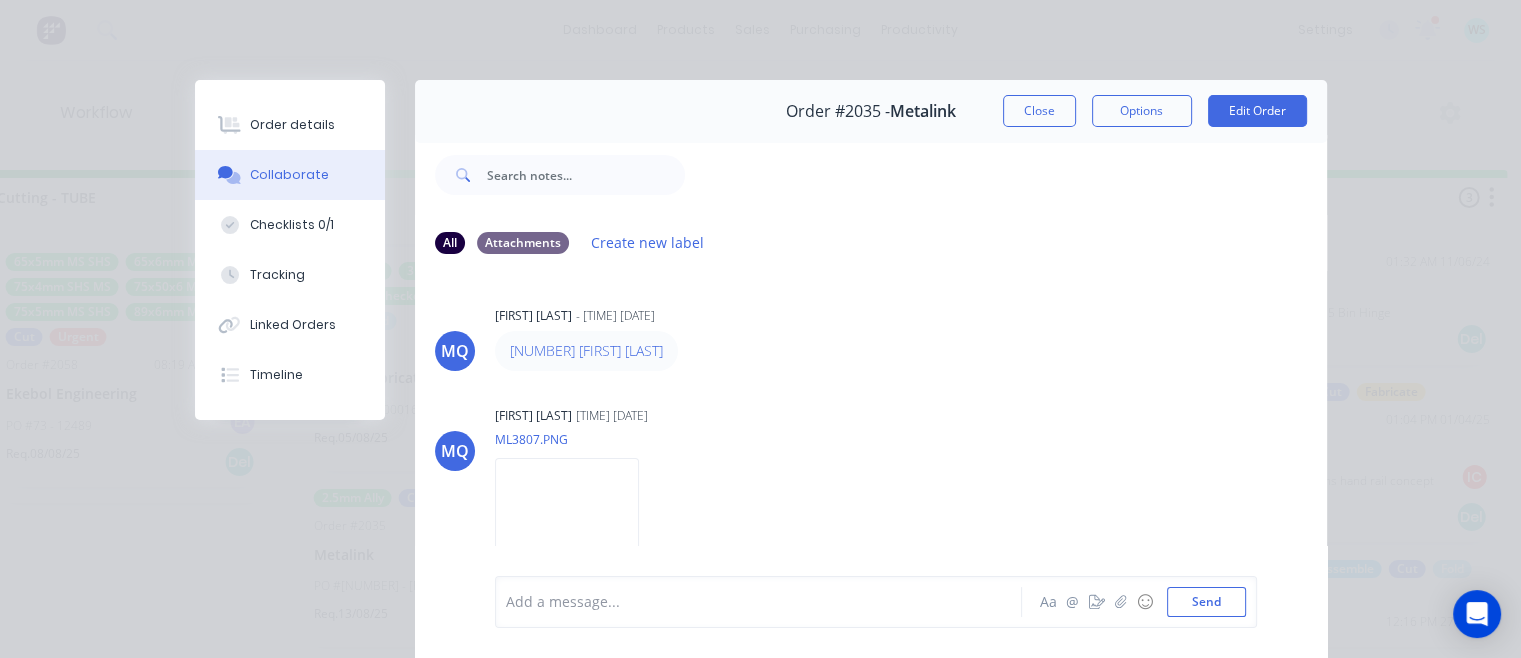 scroll, scrollTop: 630, scrollLeft: 0, axis: vertical 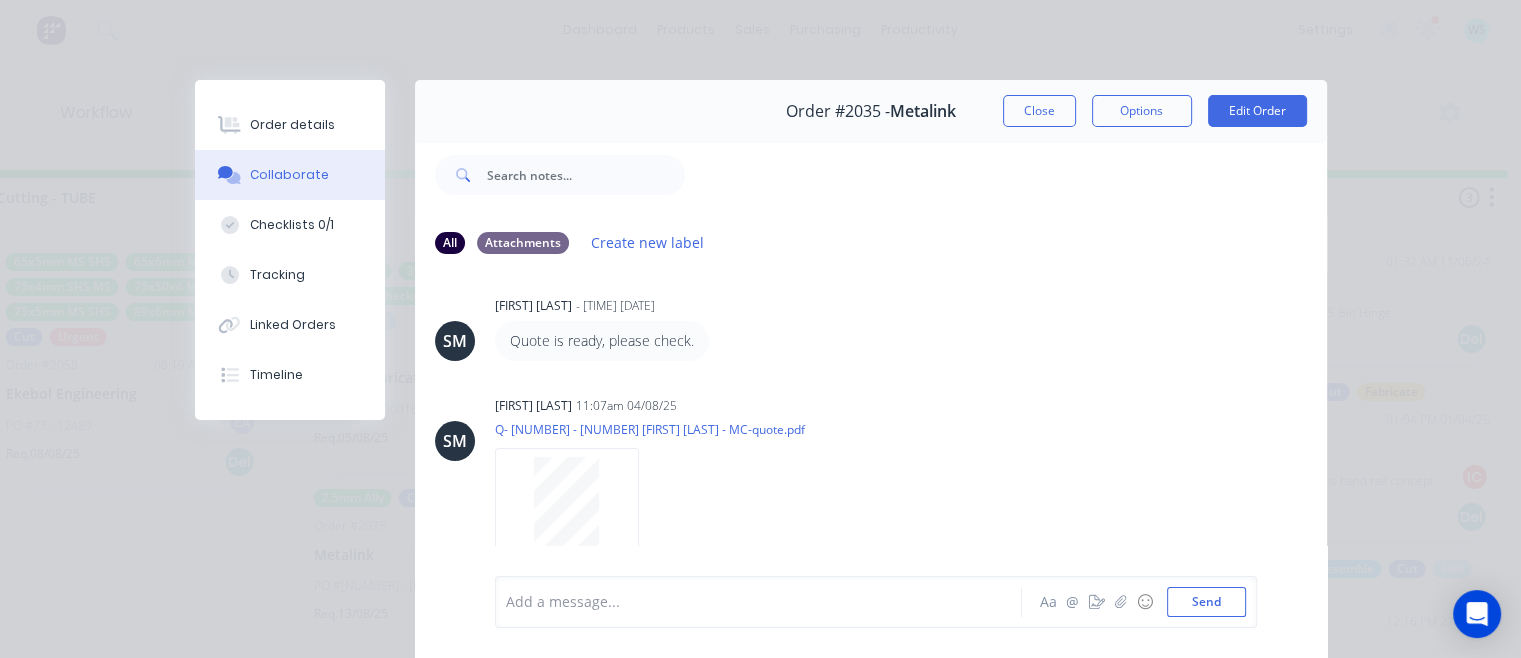 click on "SM [FIRST] [LAST] Canete - [TIME] [DATE] Quote is ready, please check." at bounding box center [871, 326] 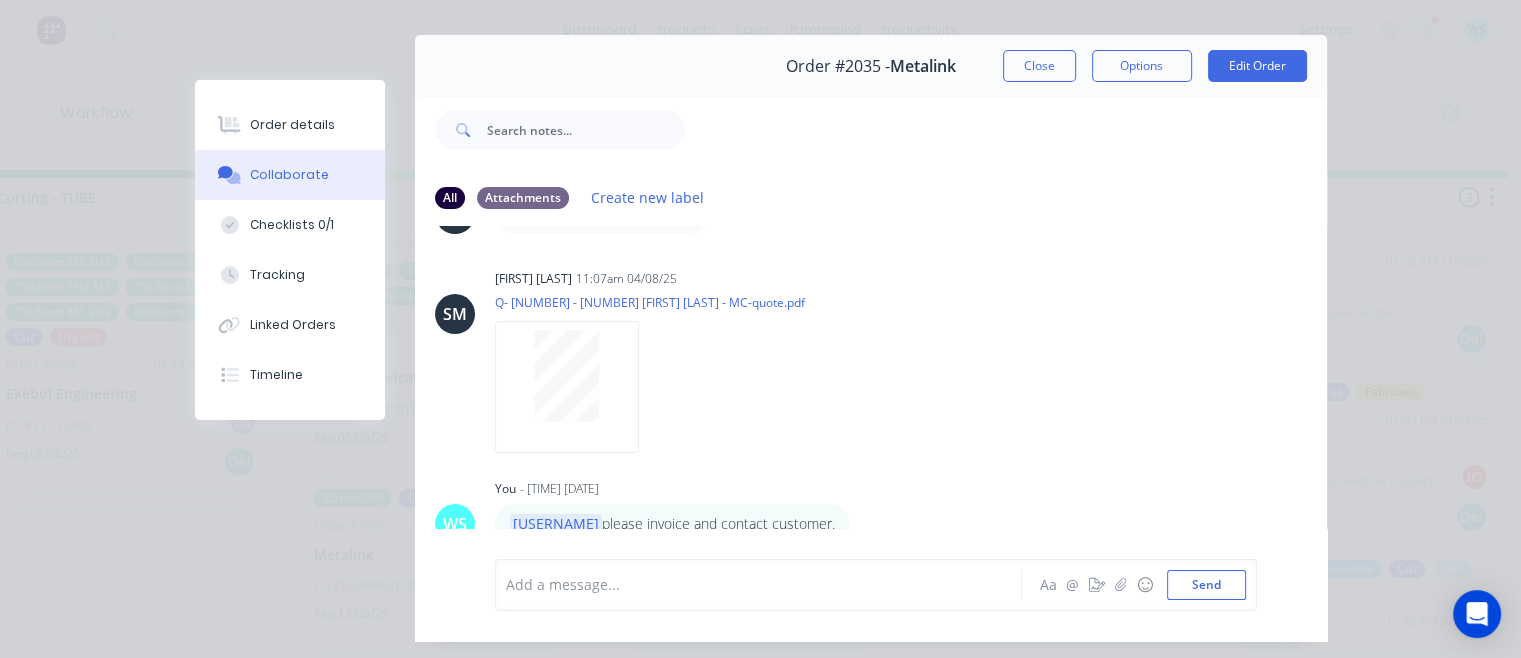 scroll, scrollTop: 0, scrollLeft: 0, axis: both 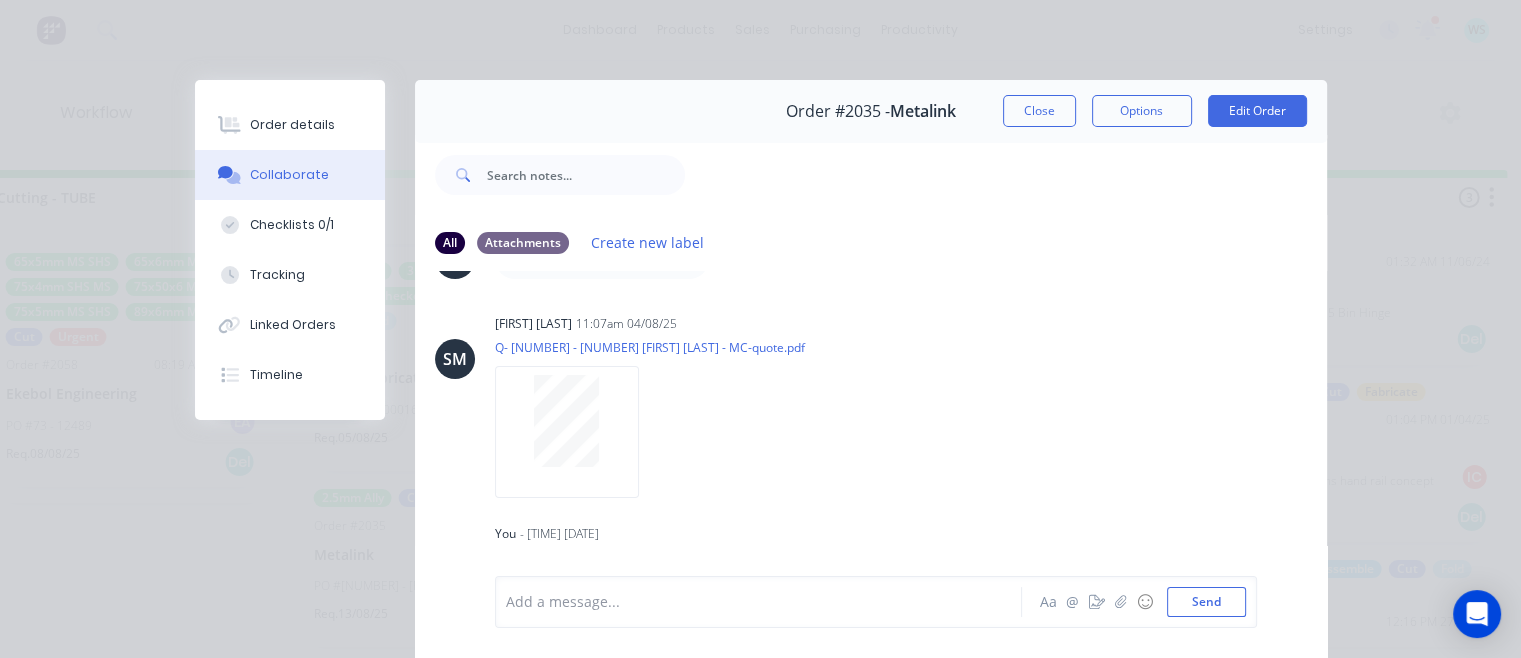 click on "Close" at bounding box center [1039, 111] 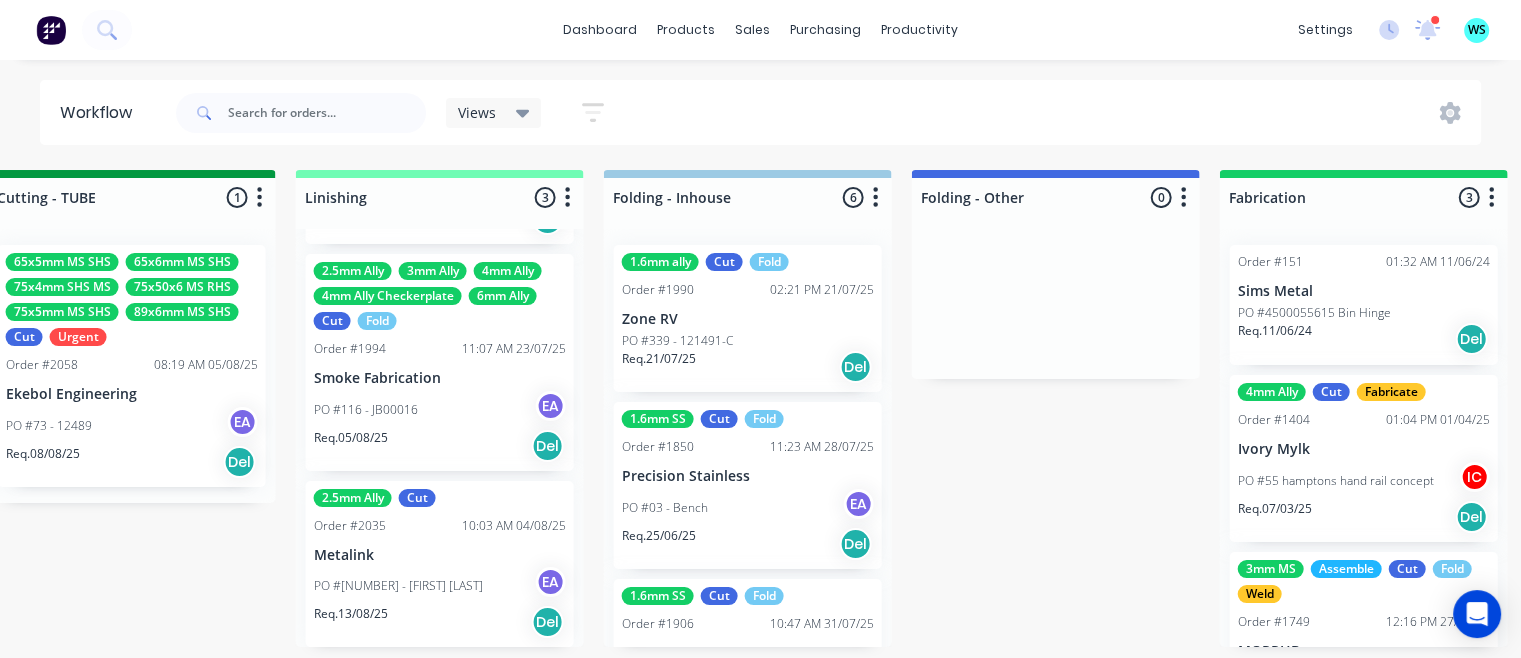 click on "Metalink" at bounding box center (440, 555) 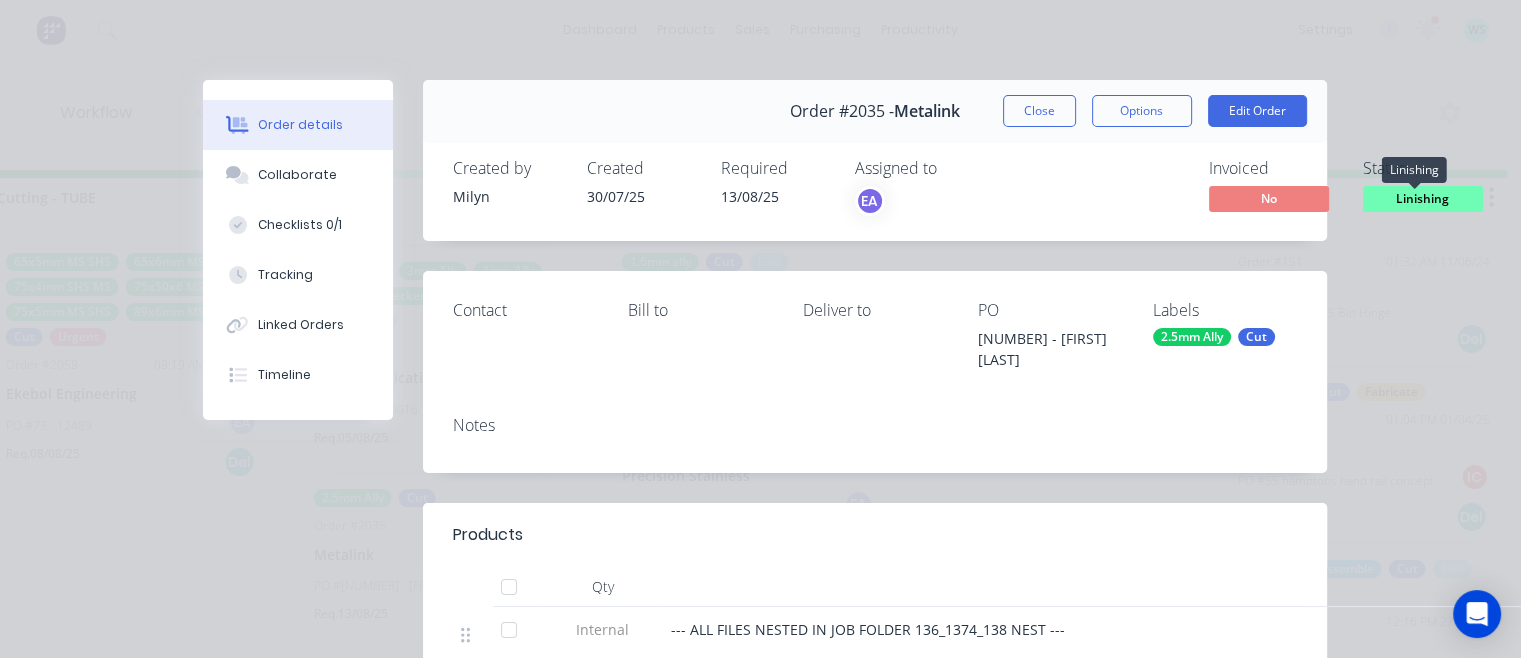 drag, startPoint x: 1432, startPoint y: 192, endPoint x: 1231, endPoint y: 443, distance: 321.56183 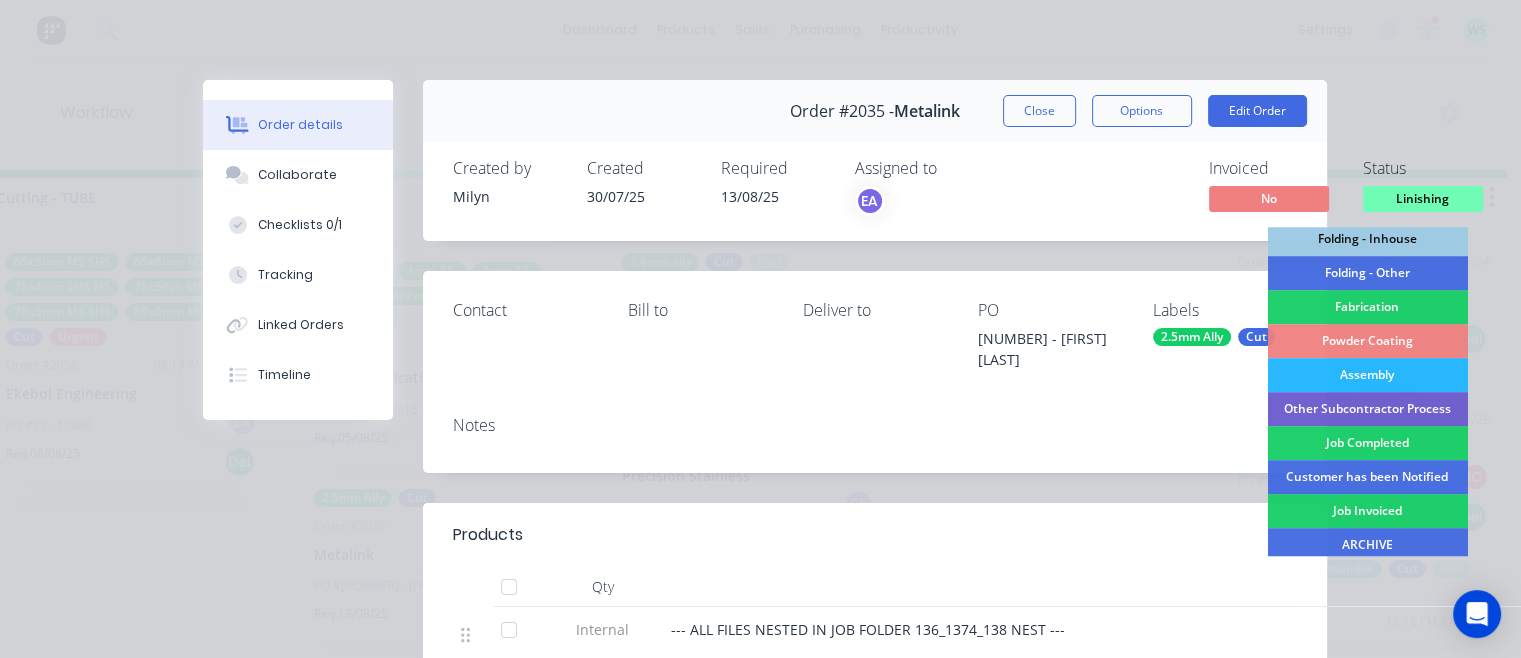 scroll, scrollTop: 600, scrollLeft: 0, axis: vertical 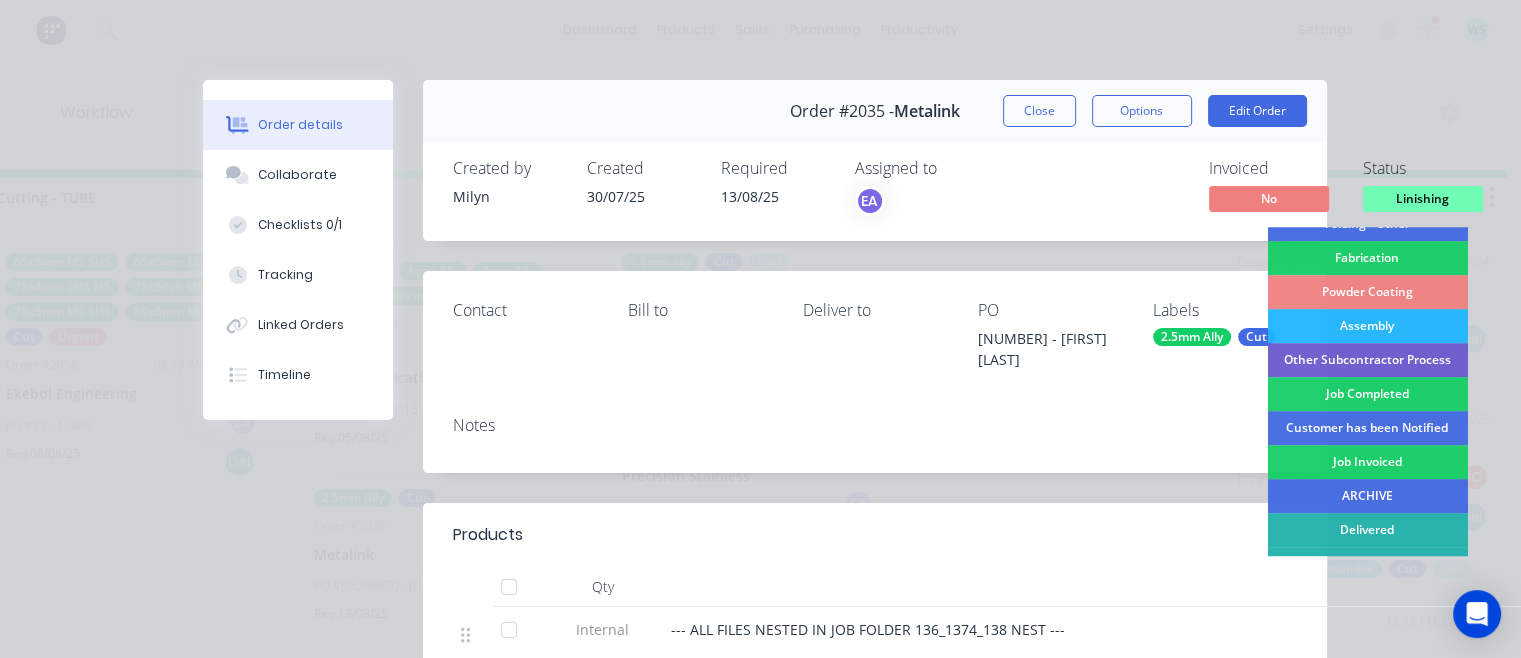 click on "Job Completed" at bounding box center [1367, 394] 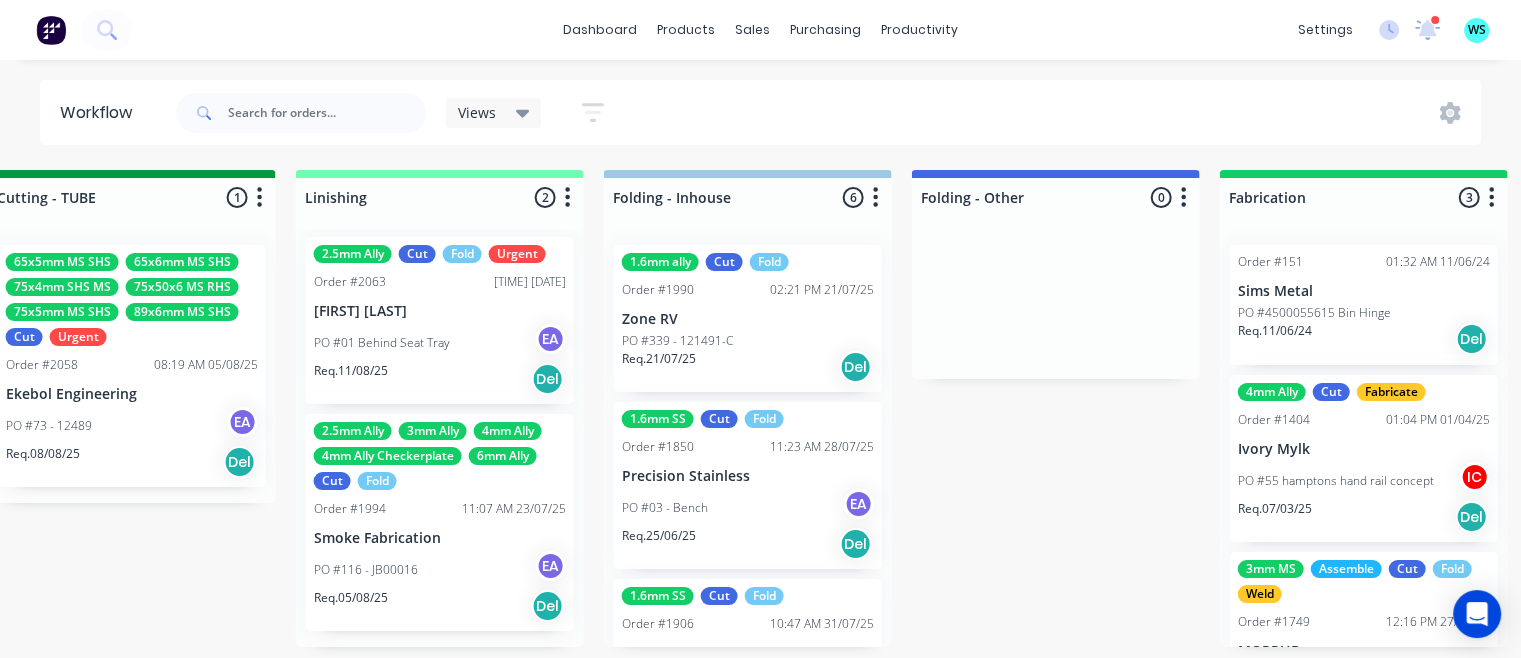 scroll, scrollTop: 0, scrollLeft: 0, axis: both 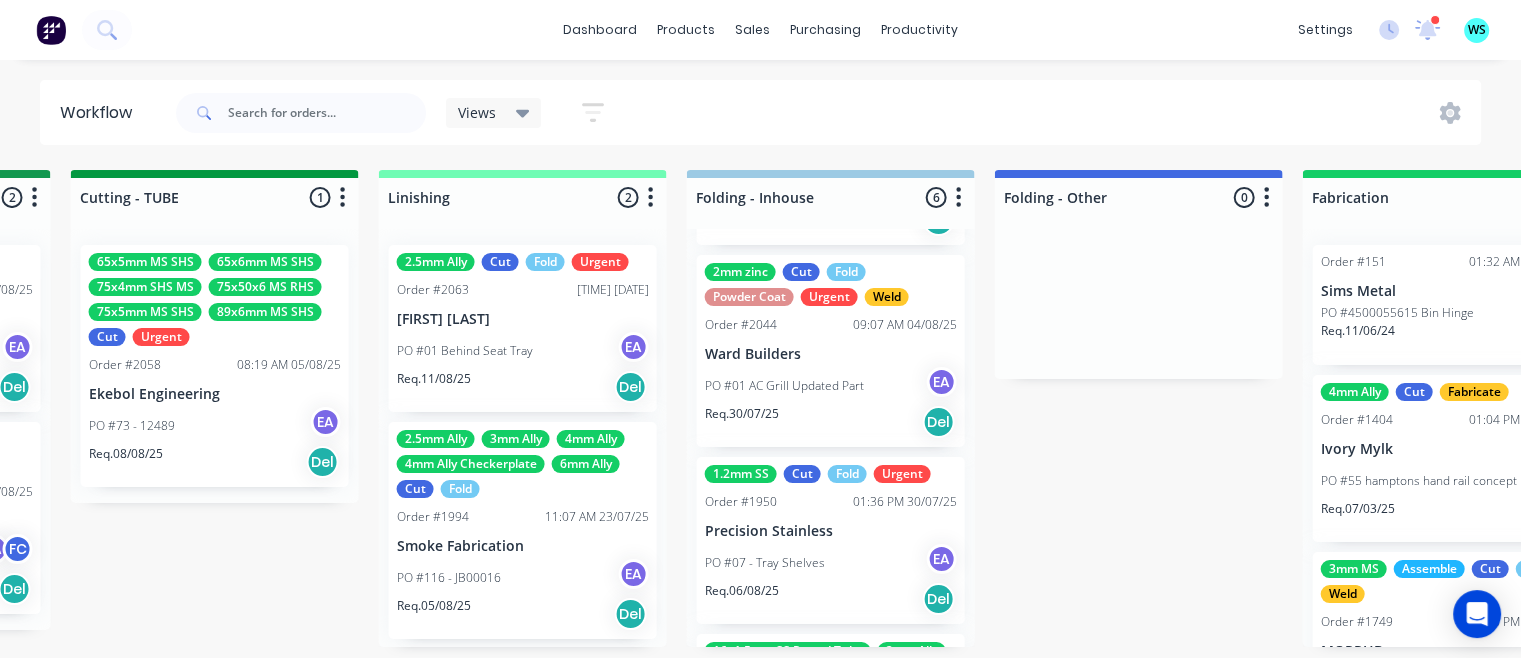 click on "Views Save new view None (Default) edit [FIRST] edit [FIRST] edit Show/Hide statuses Show line item cards Show line item cards Hide line item cards Sort by Required date Created date Required date Order number Customer name Most recent Filter by assignee Filter by labels" at bounding box center (827, 113) 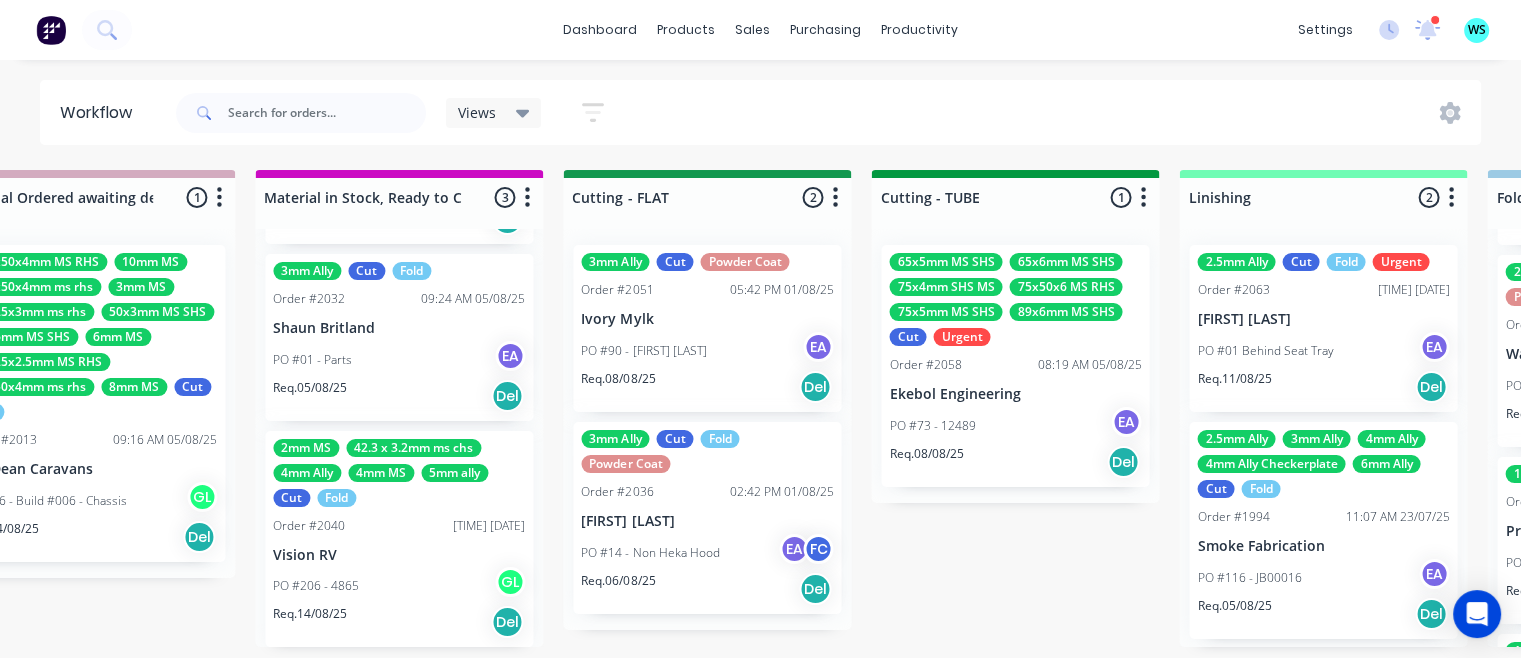 scroll, scrollTop: 4, scrollLeft: 3457, axis: both 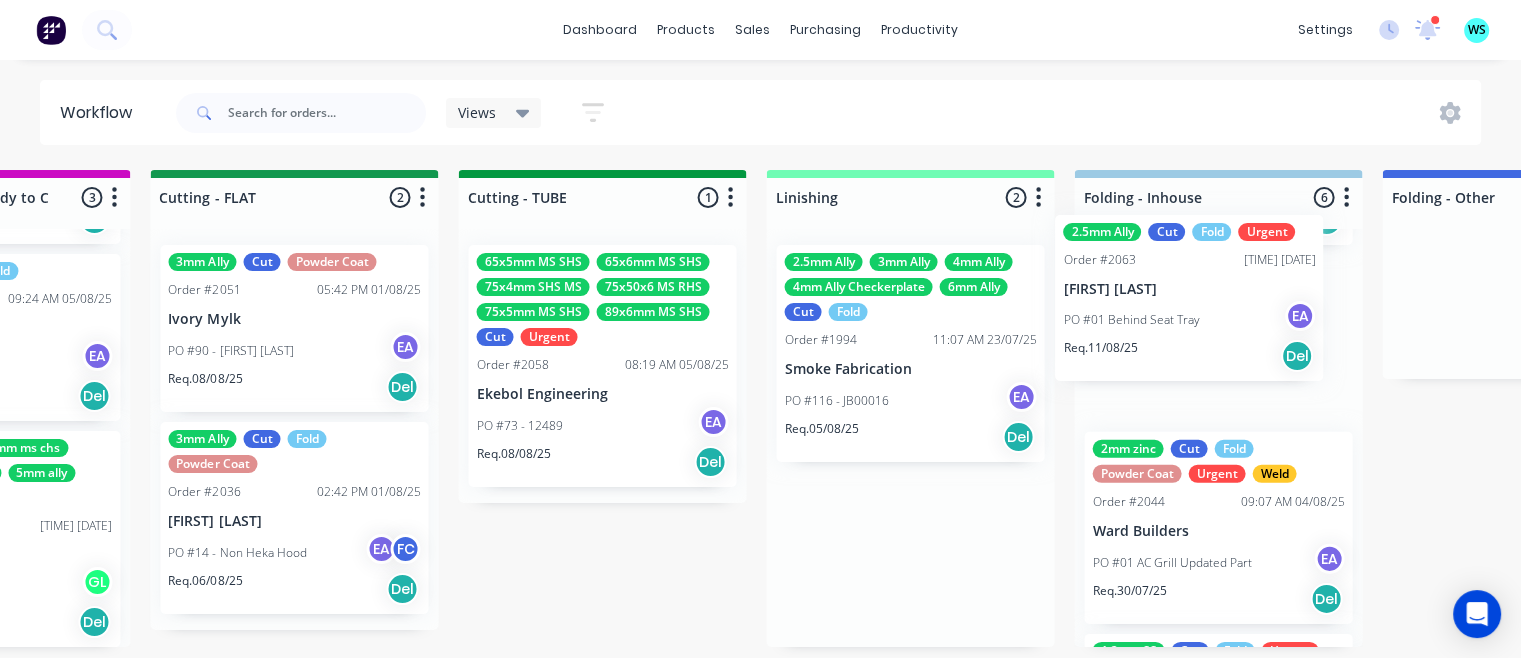 drag, startPoint x: 1285, startPoint y: 358, endPoint x: 1218, endPoint y: 337, distance: 70.21396 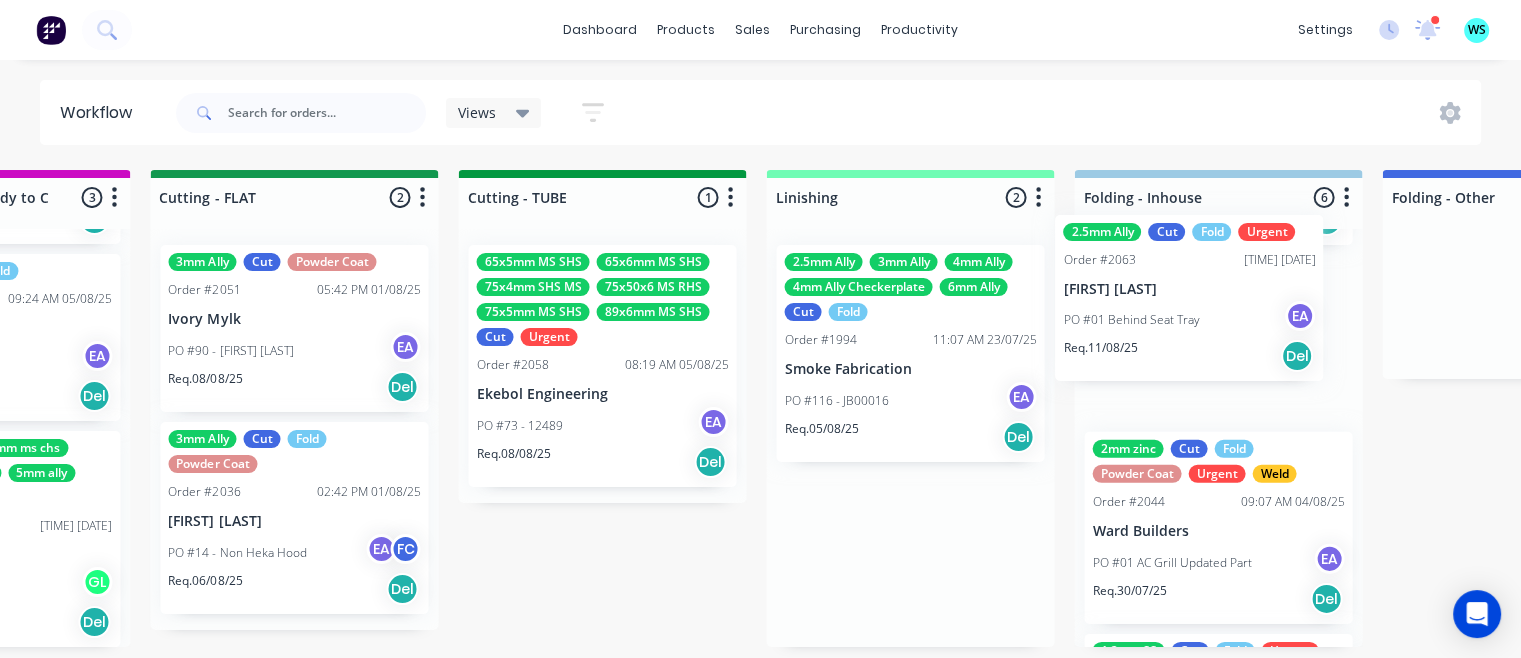 click on "Submitted [NUMBER] Status colour #[HEX] hex #[HEX] Save Cancel Summaries Total order value Invoiced to date To be invoiced Sort By Created date Required date Order number Customer name Most recent [NUMBER]-Add labels for all materials and processes here [NUMBER]x[NUMBER] [PRODUCT] [NUMBER] [PRODUCT] [NUMBER] [PRODUCT] [NUMBER] [PRODUCT] [NUMBER] [PRODUCT] Order #[NUMBER] [DATE] [PRODUCT] PO #[NUMBER] - [PRODUCT] Req. [DATE] Del Quote Order #[NUMBER] [DATE] [PRODUCT] PO #[NUMBER] - [PRODUCT] Req. [DATE] Del Quote Order #[NUMBER] [DATE] [PRODUCT] PO #[NUMBER] - [PRODUCT] Req. [DATE] Del Quote Order #[NUMBER] [DATE] [PRODUCT] PO #[NUMBER] - [PRODUCT] Req. [DATE] Del Order #[NUMBER] [DATE] [PRODUCT] PO #[NUMBER] - [PRODUCT]
Req. [DATE] Del Draw Up - [FIRST] [NUMBER] Status colour #[HEX] hex #[HEX] Save Cancel Notifications Email SMS Summaries Total order value Invoiced to date To be invoiced Sort By Created date IC" at bounding box center [383, 408] 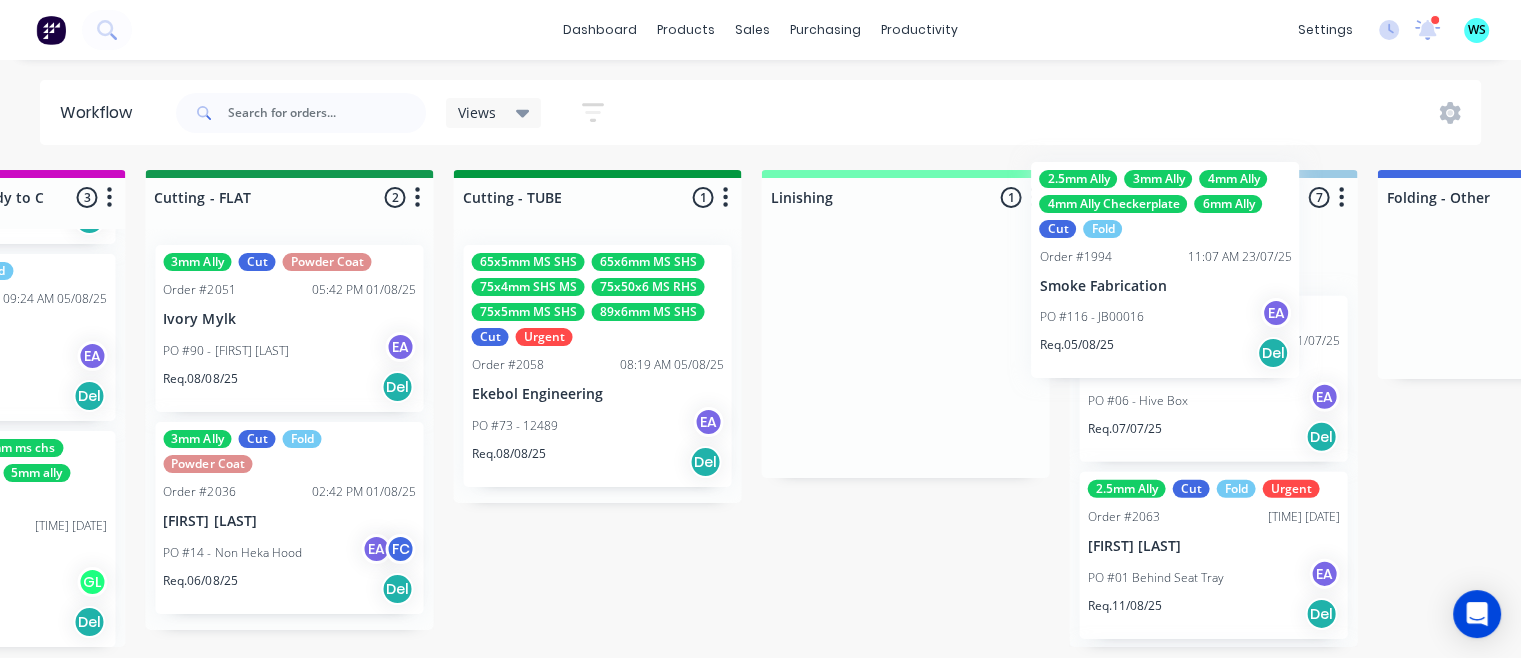 scroll, scrollTop: 4, scrollLeft: 3599, axis: both 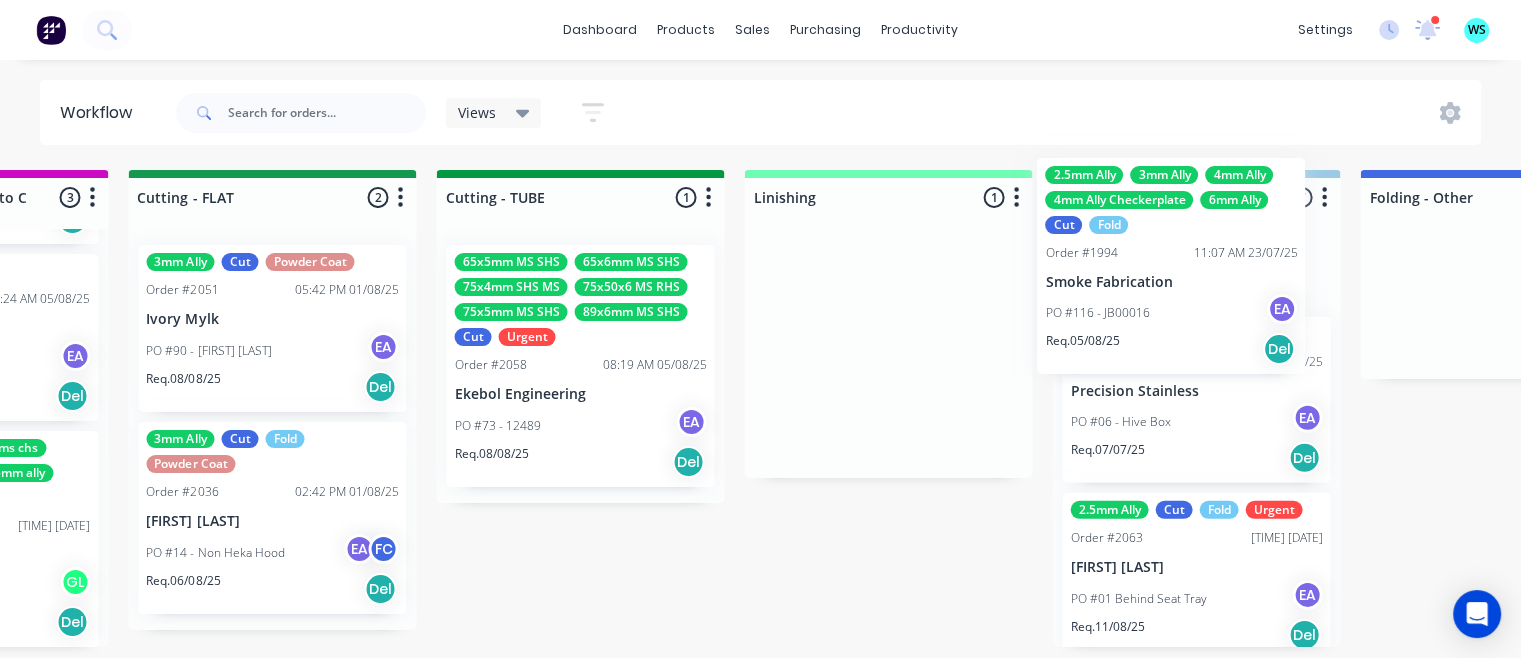 drag, startPoint x: 1144, startPoint y: 357, endPoint x: 1149, endPoint y: 373, distance: 16.763054 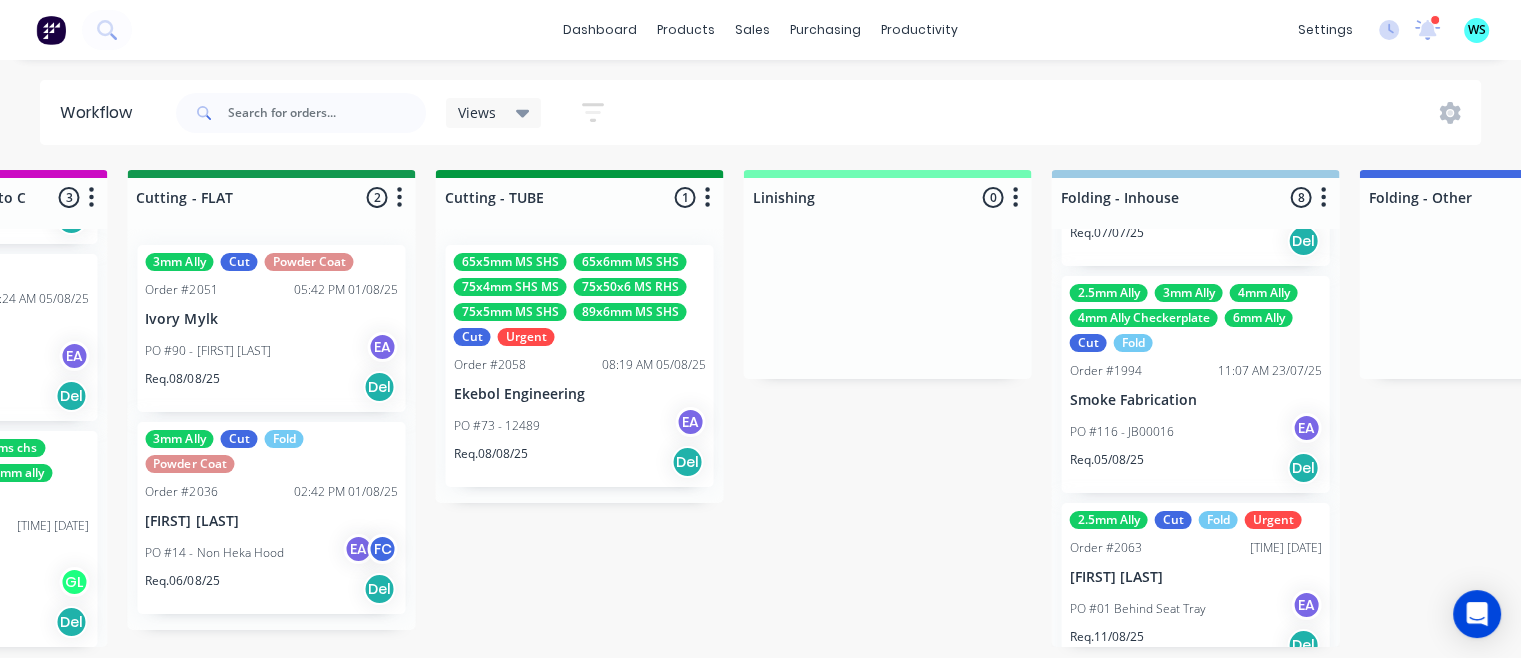 click on "Submitted [NUMBER] Status colour #[HEX] hex #[HEX] Save Cancel Summaries Total order value Invoiced to date To be invoiced Sort By Created date Required date Order number Customer name Most recent [NUMBER]-Add labels for all materials and processes here [NUMBER]x[NUMBER] [PRODUCT] [NUMBER] [PRODUCT] [NUMBER] [PRODUCT] [NUMBER] [PRODUCT] [NUMBER] [PRODUCT] Order #[NUMBER] [DATE] [PRODUCT] PO #[NUMBER] - [PRODUCT] Req. [DATE] Del Quote Order #[NUMBER] [DATE] [PRODUCT] PO #[NUMBER] - [PRODUCT] Req. [DATE] Del Quote Order #[NUMBER] [DATE] [PRODUCT] PO #[NUMBER] - [PRODUCT] Req. [DATE] Del Quote Order #[NUMBER] [DATE] [PRODUCT] PO #[NUMBER] - [PRODUCT] Req. [DATE] Del Order #[NUMBER] [DATE] [PRODUCT] PO #[NUMBER] - [PRODUCT]
Req. [DATE] Del Draw Up - [FIRST] [NUMBER] Status colour #[HEX] hex #[HEX] Save Cancel Notifications Email SMS Summaries Total order value Invoiced to date To be invoiced Sort By Created date IC" at bounding box center [360, 408] 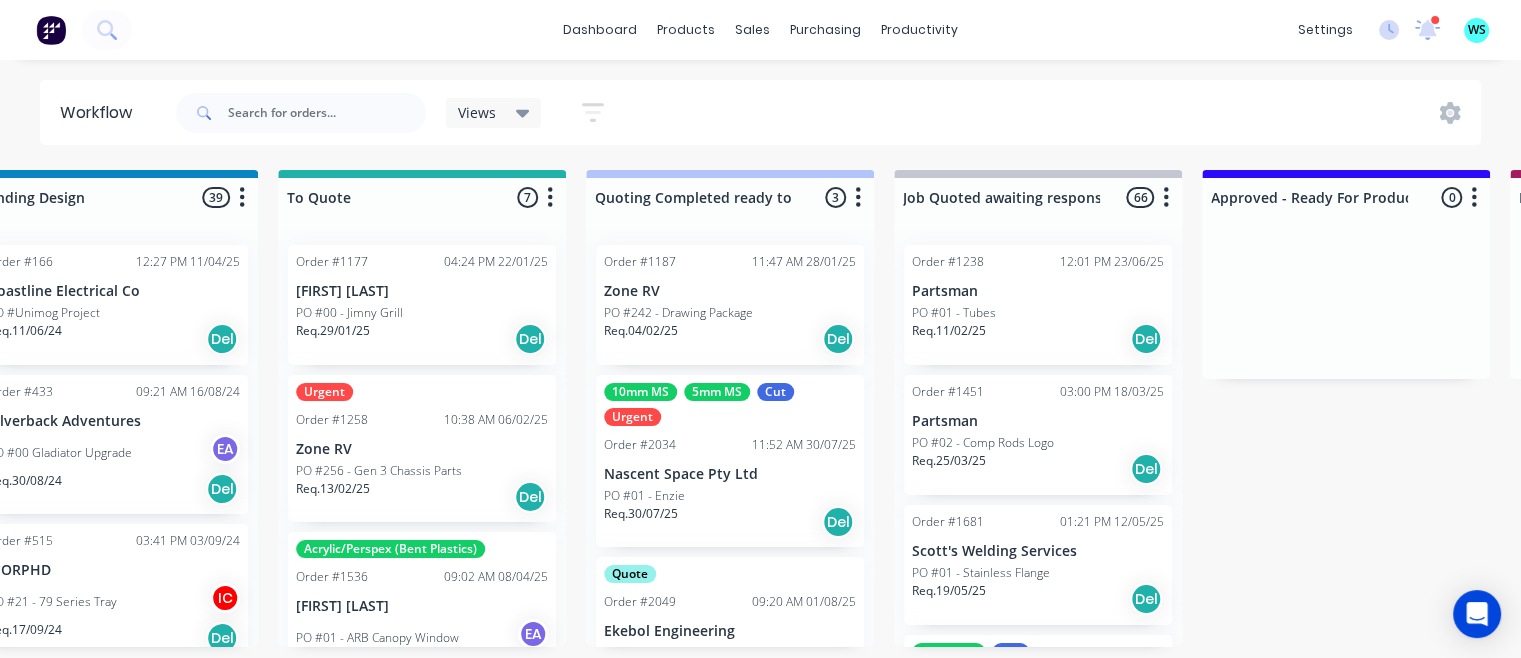 scroll, scrollTop: 4, scrollLeft: 1301, axis: both 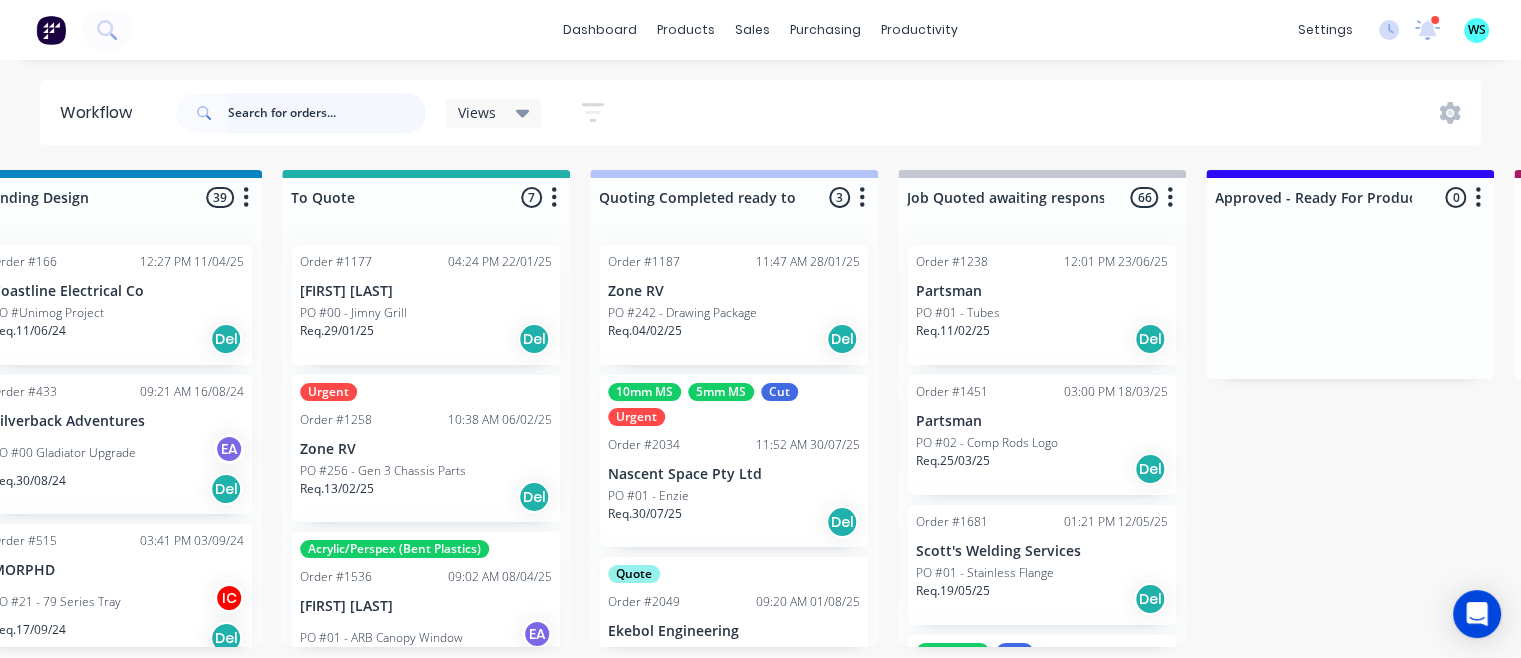click at bounding box center [327, 113] 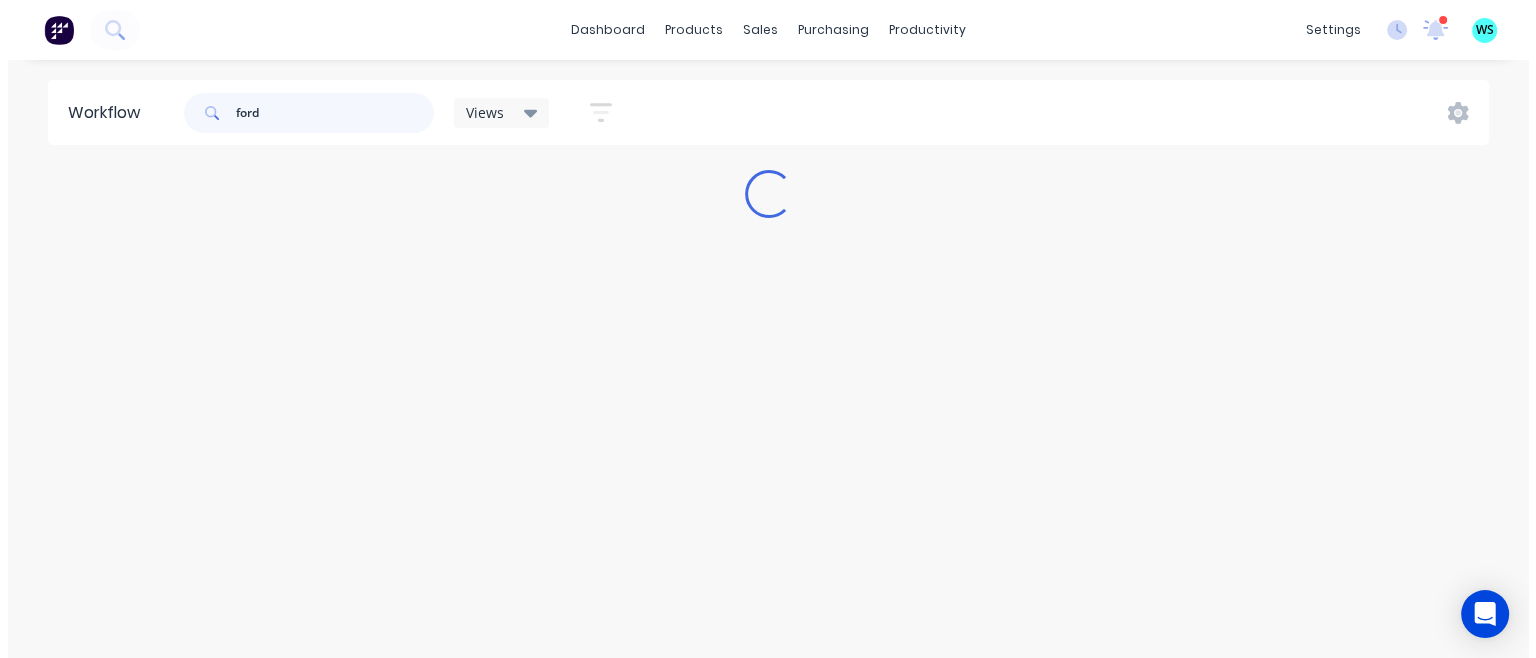 scroll, scrollTop: 0, scrollLeft: 0, axis: both 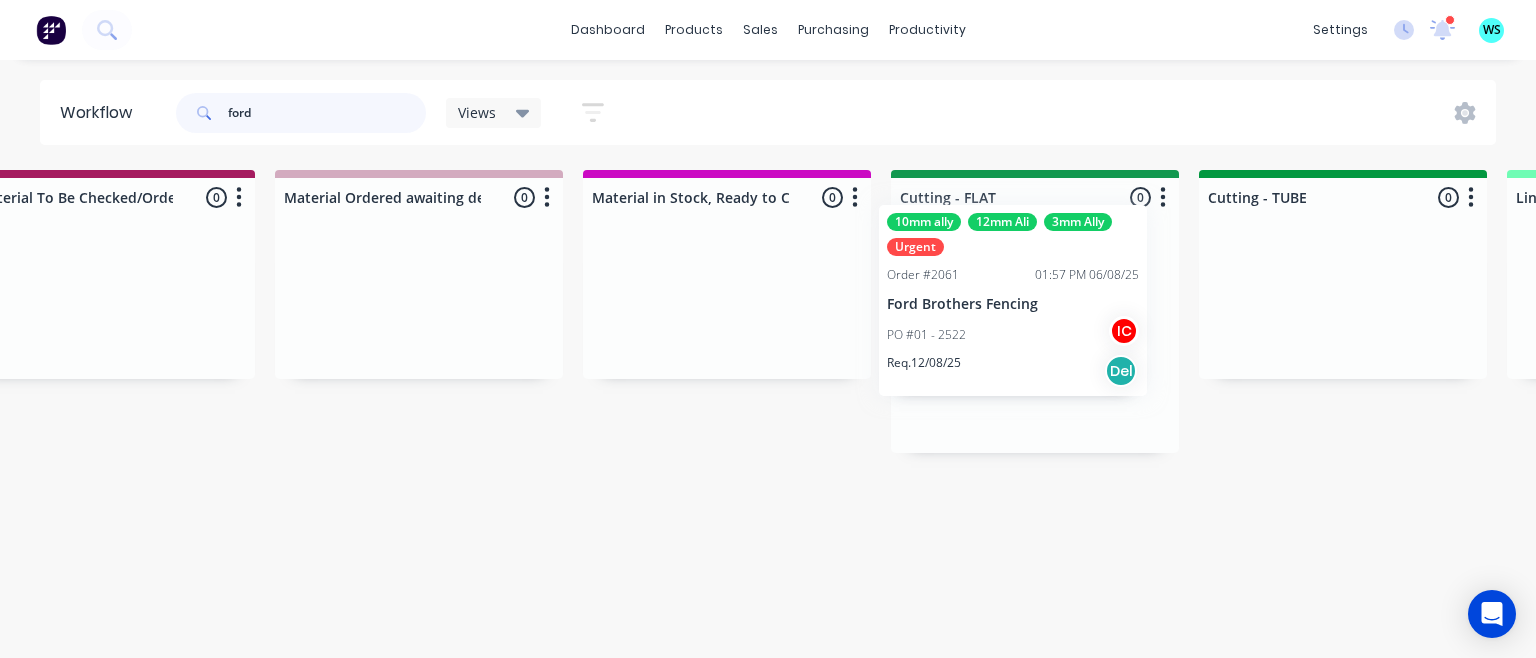 drag, startPoint x: 477, startPoint y: 329, endPoint x: 968, endPoint y: 289, distance: 492.62665 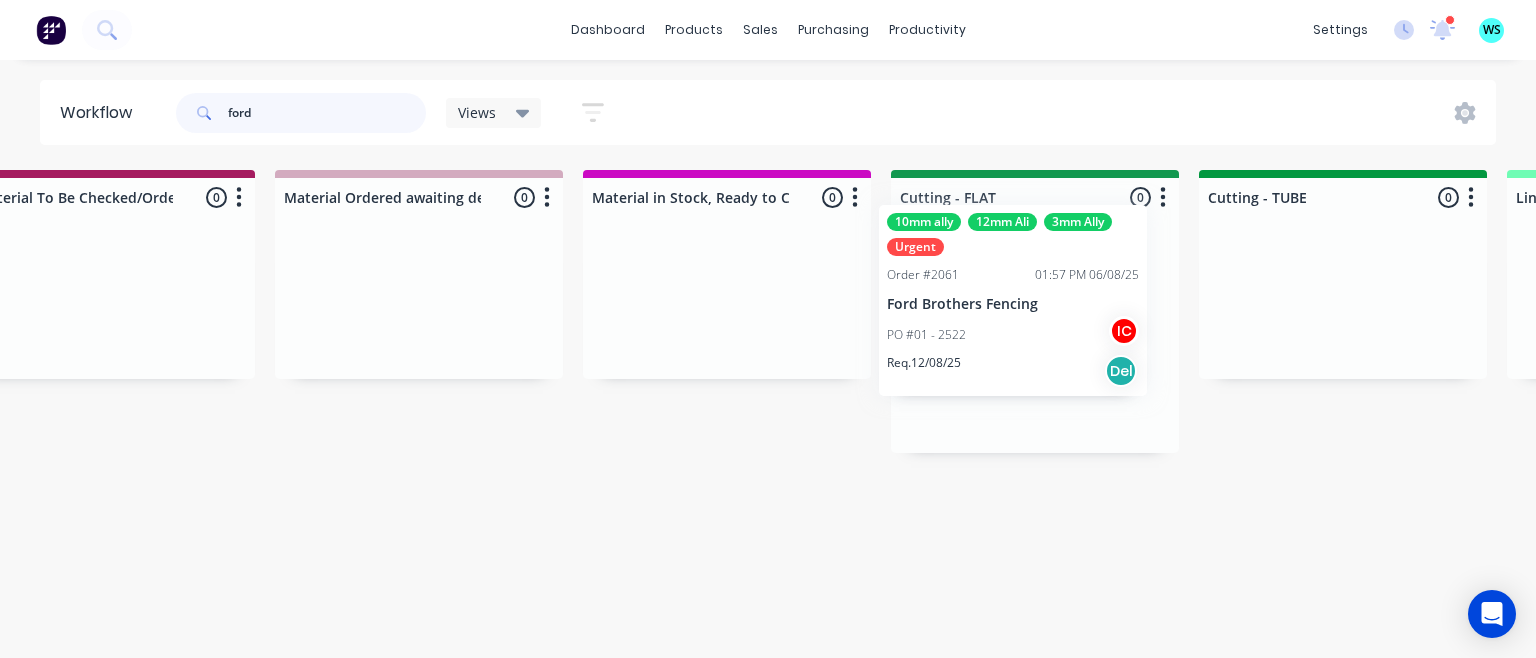 click on "Draw Up - [FIRST]" at bounding box center [1124, 387] 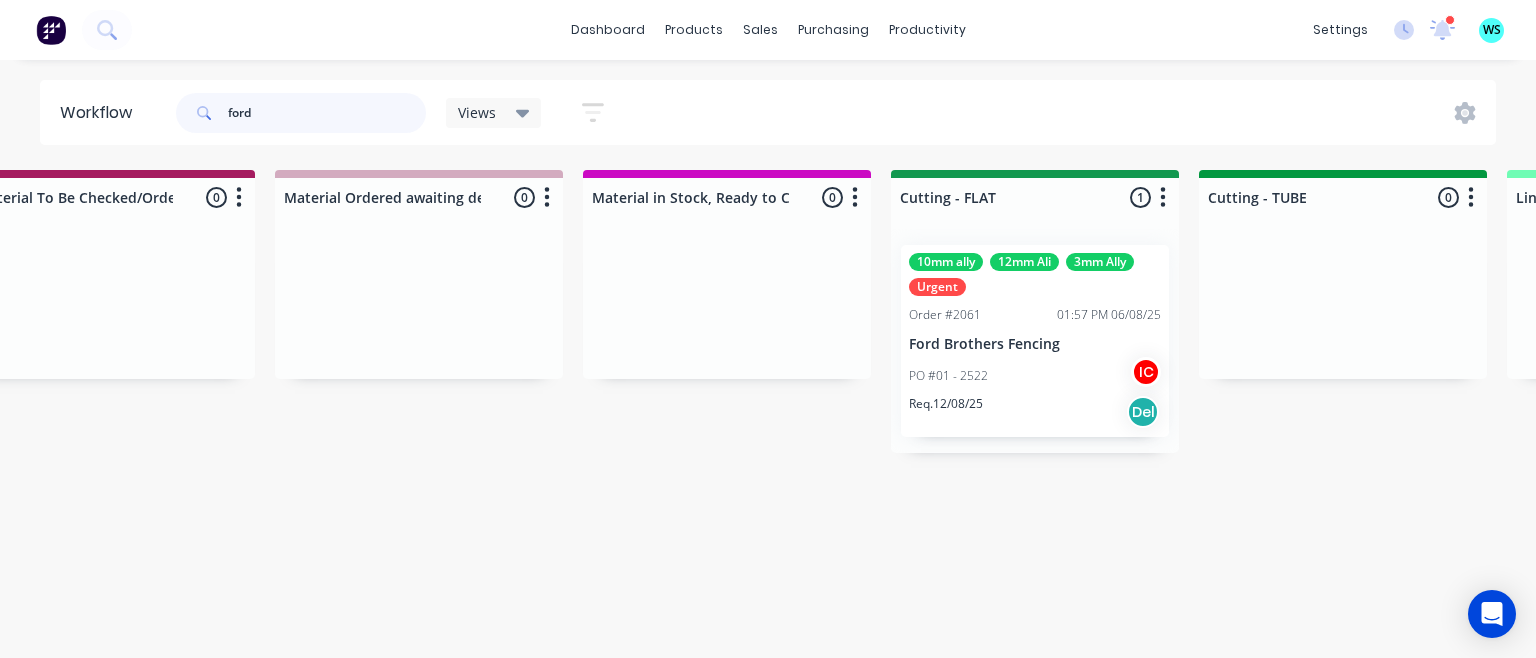 drag, startPoint x: 280, startPoint y: 101, endPoint x: 135, endPoint y: 98, distance: 145.03104 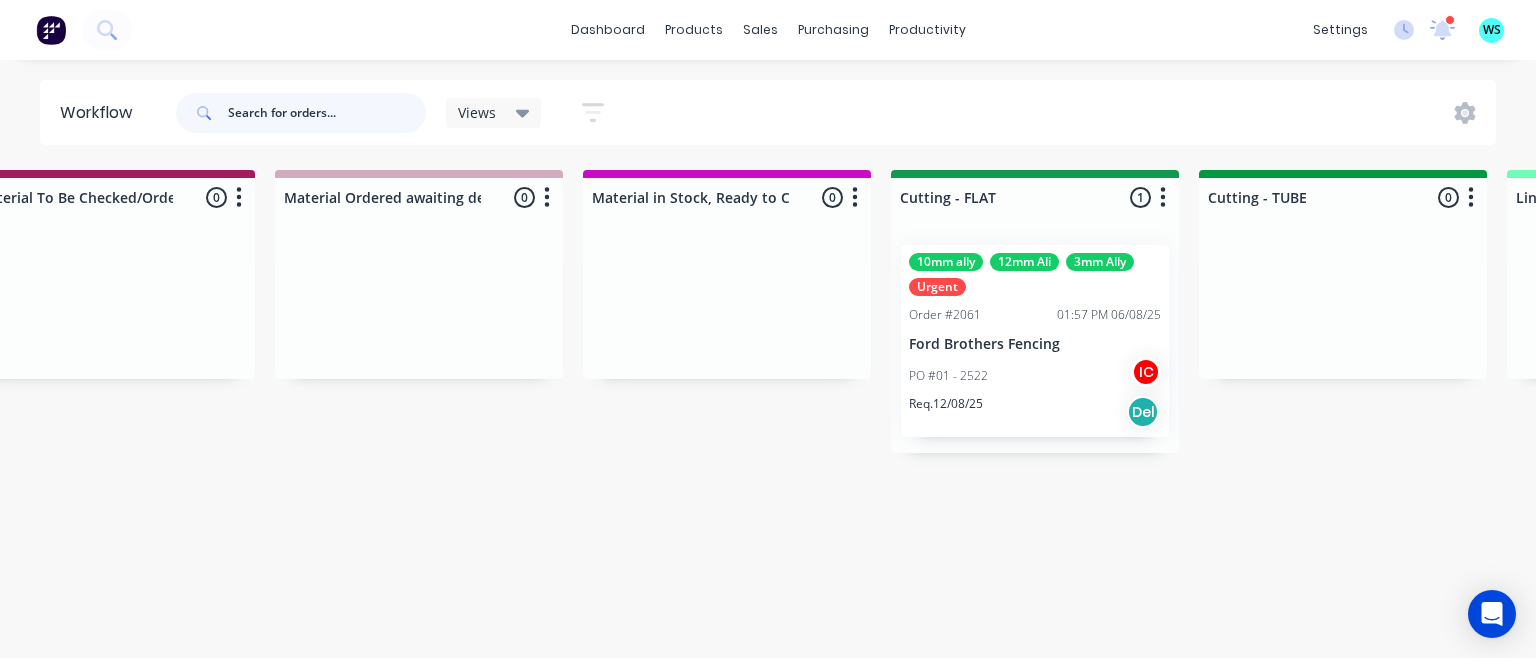 type 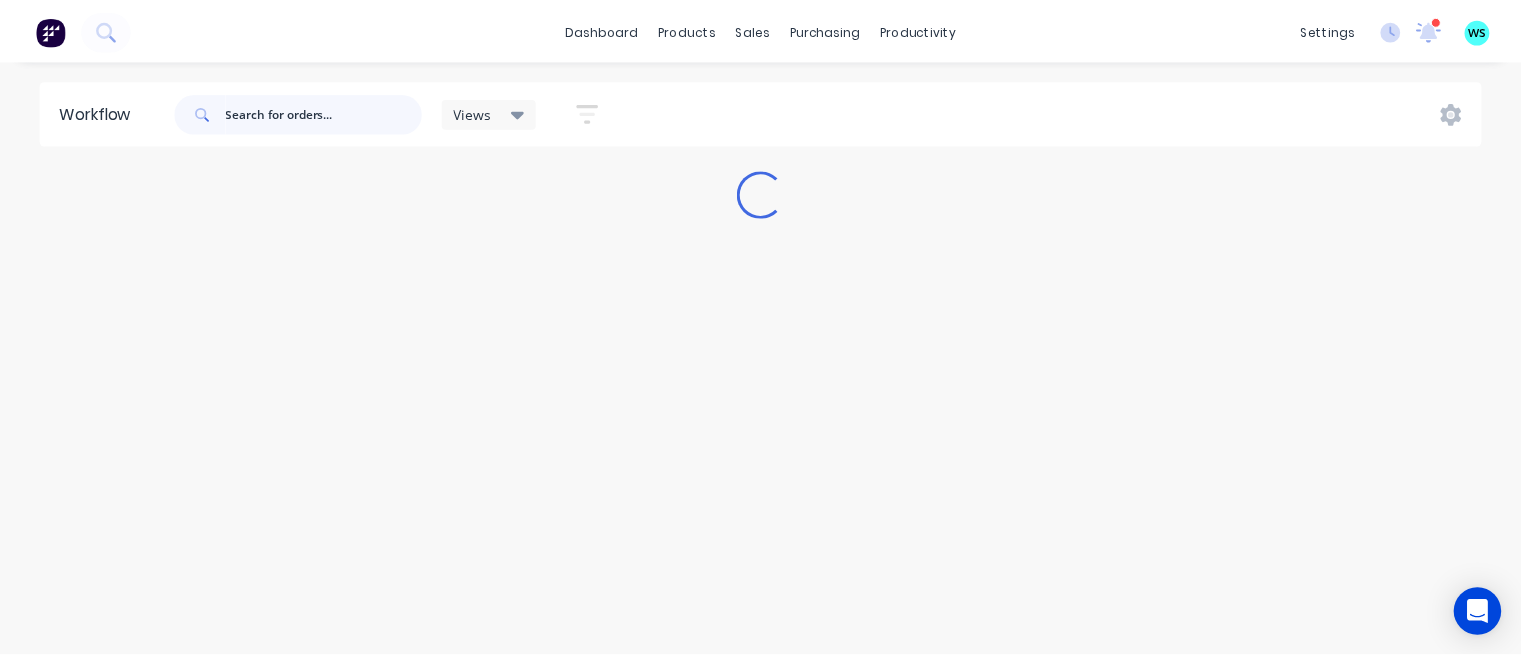 scroll, scrollTop: 0, scrollLeft: 0, axis: both 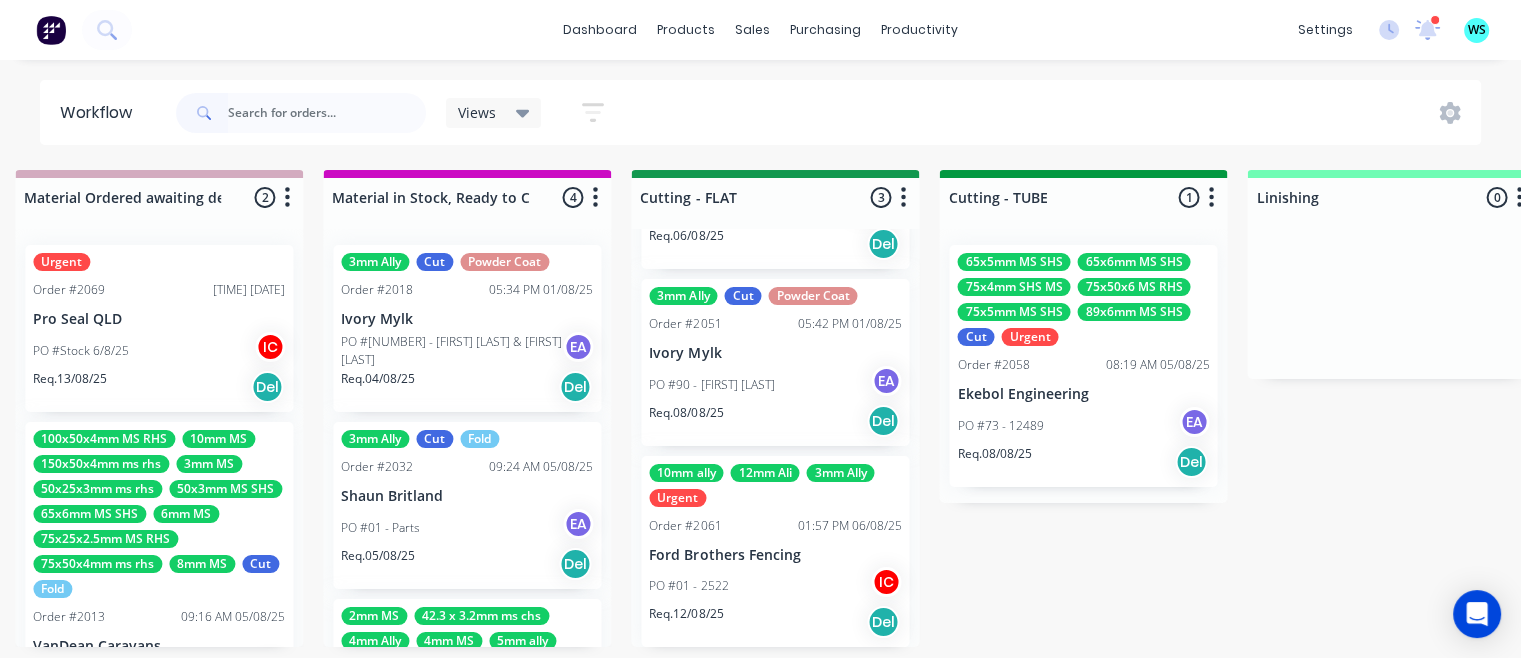 click on "[NUMBER]mm [MATERIAL] [NUMBER]mm [MATERIAL] [NUMBER]mm [MATERIAL] Urgent Order #[NUMBER] [TIME] [DATE] [BRAND] [BRAND] PO #[NUMBER] - [PRODUCT] IC Req. [DATE] Del" at bounding box center [775, 552] 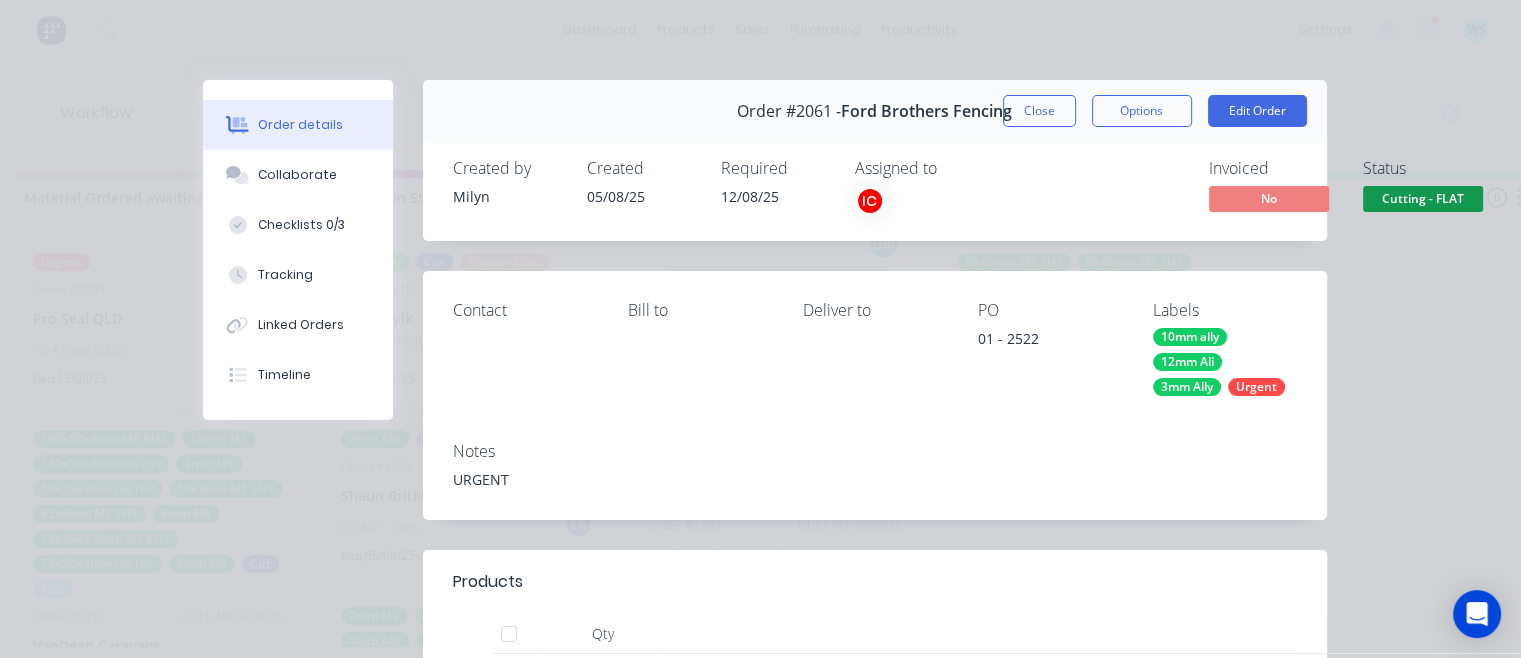 click on "Options" at bounding box center (1142, 111) 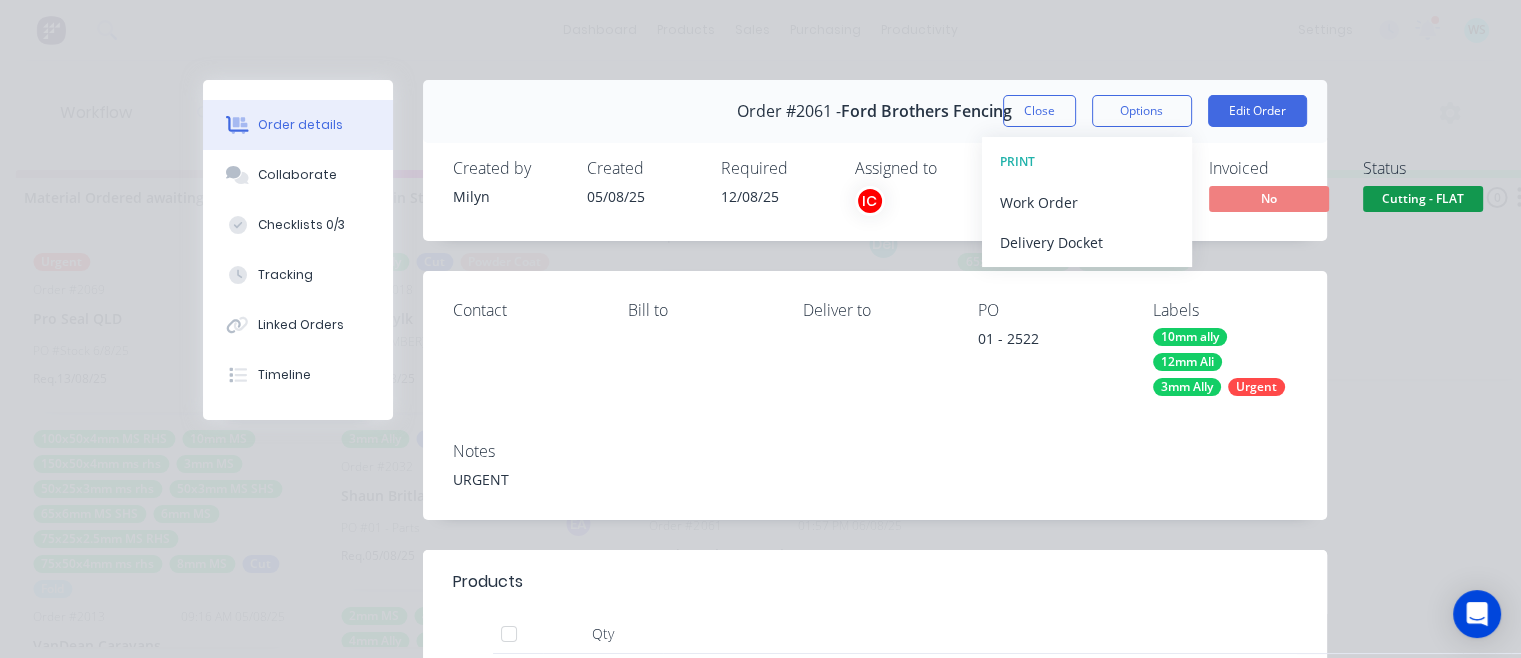 click on "Work Order" at bounding box center [1087, 202] 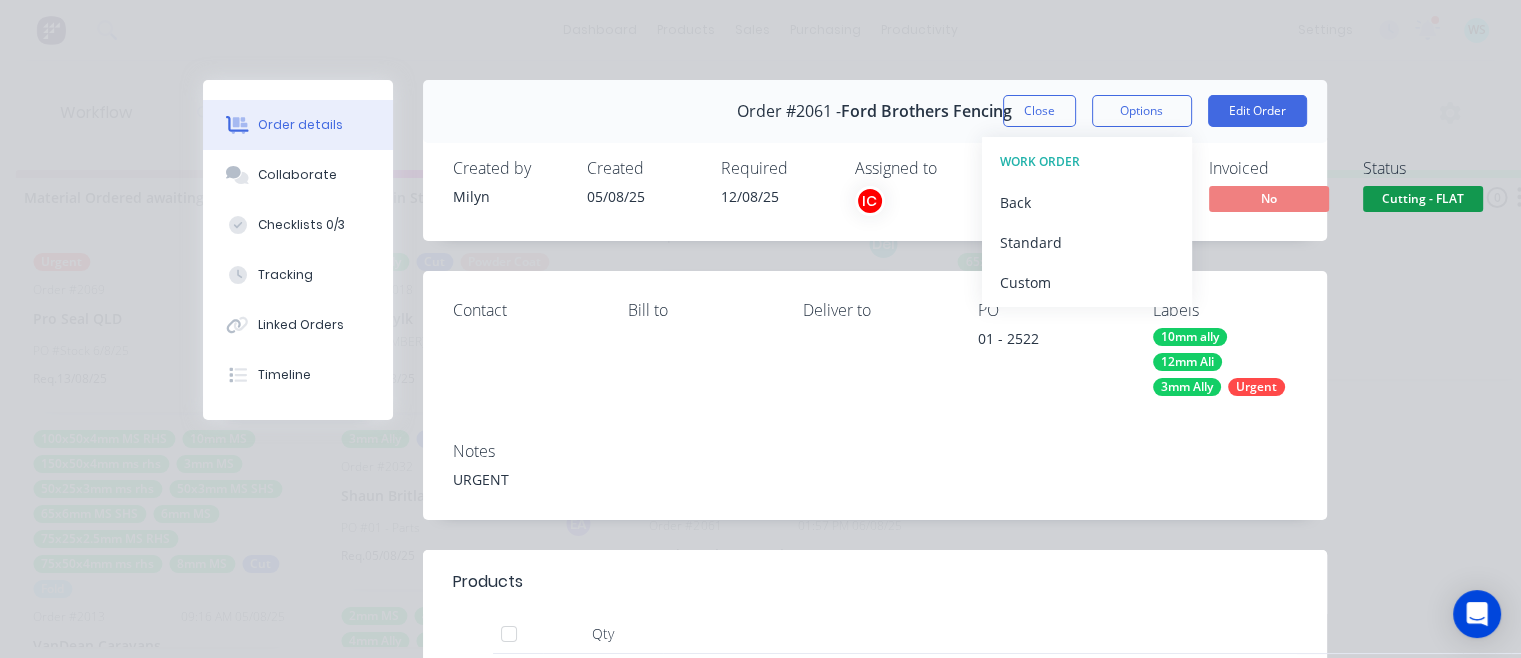 click on "Standard" at bounding box center (1087, 242) 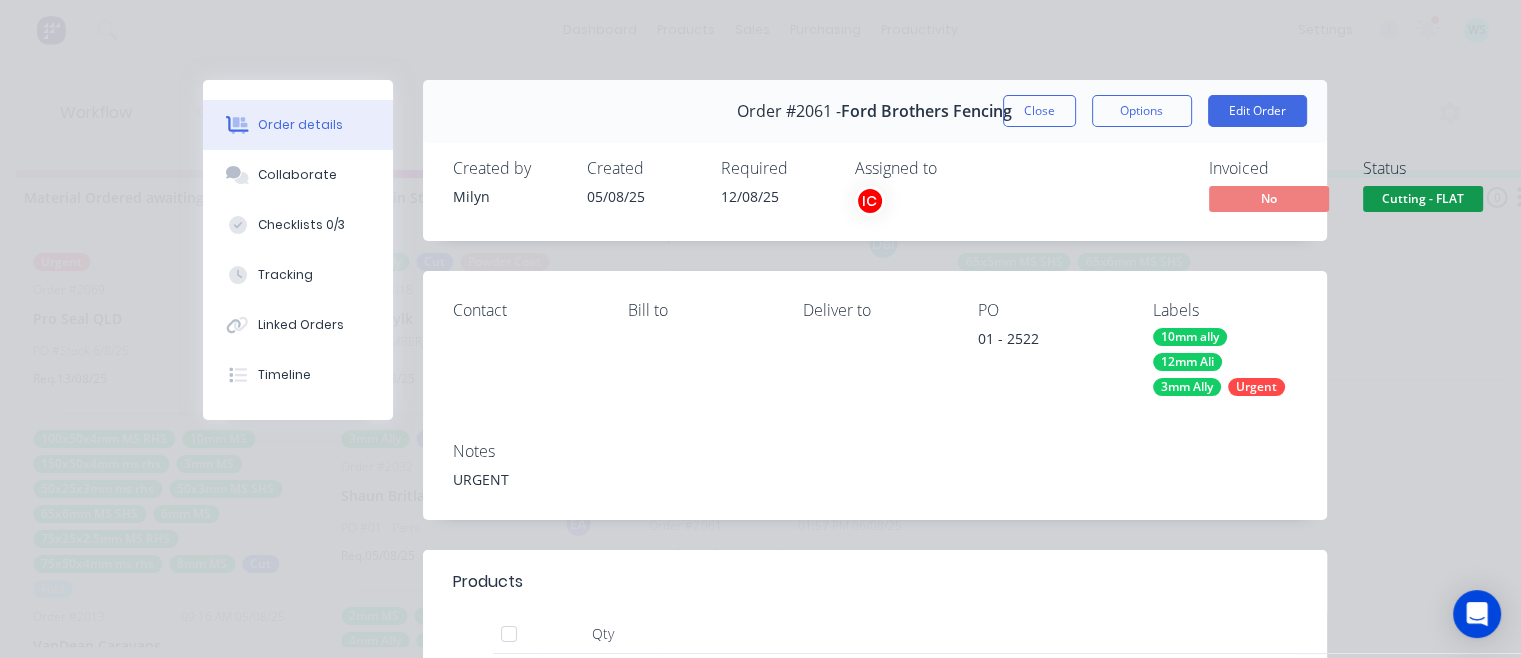 click on "Order #[NUMBER] [BRAND] [BRAND] Close Options Edit Order All Attachments Create new label Add a message... Aa @ ☺ Send Order details Collaborate Checklists [NUMBER]/[NUMBER] Tracking Linked Orders Timeline Order details Collaborate Checklists Tracking Linked Orders Timeline Created by [FIRST] Created [DATE] Required [DATE] Assigned to IC Invoiced No Status Cutting - FLAT Contact Bill to Deliver to PO #[NUMBER] - [PRODUCT] Labels [NUMBER]mm [MATERIAL] [NUMBER]mm [MATERIAL] [NUMBER]mm [MATERIAL] Urgent Notes URGENT Products Qty [NUMBER] [PRODUCT] [NUMBER]x[NUMBER] with [NUMBER]x [NUMBER]mm holes [NUMBER]mm [MATERIAL] [NUMBER] (FROM METAL GEO) [PRODUCT] [NUMBER]x[NUMBER] with [NUMBER]x [NUMBER]mm holes [NUMBER]mm [MATERIAL] [NUMBER] (FROM METAL GEO) [PRODUCT] [NUMBER]x[NUMBER] with [NUMBER]x [NUMBER]mm holes [NUMBER]mm [MATERIAL] Labour $[PRICE] Sub total $[PRICE] Margin $[PRICE] ( [PRICE] %) Tax $[PRICE] Total $[PRICE]" at bounding box center [760, 329] 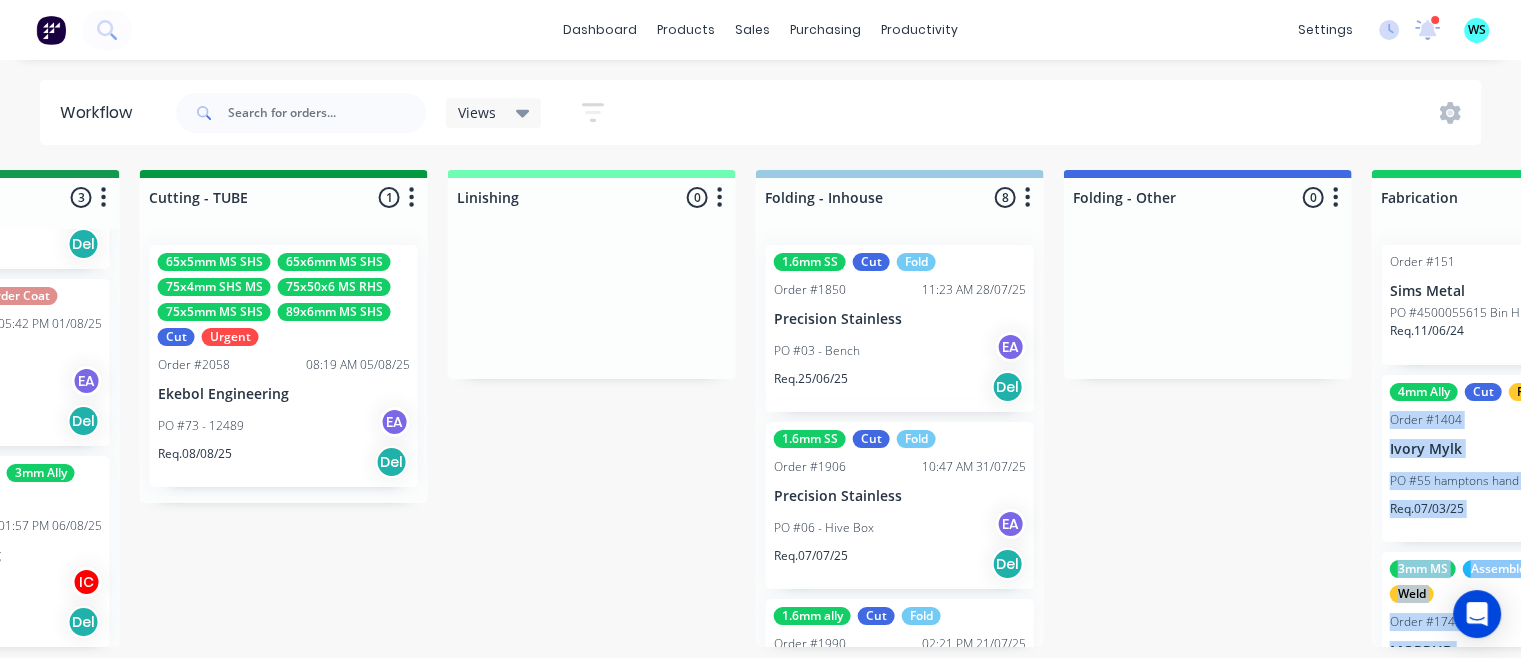 scroll, scrollTop: 0, scrollLeft: 3964, axis: horizontal 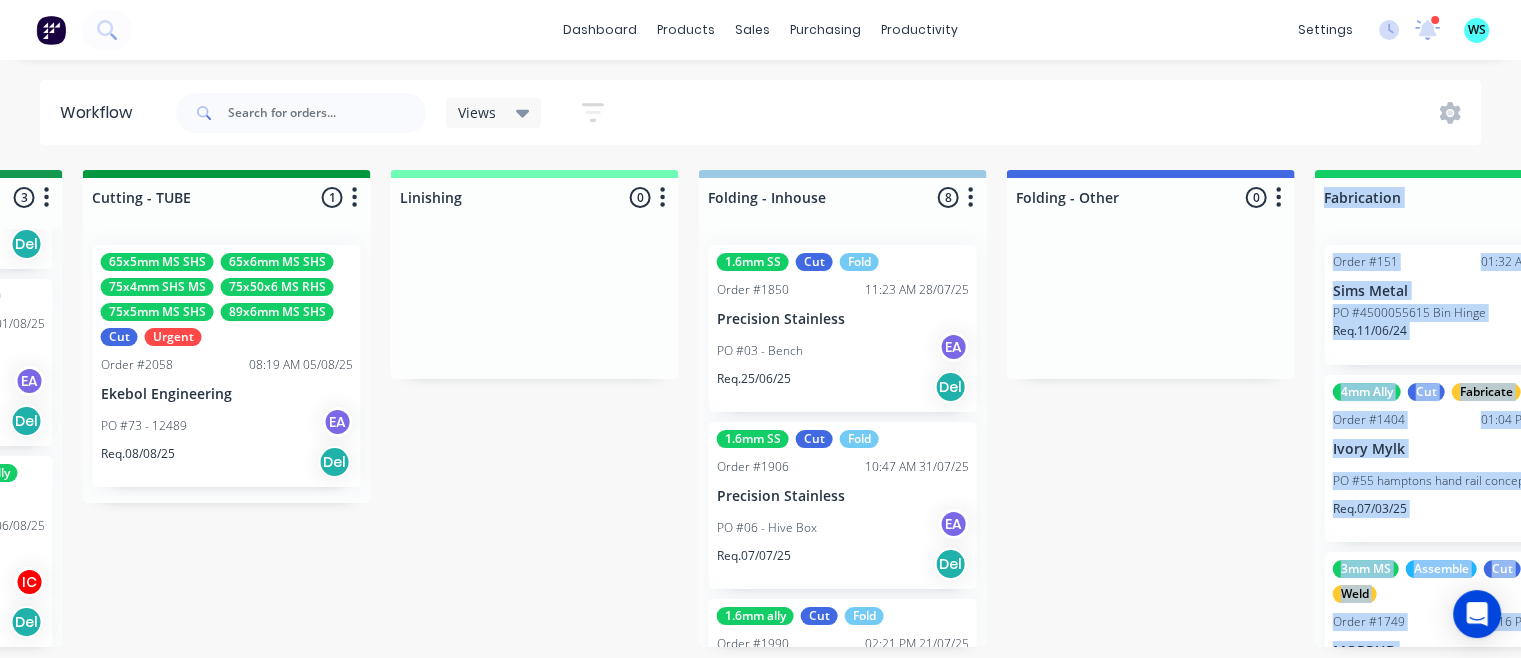drag, startPoint x: 1376, startPoint y: 465, endPoint x: 1184, endPoint y: 453, distance: 192.37463 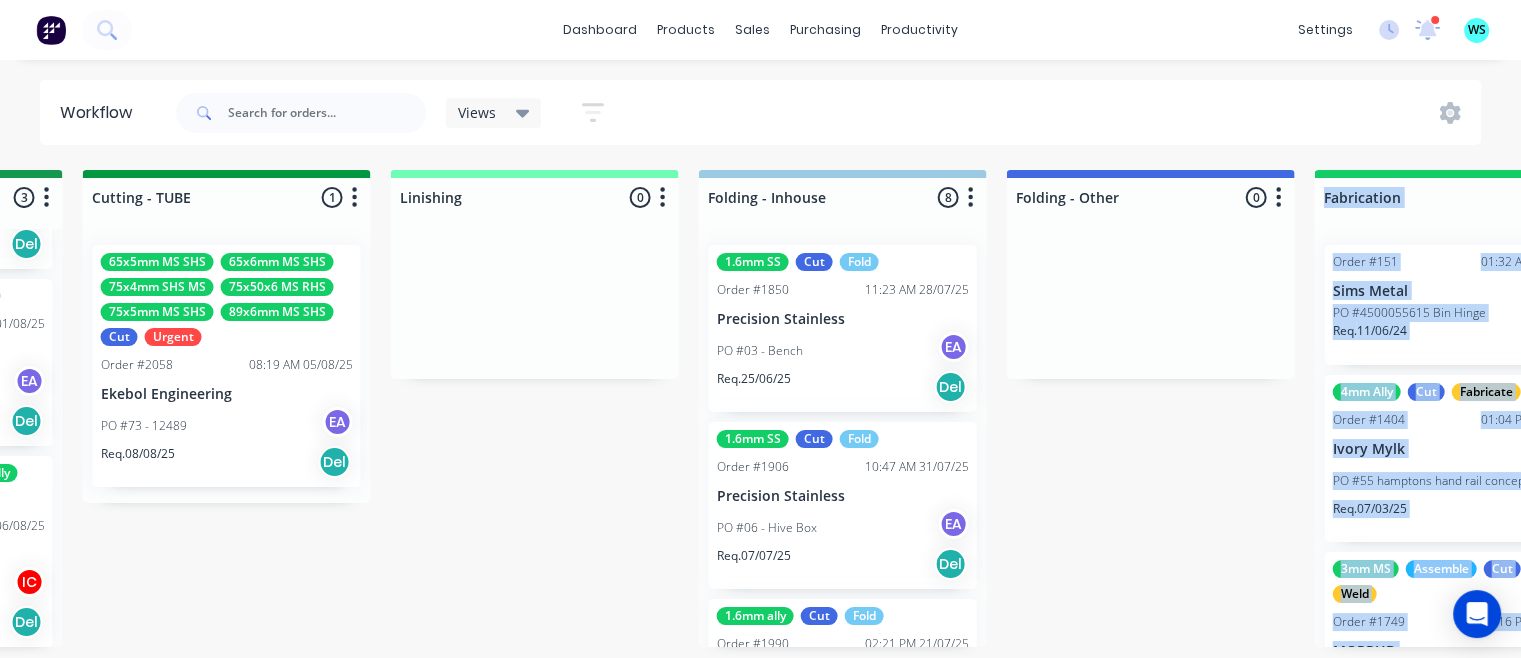 drag, startPoint x: 1184, startPoint y: 453, endPoint x: 1148, endPoint y: 491, distance: 52.34501 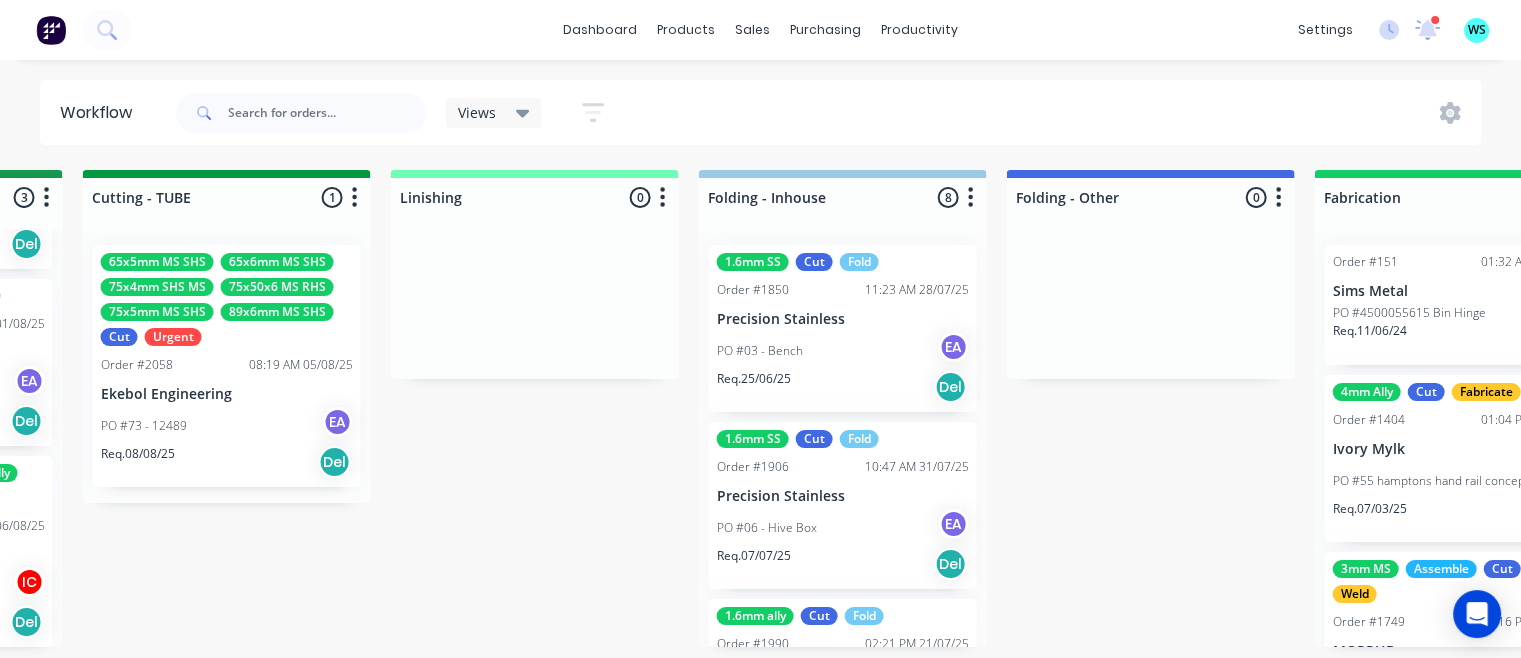 click on "Submitted [NUMBER] Status colour # [HEX] hex # [HEX] Save Cancel Summaries Total order value Invoiced to date To be invoiced Sort By Created date Required date Order number Customer name Most recent 0-Add labels for all materials and processes here [PRODUCT] [PRODUCT] [PRODUCT] [PRODUCT] [PRODUCT] Order # [NUMBER] [TIME] [DATE] [COMPANY] PO # [NUMBER] - [PRODUCT] Req. [DATE] Del Quote Order # [NUMBER] [TIME] [DATE] [COMPANY] PO # [NUMBER] - [PRODUCT] Req. [DATE] Del Quote Order # [NUMBER] [TIME] [DATE] [COMPANY] PO # [NUMBER] - [PRODUCT] Req. [DATE] Del Quote Order # [NUMBER] [TIME] [DATE] [COMPANY] PO # [NUMBER] - [PRODUCT] Req. [DATE] Del [PRODUCT] [PRODUCT] [PRODUCT] Urgent Order # [NUMBER] [TIME] [DATE] [COMPANY] PO # [NUMBER] - [PRODUCT] Req. [DATE] Del Quote Order # [NUMBER] [TIME] [DATE] [COMPANY] PO # [NUMBER] - [PRODUCT] Req. [DATE] Del Order # [NUMBER] [TIME] [DATE] [COMPANY] PO # [NUMBER] - [PRODUCT] Req. [DATE] Del [PRODUCT] - [FIRST]" at bounding box center [8, 408] 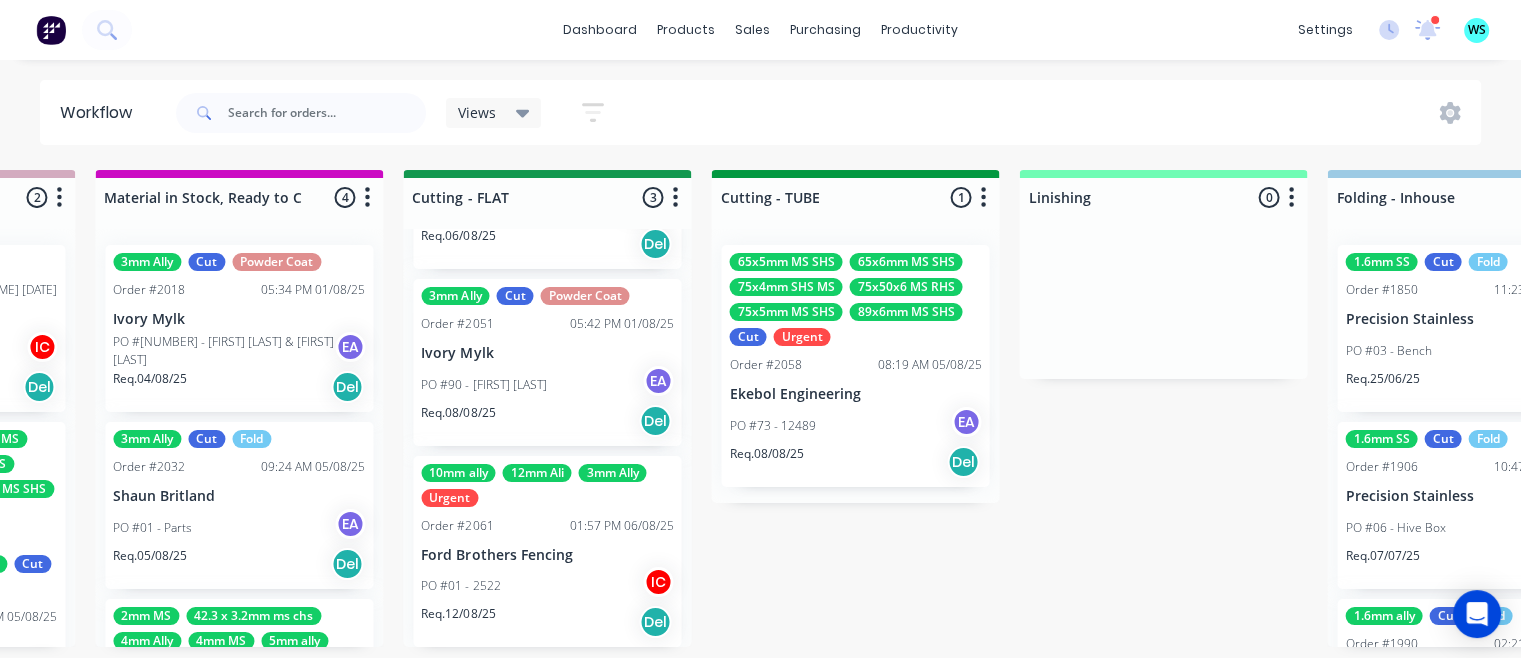 scroll, scrollTop: 0, scrollLeft: 3332, axis: horizontal 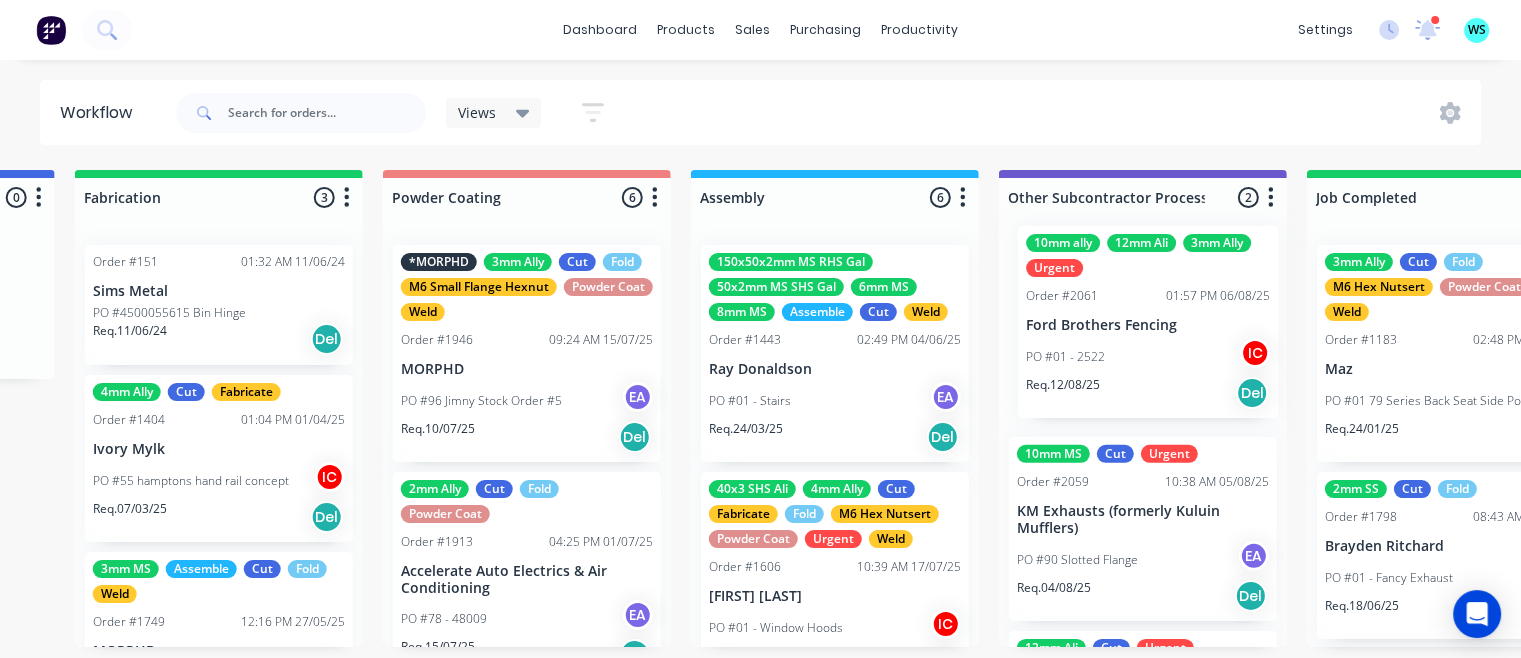 drag, startPoint x: 549, startPoint y: 597, endPoint x: 1166, endPoint y: 361, distance: 660.5944 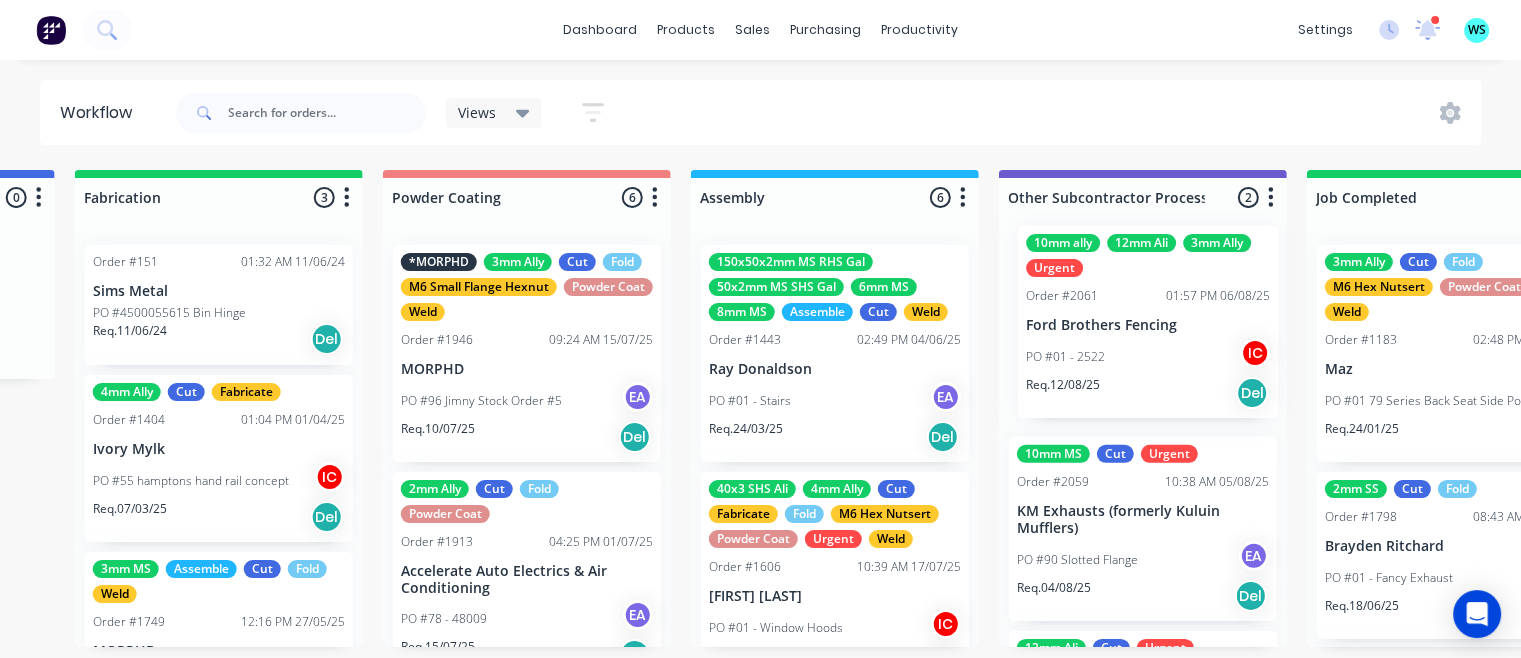 click on "Submitted [NUMBER] Status colour # [HEX] hex # [HEX] Save Cancel Summaries Total order value Invoiced to date To be invoiced Sort By Created date Required date Order number Customer name Most recent 0-Add labels for all materials and processes here [PRODUCT] [PRODUCT] [PRODUCT] [PRODUCT] [PRODUCT] Order # [NUMBER] [TIME] [DATE] [COMPANY] PO # [NUMBER] - [PRODUCT] Req. [DATE] Del Quote Order # [NUMBER] [TIME] [DATE] [COMPANY] PO # [NUMBER] - [PRODUCT] Req. [DATE] Del Quote Order # [NUMBER] [TIME] [DATE] [COMPANY] PO # [NUMBER] - [PRODUCT] Req. [DATE] Del Quote Order # [NUMBER] [TIME] [DATE] [COMPANY] PO # [NUMBER] - [PRODUCT] Req. [DATE] Del [PRODUCT] [PRODUCT] [PRODUCT] Urgent Order # [NUMBER] [TIME] [DATE] [COMPANY] PO # [NUMBER] - [PRODUCT] Req. [DATE] Del Quote Order # [NUMBER] [TIME] [DATE] [COMPANY] PO # [NUMBER] - [PRODUCT] Req. [DATE] Del Order # [NUMBER] [TIME] [DATE] [COMPANY] PO # [NUMBER] - [PRODUCT] Req. [DATE] Del [PRODUCT] - [FIRST]" at bounding box center (-1232, 408) 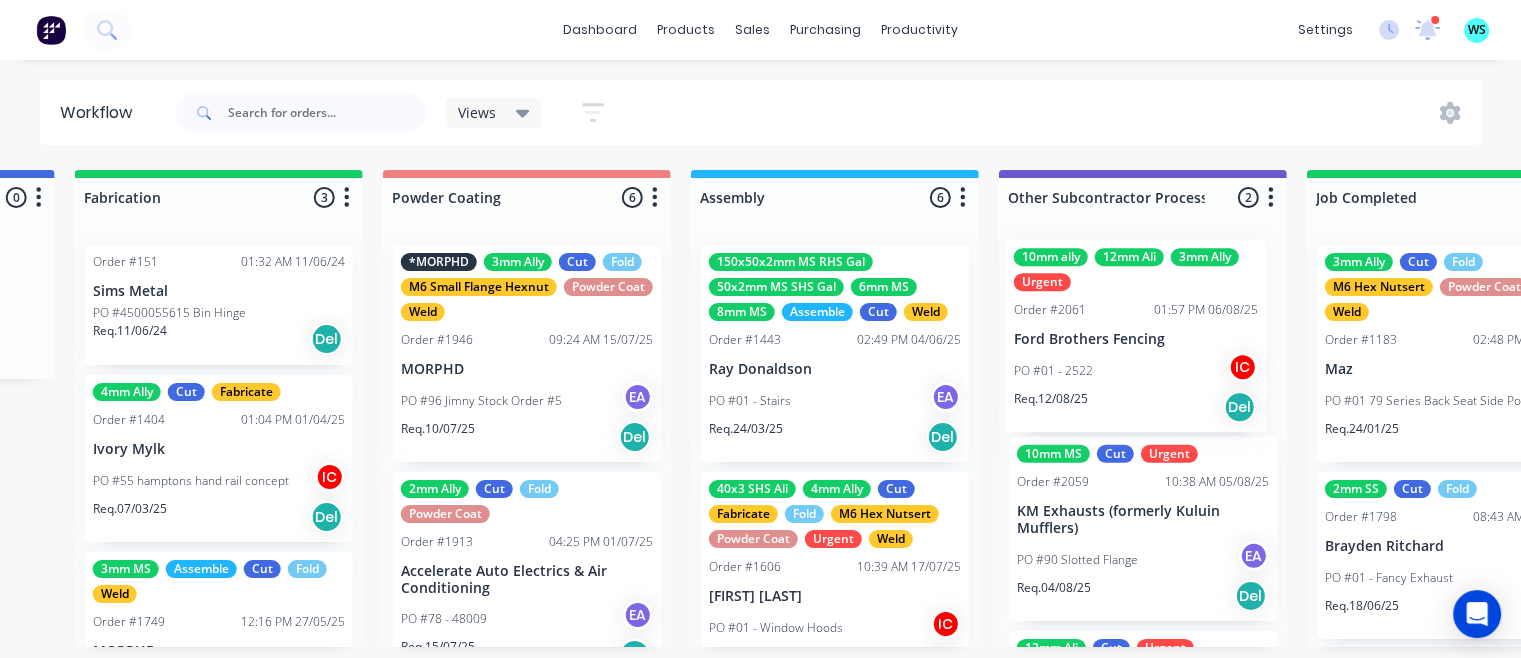 scroll, scrollTop: 4, scrollLeft: 5207, axis: both 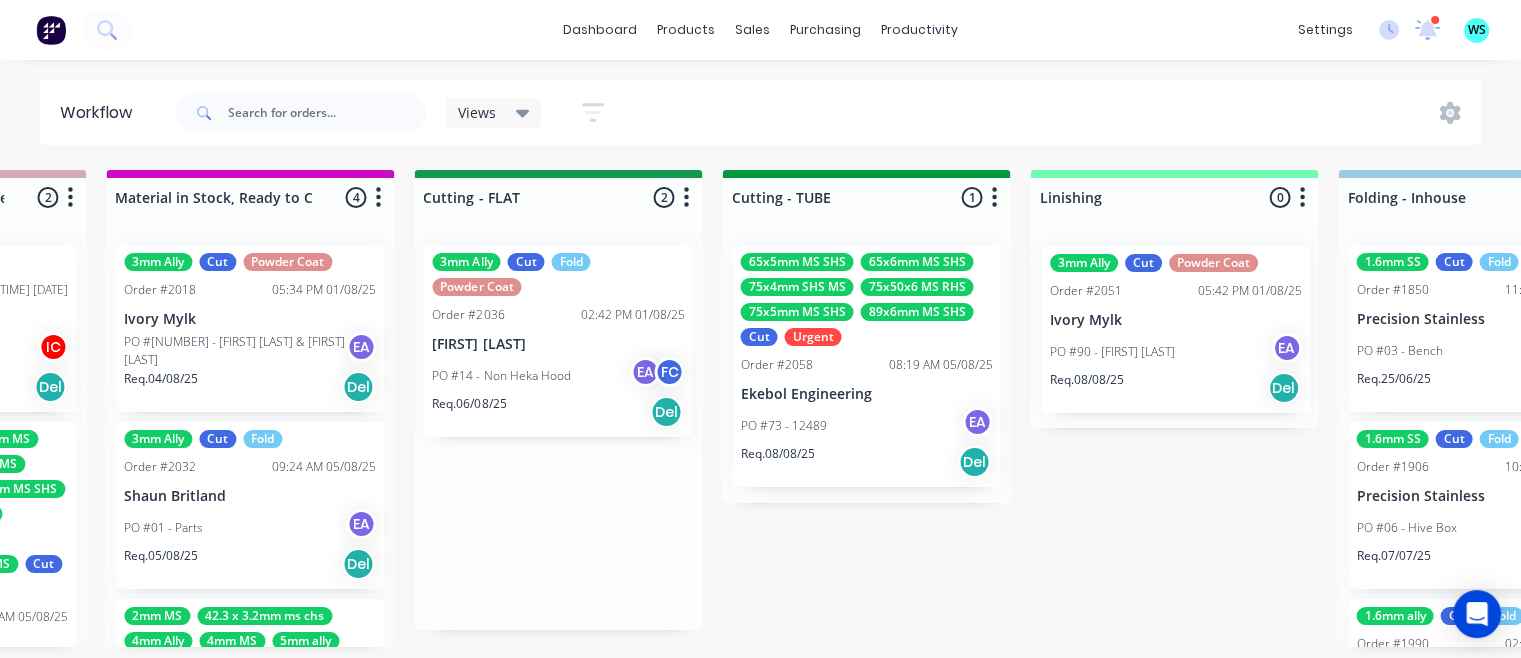 drag, startPoint x: 882, startPoint y: 560, endPoint x: 1108, endPoint y: 392, distance: 281.60257 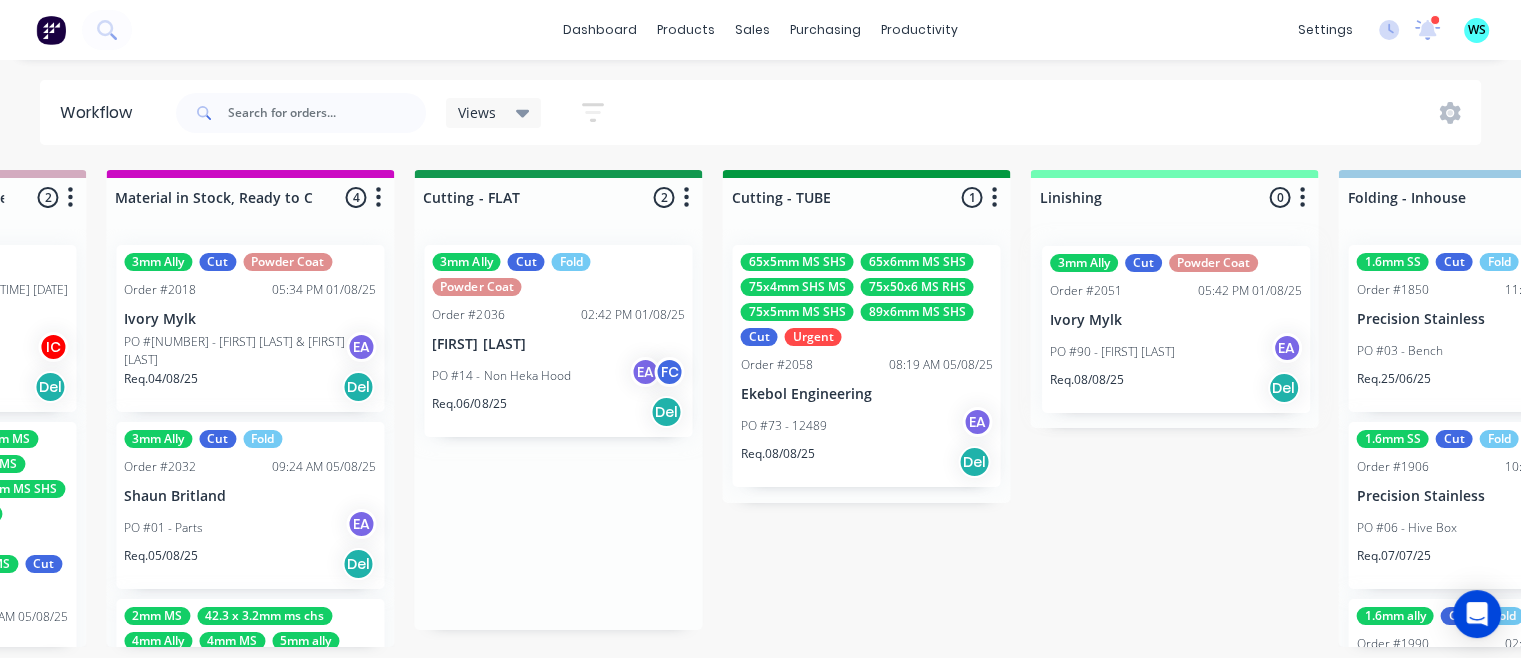 click on "Submitted [NUMBER] Status colour # [HEX] hex # [HEX] Save Cancel Summaries Total order value Invoiced to date To be invoiced Sort By Created date Required date Order number Customer name Most recent 0-Add labels for all materials and processes here [PRODUCT] [PRODUCT] [PRODUCT] [PRODUCT] [PRODUCT] Order # [NUMBER] [TIME] [DATE] [COMPANY] PO # [NUMBER] - [PRODUCT] Req. [DATE] Del Quote Order # [NUMBER] [TIME] [DATE] [COMPANY] PO # [NUMBER] - [PRODUCT] Req. [DATE] Del Quote Order # [NUMBER] [TIME] [DATE] [COMPANY] PO # [NUMBER] - [PRODUCT] Req. [DATE] Del Quote Order # [NUMBER] [TIME] [DATE] [COMPANY] PO # [NUMBER] - [PRODUCT] Req. [DATE] Del [PRODUCT] [PRODUCT] [PRODUCT] Urgent Order # [NUMBER] [TIME] [DATE] [COMPANY] PO # [NUMBER] - [PRODUCT] Req. [DATE] Del Quote Order # [NUMBER] [TIME] [DATE] [COMPANY] PO # [NUMBER] - [PRODUCT] Req. [DATE] Del Order # [NUMBER] [TIME] [DATE] [COMPANY] PO # [NUMBER] - [PRODUCT] Req. [DATE] Del [PRODUCT] - [FIRST]" at bounding box center (647, 408) 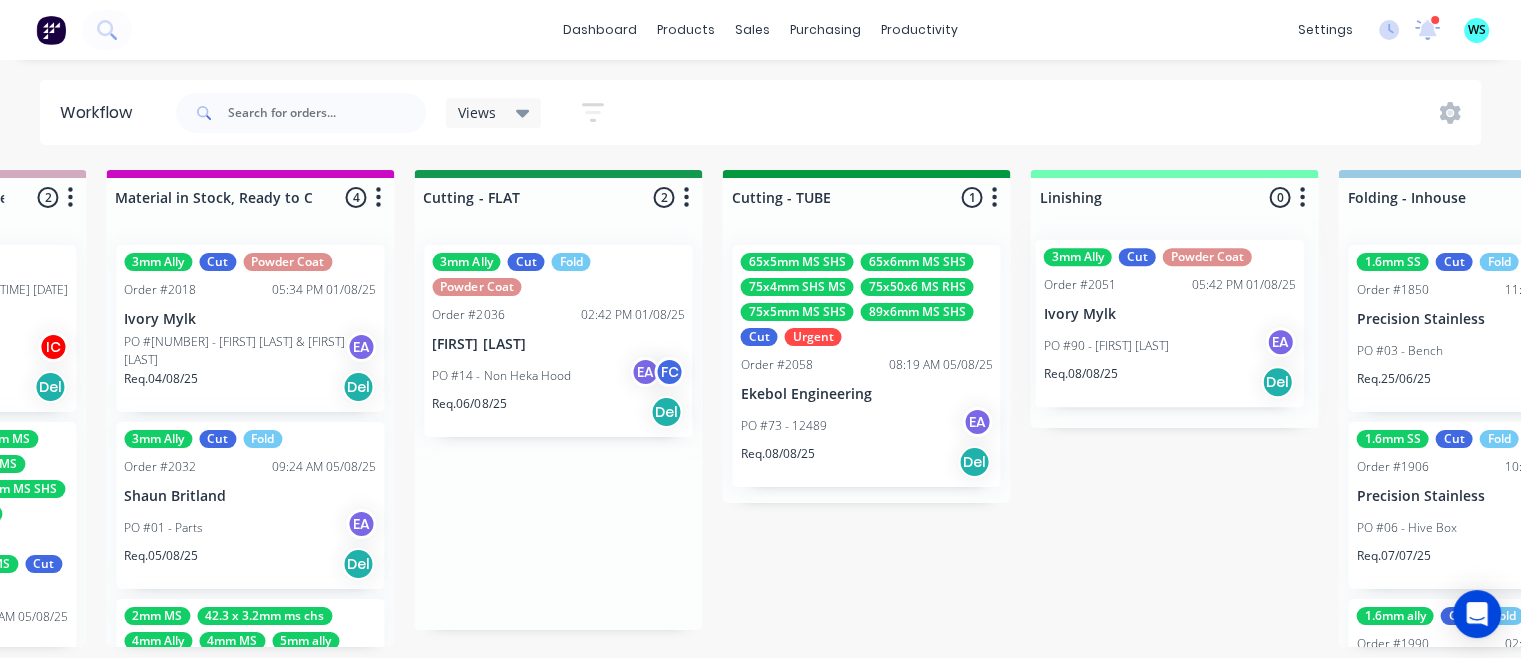 scroll, scrollTop: 4, scrollLeft: 3329, axis: both 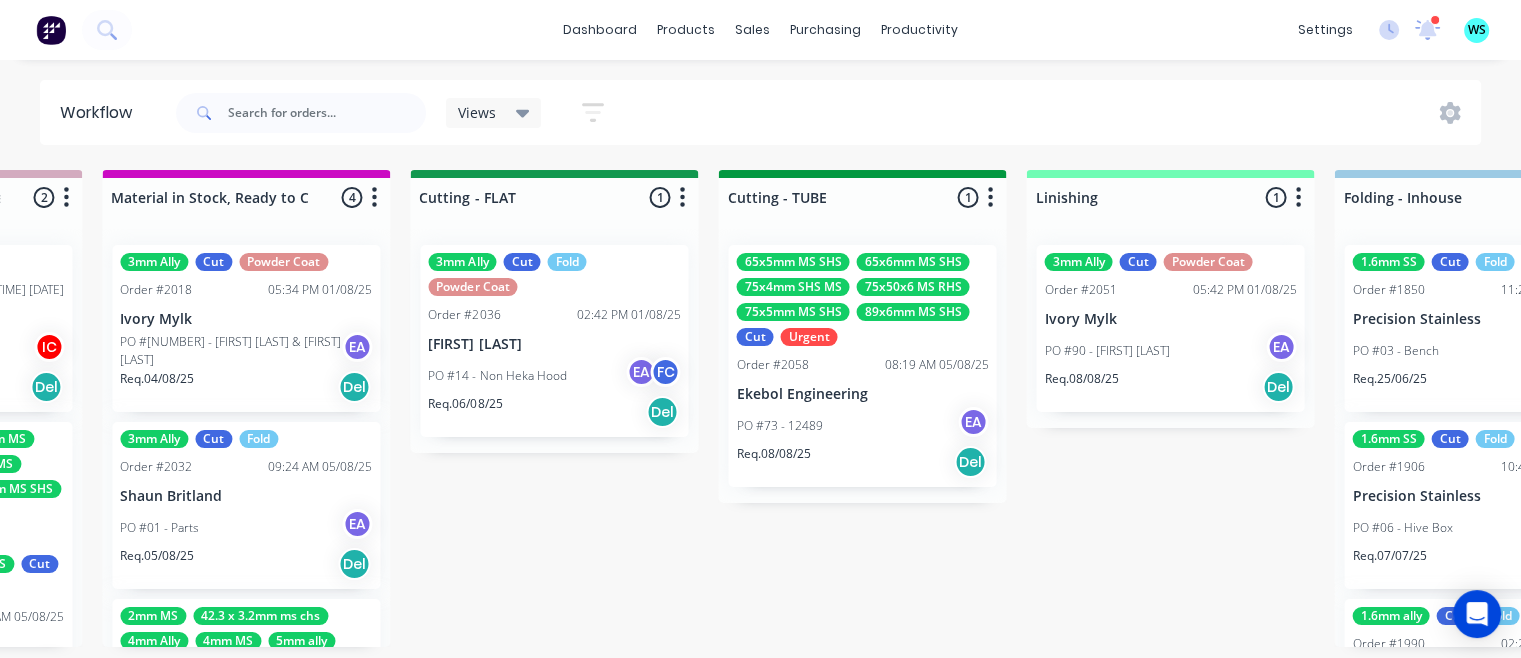 click on "Submitted [NUMBER] Status colour # [HEX] hex # [HEX] Save Cancel Summaries Total order value Invoiced to date To be invoiced Sort By Created date Required date Order number Customer name Most recent 0-Add labels for all materials and processes here [PRODUCT] [PRODUCT] [PRODUCT] [PRODUCT] [PRODUCT] Order # [NUMBER] [TIME] [DATE] [COMPANY] PO # [NUMBER] - [PRODUCT] Req. [DATE] Del Quote Order # [NUMBER] [TIME] [DATE] [COMPANY] PO # [NUMBER] - [PRODUCT] Req. [DATE] Del Quote Order # [NUMBER] [TIME] [DATE] [COMPANY] PO # [NUMBER] - [PRODUCT] Req. [DATE] Del Quote Order # [NUMBER] [TIME] [DATE] [COMPANY] PO # [NUMBER] - [PRODUCT] Req. [DATE] Del [PRODUCT] [PRODUCT] [PRODUCT] Urgent Order # [NUMBER] [TIME] [DATE] [COMPANY] PO # [NUMBER] - [PRODUCT] Req. [DATE] Del Quote Order # [NUMBER] [TIME] [DATE] [COMPANY] PO # [NUMBER] - [PRODUCT] Req. [DATE] Del Order # [NUMBER] [TIME] [DATE] [COMPANY] PO # [NUMBER] - [PRODUCT] Req. [DATE] Del [PRODUCT] - [FIRST]" at bounding box center (643, 408) 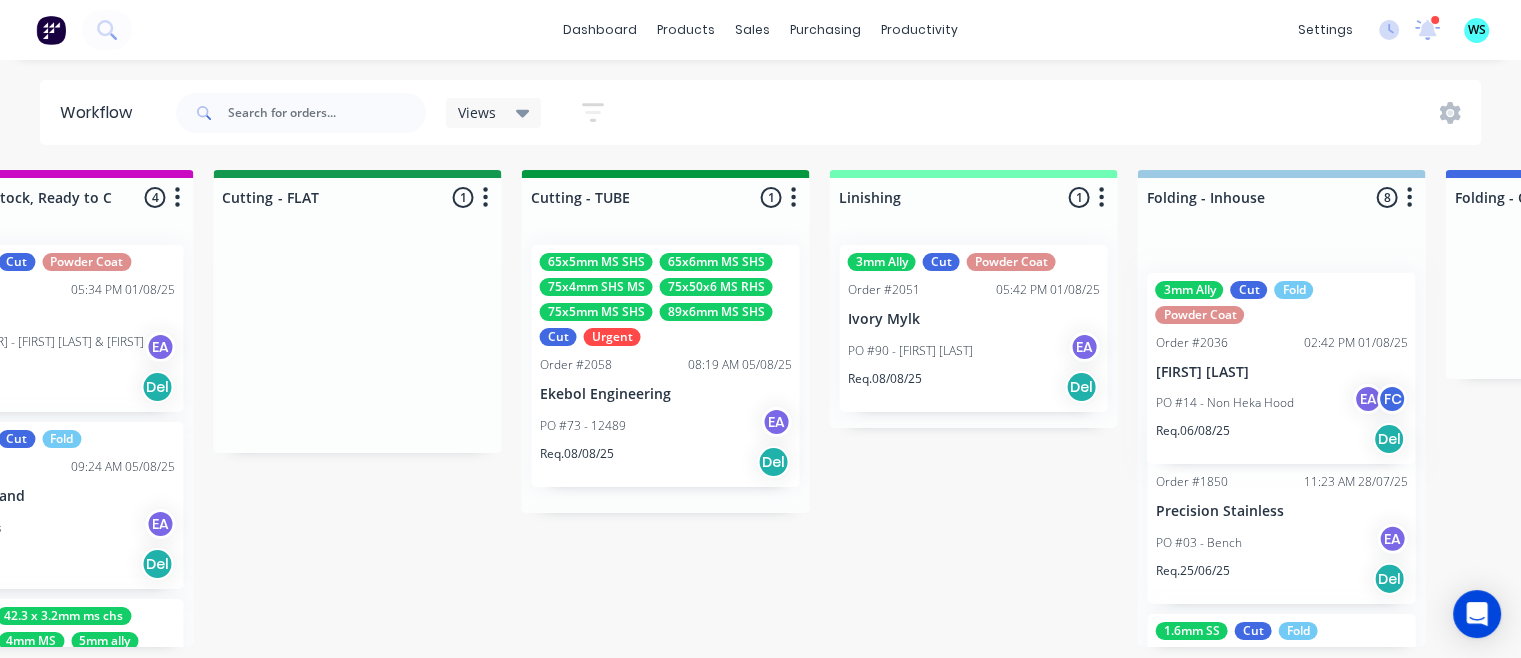 drag, startPoint x: 998, startPoint y: 467, endPoint x: 1271, endPoint y: 332, distance: 304.55542 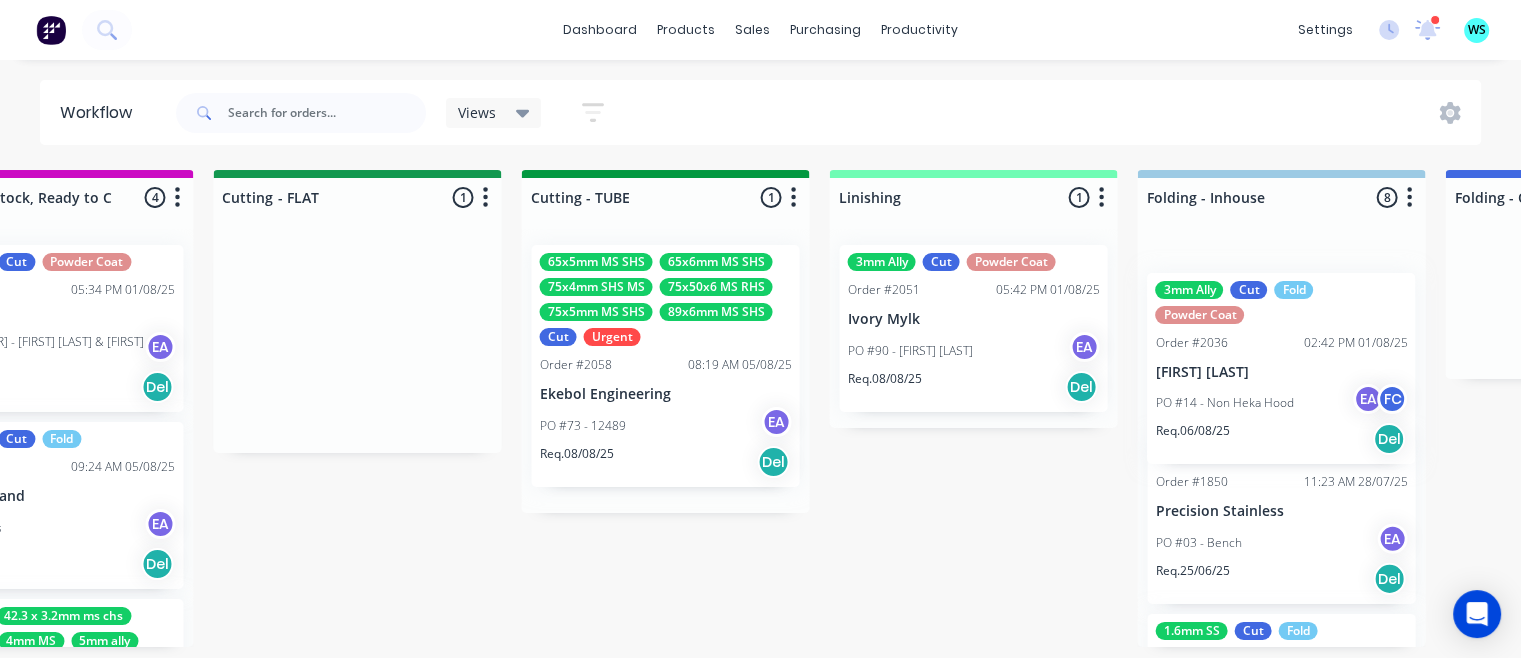 click on "Submitted [NUMBER] Status colour # [HEX] hex # [HEX] Save Cancel Summaries Total order value Invoiced to date To be invoiced Sort By Created date Required date Order number Customer name Most recent 0-Add labels for all materials and processes here [PRODUCT] [PRODUCT] [PRODUCT] [PRODUCT] [PRODUCT] Order # [NUMBER] [TIME] [DATE] [COMPANY] PO # [NUMBER] - [PRODUCT] Req. [DATE] Del Quote Order # [NUMBER] [TIME] [DATE] [COMPANY] PO # [NUMBER] - [PRODUCT] Req. [DATE] Del Quote Order # [NUMBER] [TIME] [DATE] [COMPANY] PO # [NUMBER] - [PRODUCT] Req. [DATE] Del Quote Order # [NUMBER] [TIME] [DATE] [COMPANY] PO # [NUMBER] - [PRODUCT] Req. [DATE] Del [PRODUCT] [PRODUCT] [PRODUCT] Urgent Order # [NUMBER] [TIME] [DATE] [COMPANY] PO # [NUMBER] - [PRODUCT] Req. [DATE] Del Quote Order # [NUMBER] [TIME] [DATE] [COMPANY] PO # [NUMBER] - [PRODUCT] Req. [DATE] Del Order # [NUMBER] [TIME] [DATE] [COMPANY] PO # [NUMBER] - [PRODUCT] Req. [DATE] Del [PRODUCT] - [FIRST]" at bounding box center [446, 408] 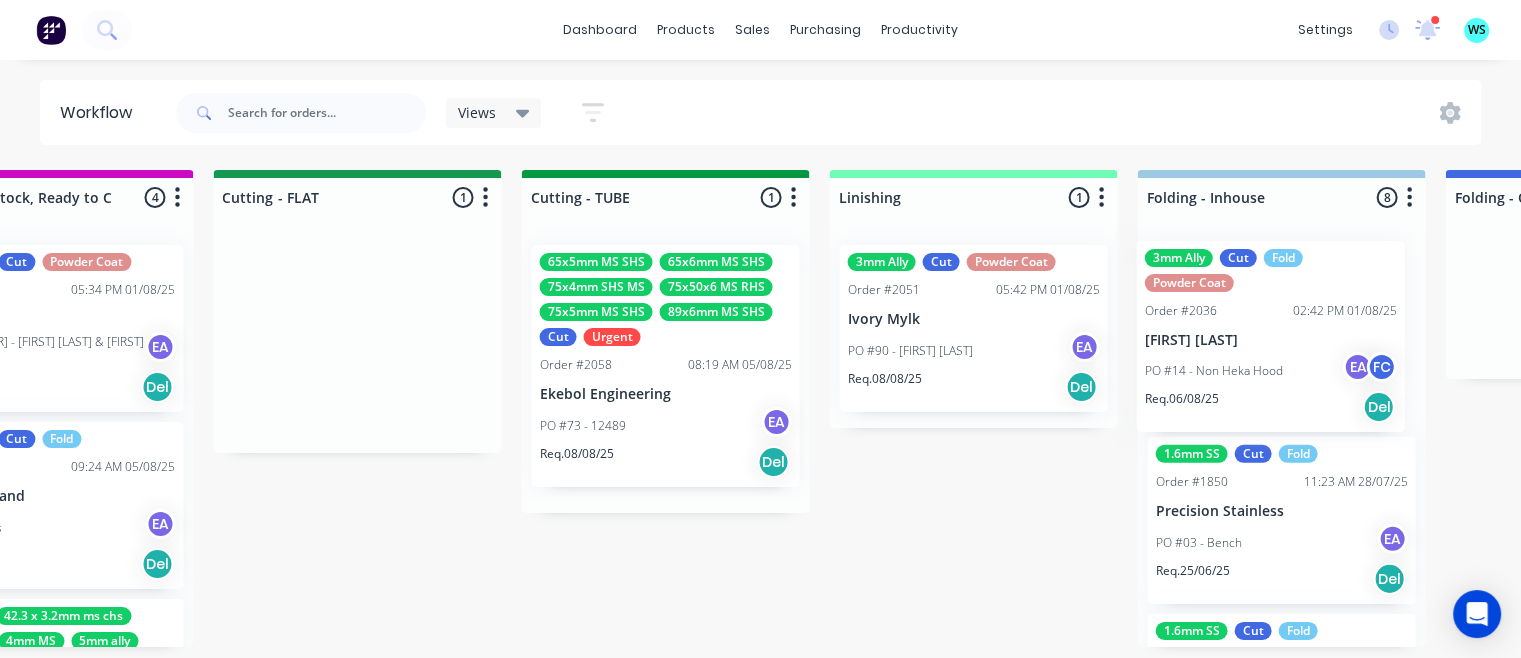scroll, scrollTop: 4, scrollLeft: 3536, axis: both 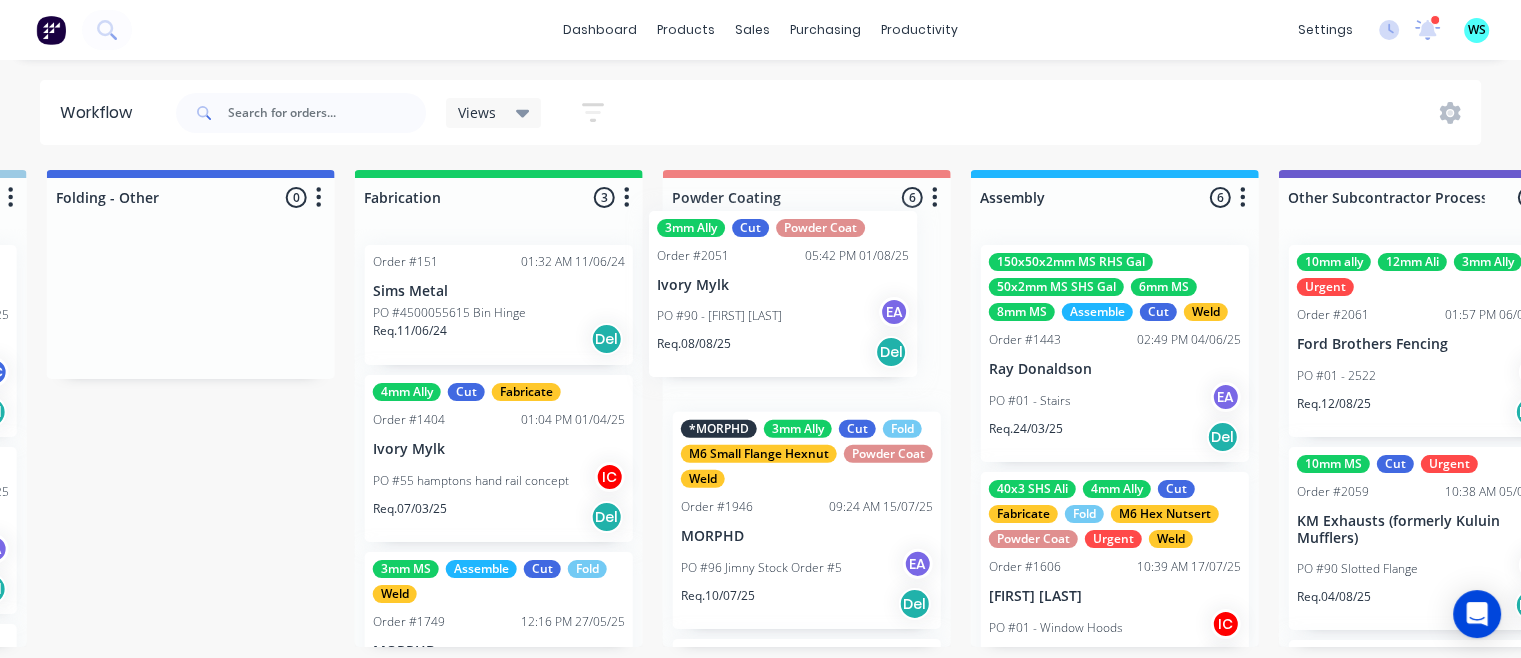 drag, startPoint x: 946, startPoint y: 352, endPoint x: 776, endPoint y: 324, distance: 172.29045 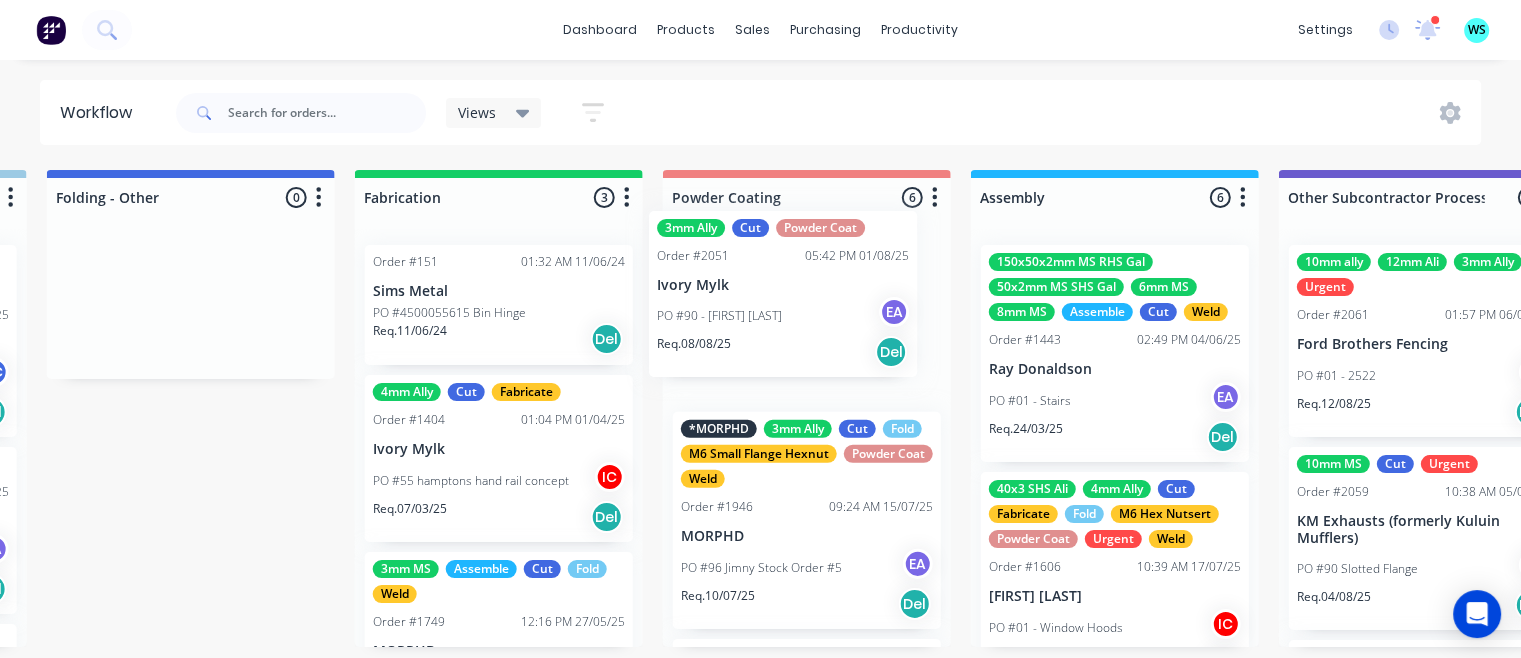 click on "Submitted [NUMBER] Status colour # [HEX] hex # [HEX] Save Cancel Summaries Total order value Invoiced to date To be invoiced Sort By Created date Required date Order number Customer name Most recent 0-Add labels for all materials and processes here [PRODUCT] [PRODUCT] [PRODUCT] [PRODUCT] [PRODUCT] Order # [NUMBER] [TIME] [DATE] [COMPANY] PO # [NUMBER] - [PRODUCT] Req. [DATE] Del Quote Order # [NUMBER] [TIME] [DATE] [COMPANY] PO # [NUMBER] - [PRODUCT] Req. [DATE] Del Quote Order # [NUMBER] [TIME] [DATE] [COMPANY] PO # [NUMBER] - [PRODUCT] Req. [DATE] Del Quote Order # [NUMBER] [TIME] [DATE] [COMPANY] PO # [NUMBER] - [PRODUCT] Req. [DATE] Del [PRODUCT] [PRODUCT] [PRODUCT] Urgent Order # [NUMBER] [TIME] [DATE] [COMPANY] PO # [NUMBER] - [PRODUCT] Req. [DATE] Del Quote Order # [NUMBER] [TIME] [DATE] [COMPANY] PO # [NUMBER] - [PRODUCT] Req. [DATE] Del Order # [NUMBER] [TIME] [DATE] [COMPANY] PO # [NUMBER] - [PRODUCT] Req. [DATE] Del [PRODUCT] - [FIRST]" at bounding box center [-952, 408] 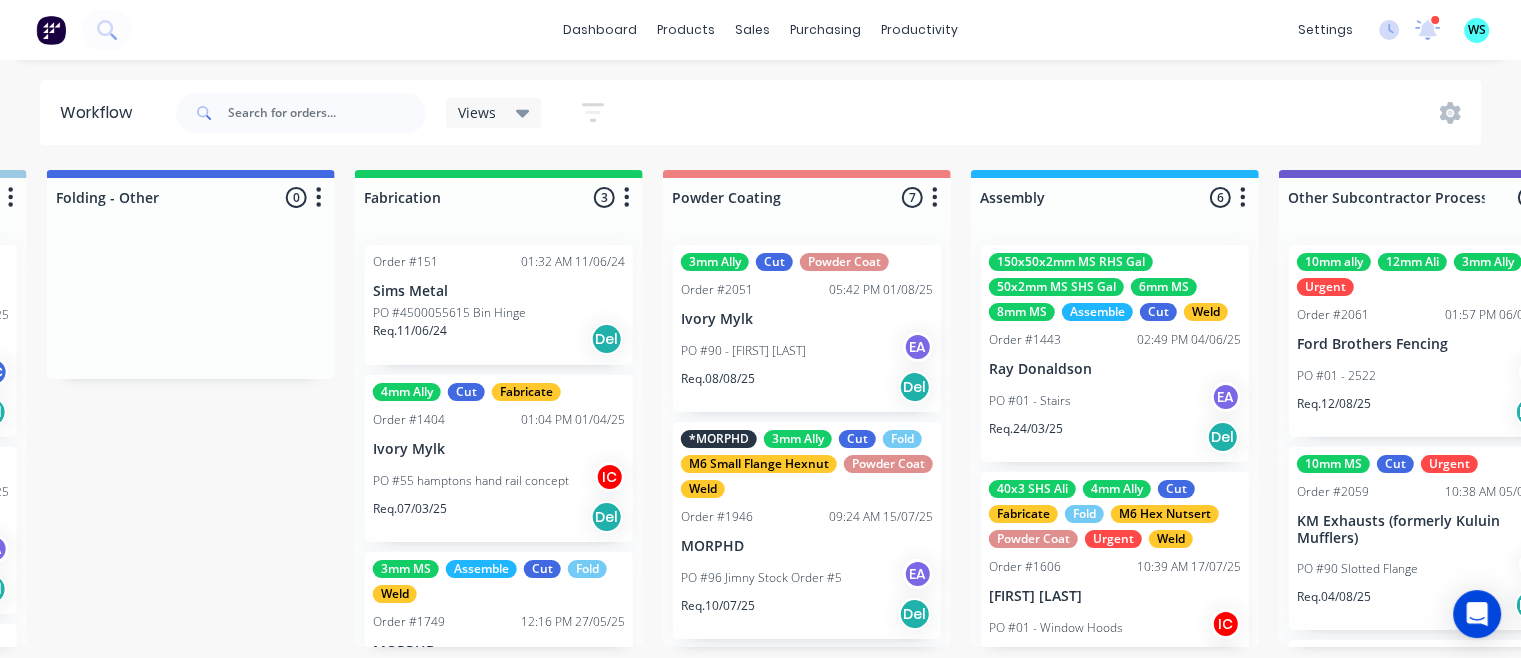 click on "PO #90 - [FIRST] [LAST]" at bounding box center [743, 351] 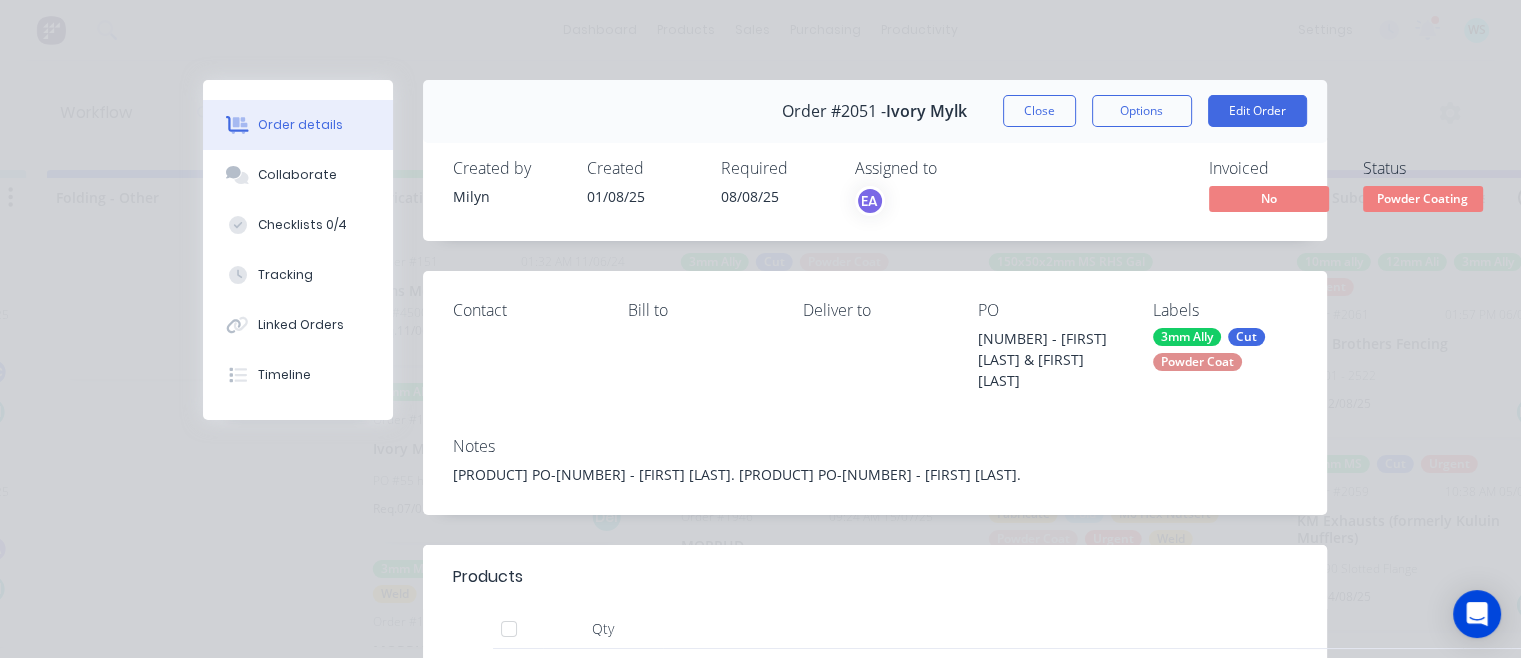 click on "Checklists 0/4" at bounding box center (298, 225) 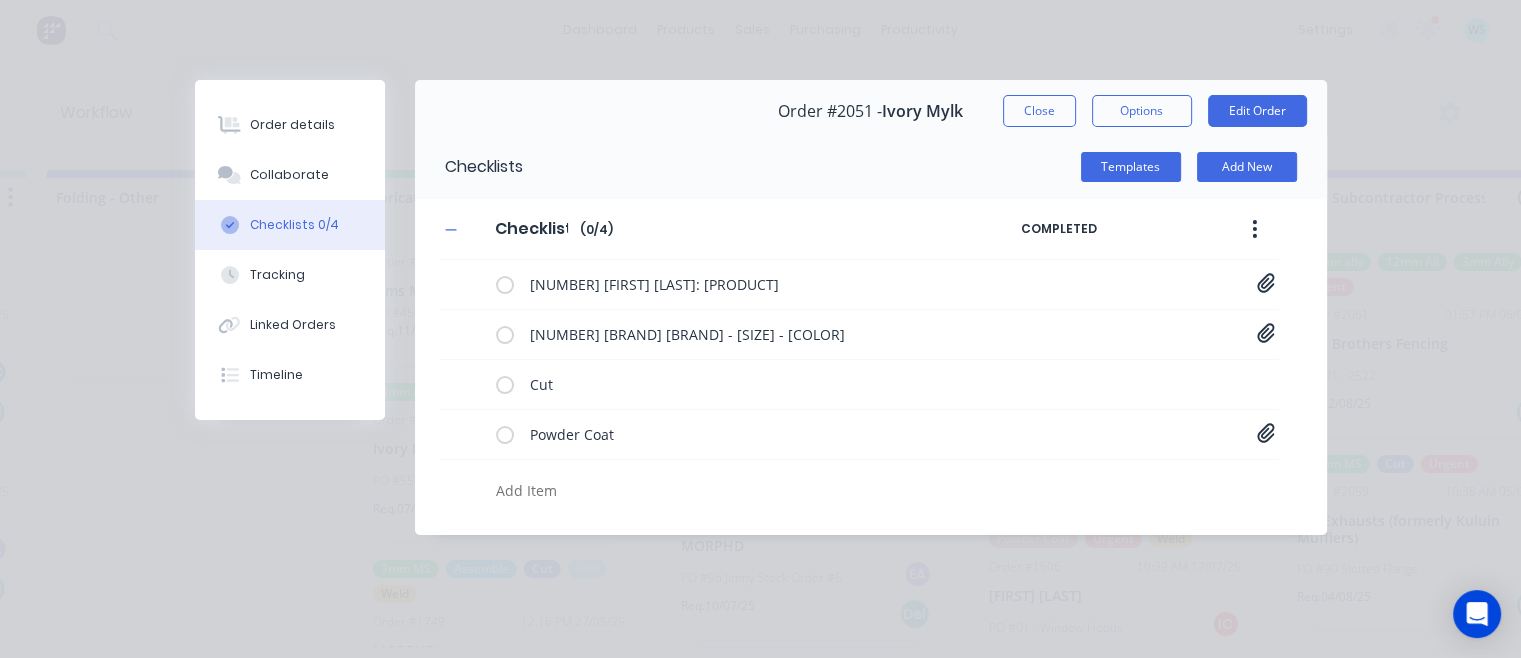 click 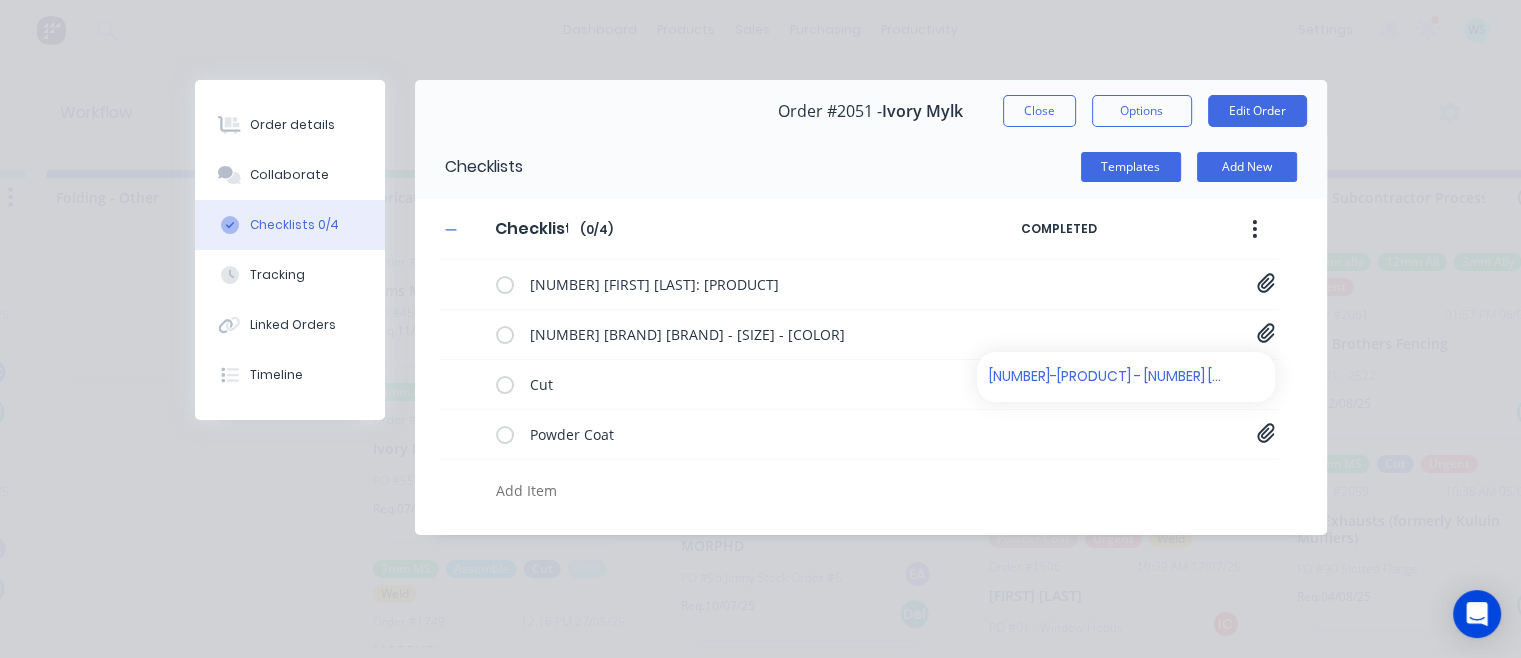 click 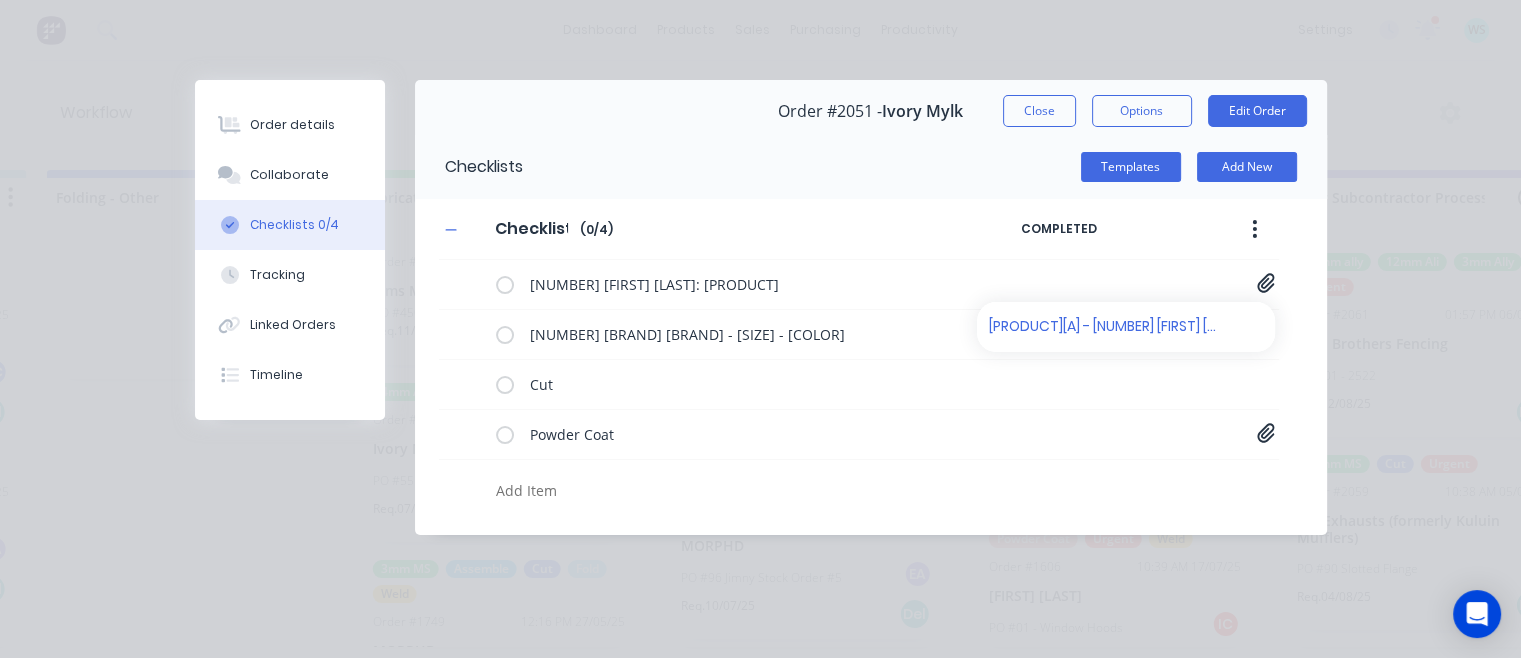 click on "Close" at bounding box center (1039, 111) 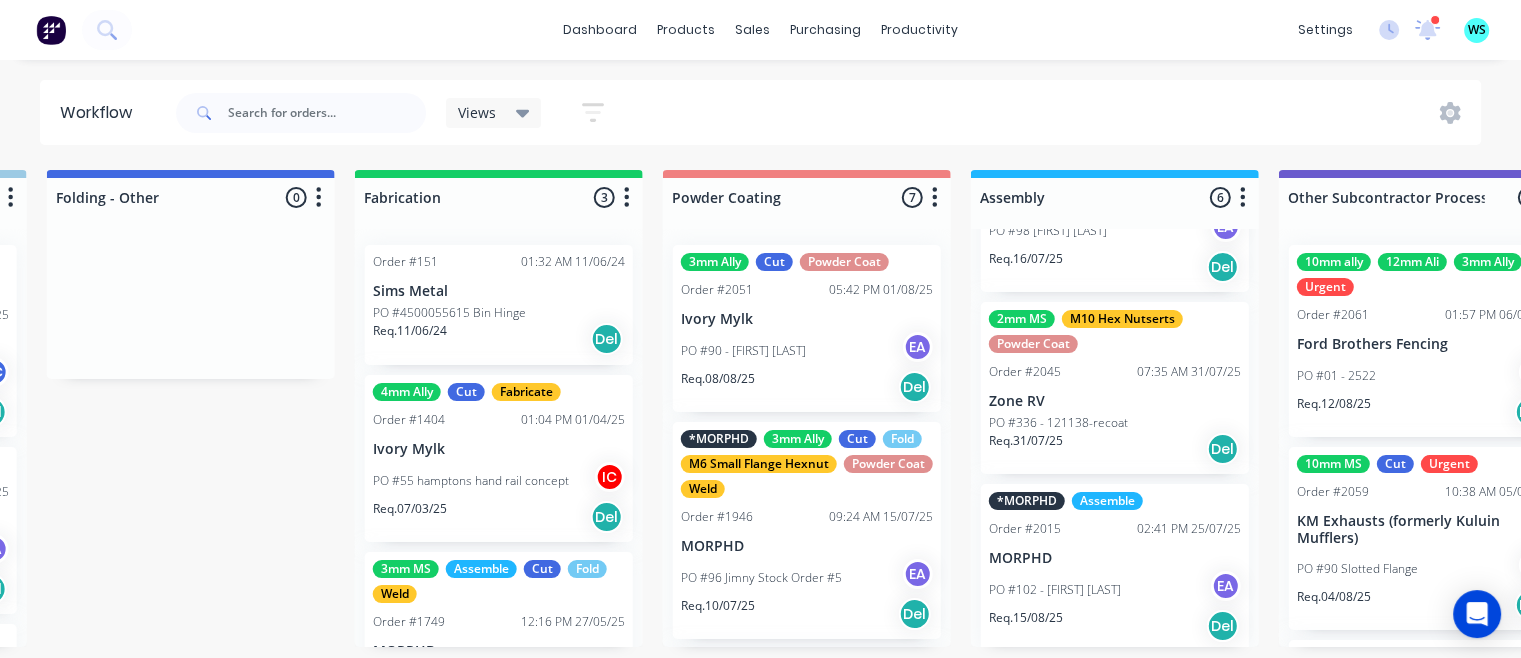 scroll, scrollTop: 779, scrollLeft: 0, axis: vertical 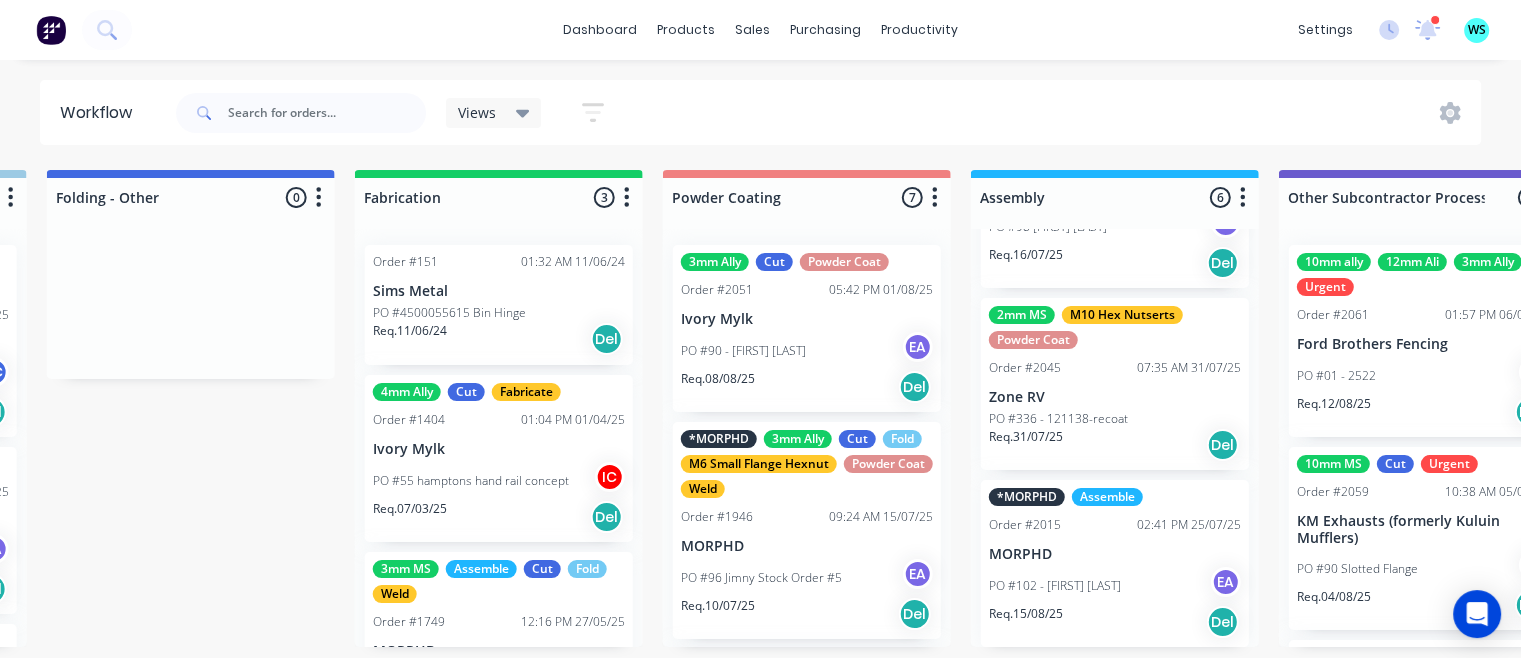 click on "PO #90 - [FIRST] [LAST]" at bounding box center [743, 351] 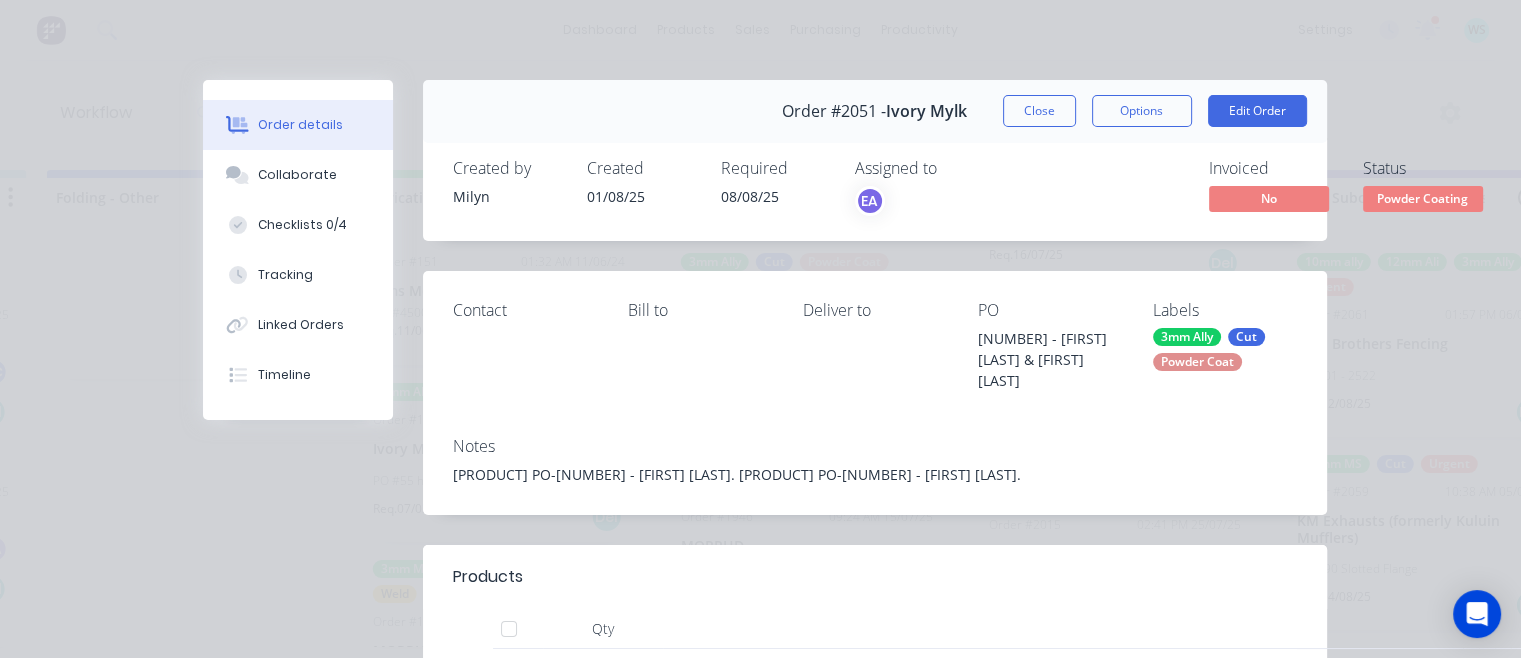 click on "Checklists 0/4" at bounding box center (302, 225) 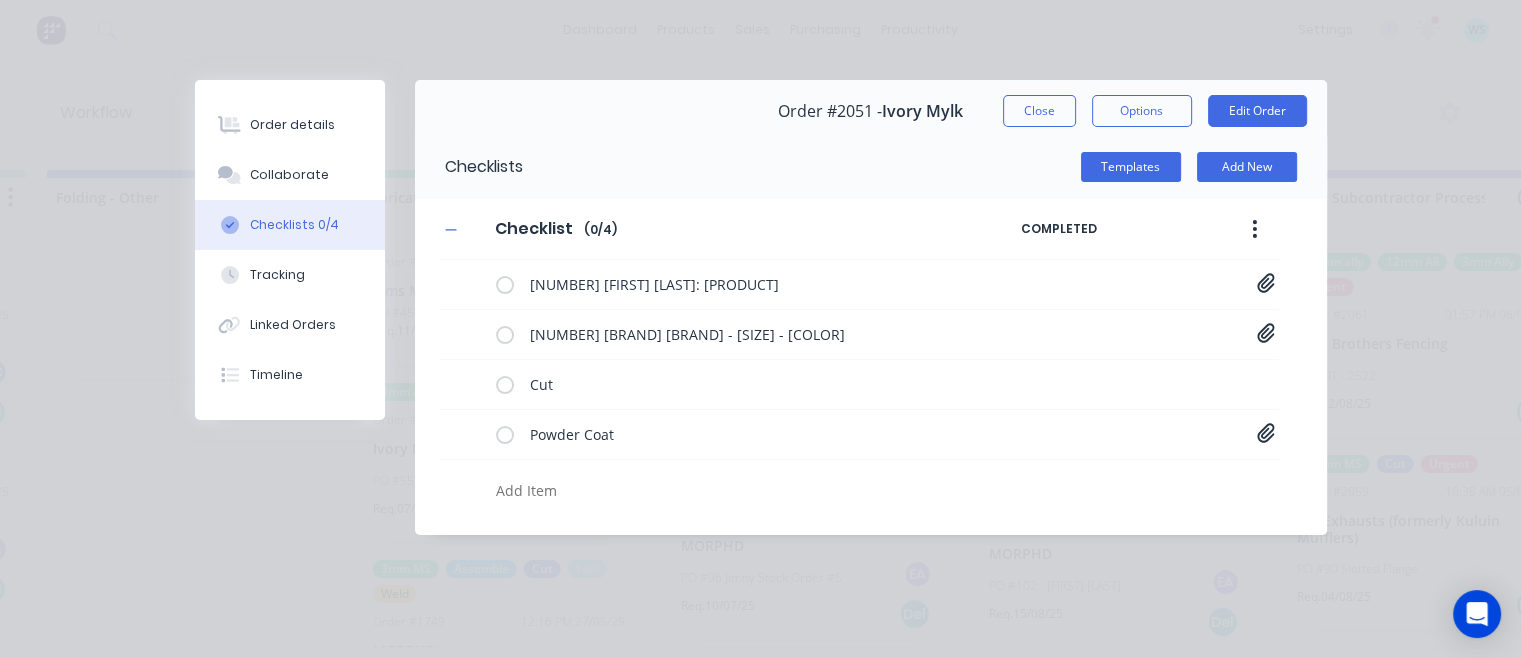 click 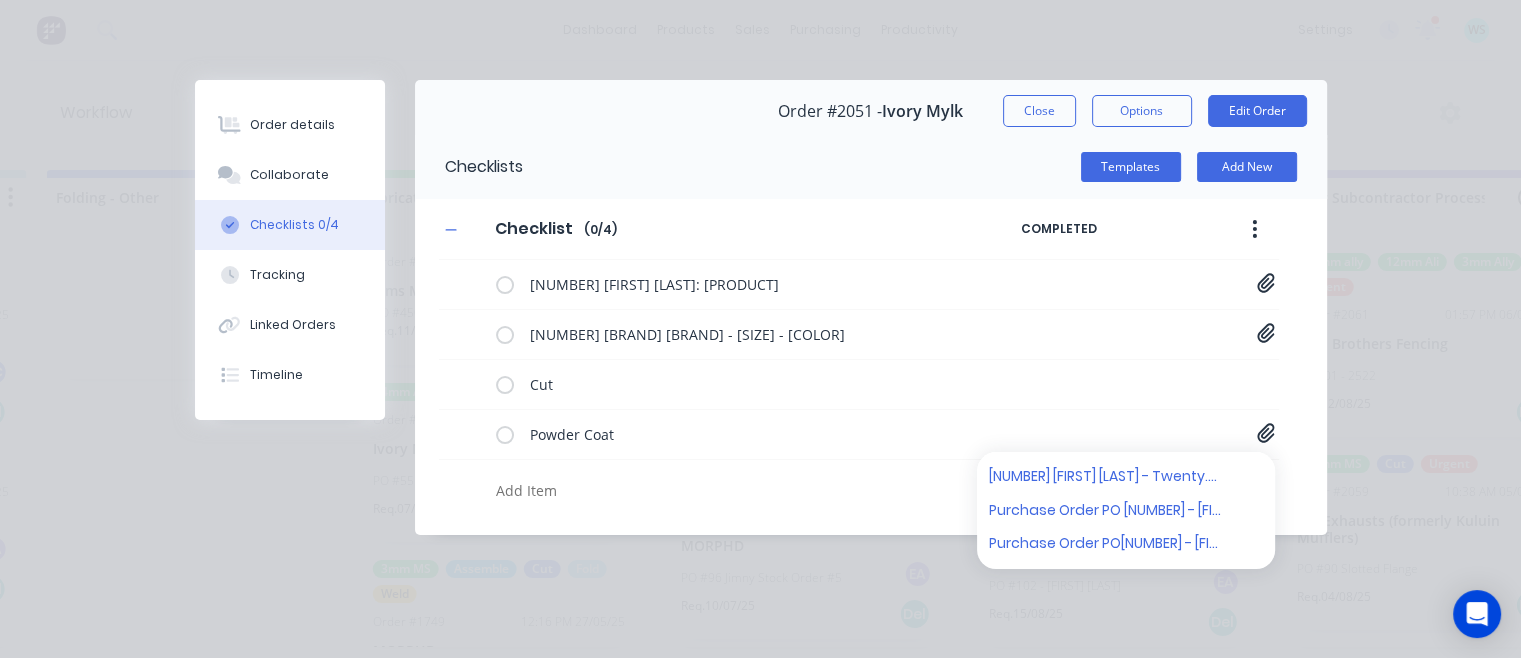 scroll, scrollTop: 0, scrollLeft: 4924, axis: horizontal 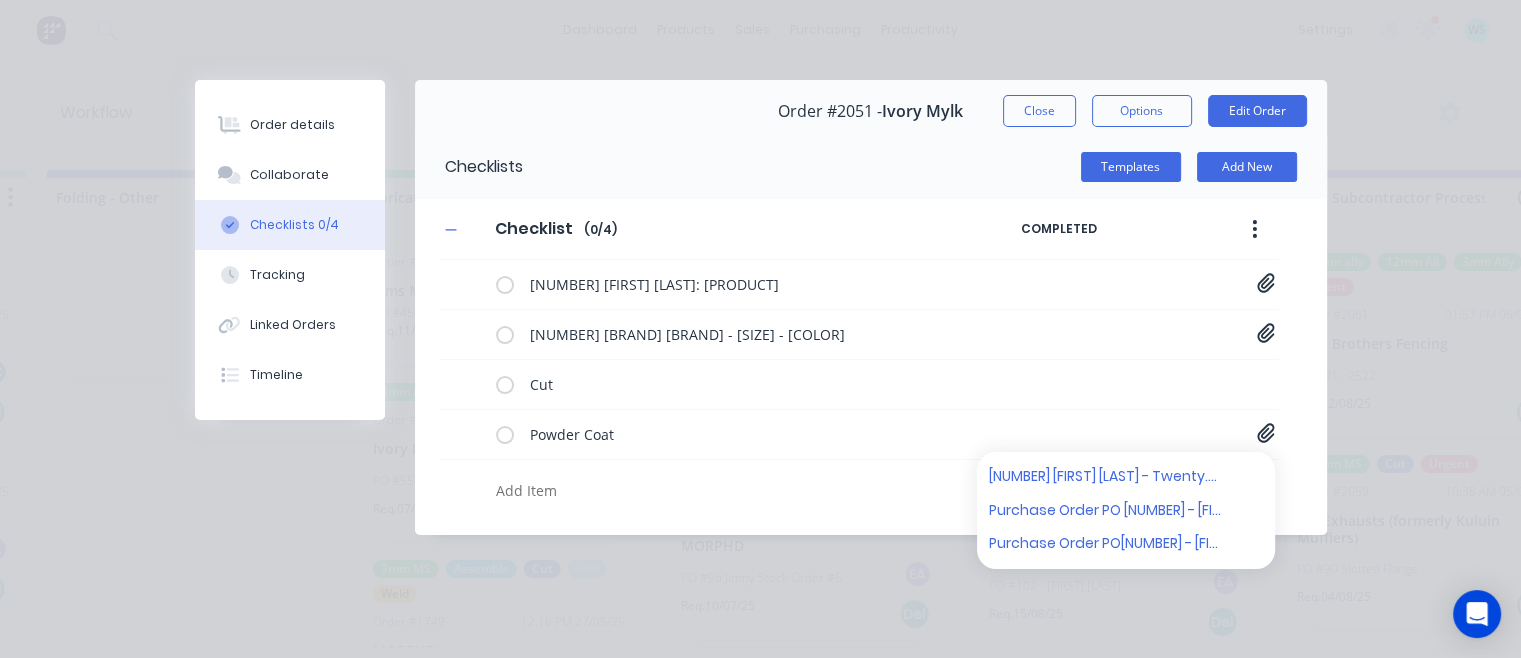 click on "Close" at bounding box center (1039, 111) 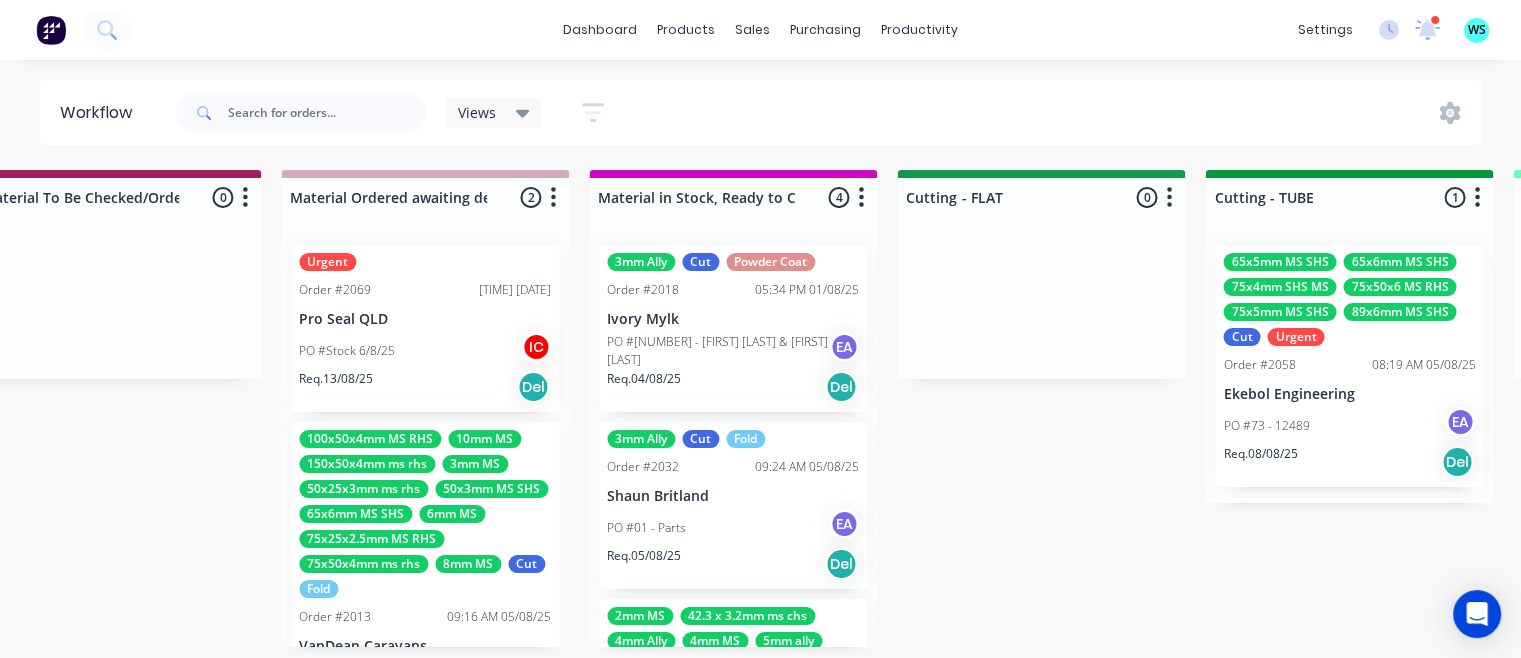 scroll, scrollTop: 0, scrollLeft: 2847, axis: horizontal 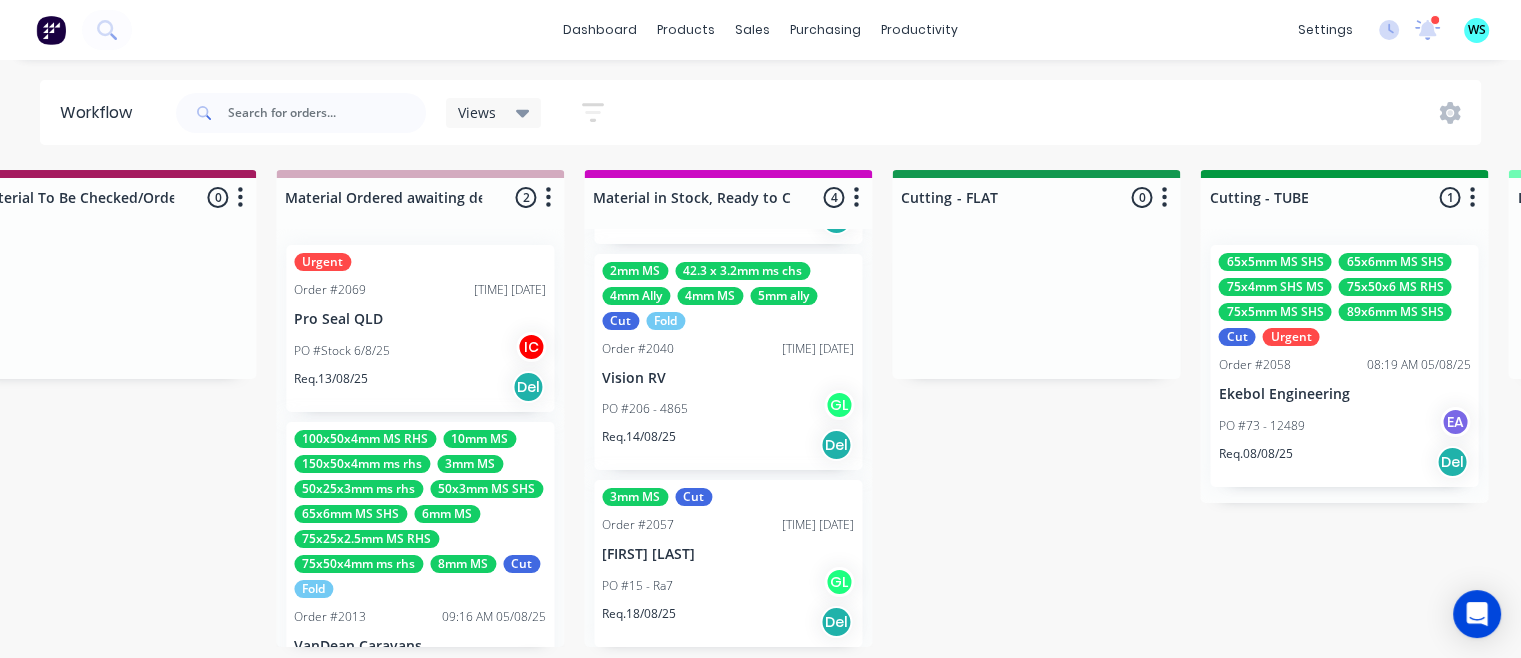 click on "PO #[NUMBER] - [ITEM]
GL" at bounding box center [728, 586] 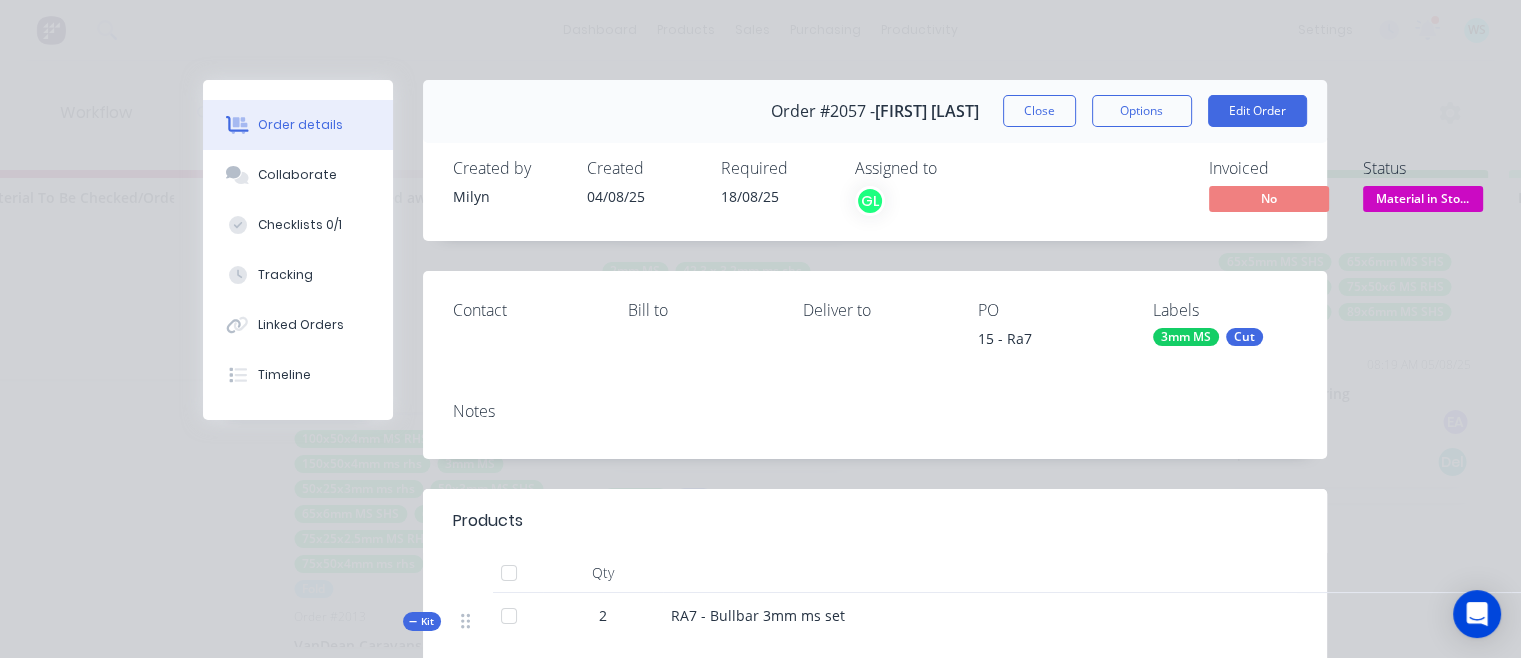 click on "Options" at bounding box center [1142, 111] 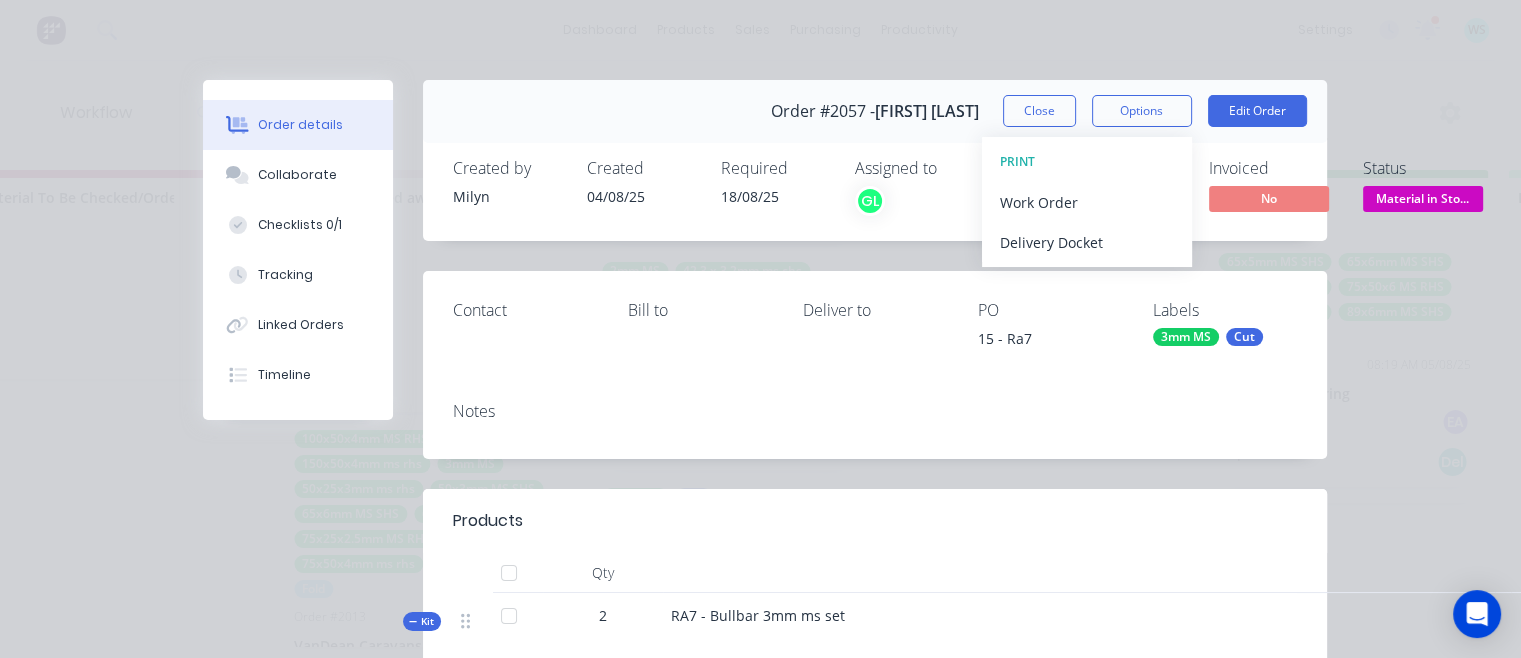click on "Work Order" at bounding box center (1087, 202) 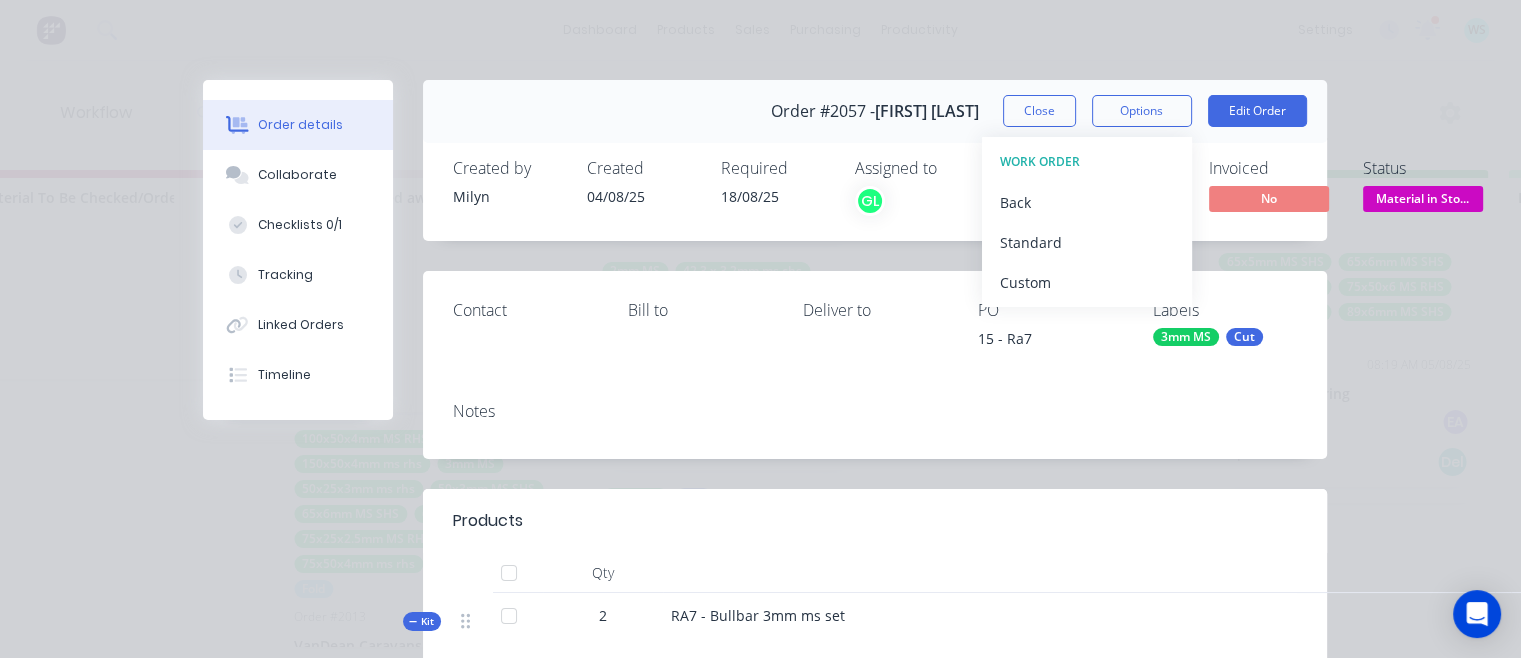 click on "Standard" at bounding box center [1087, 242] 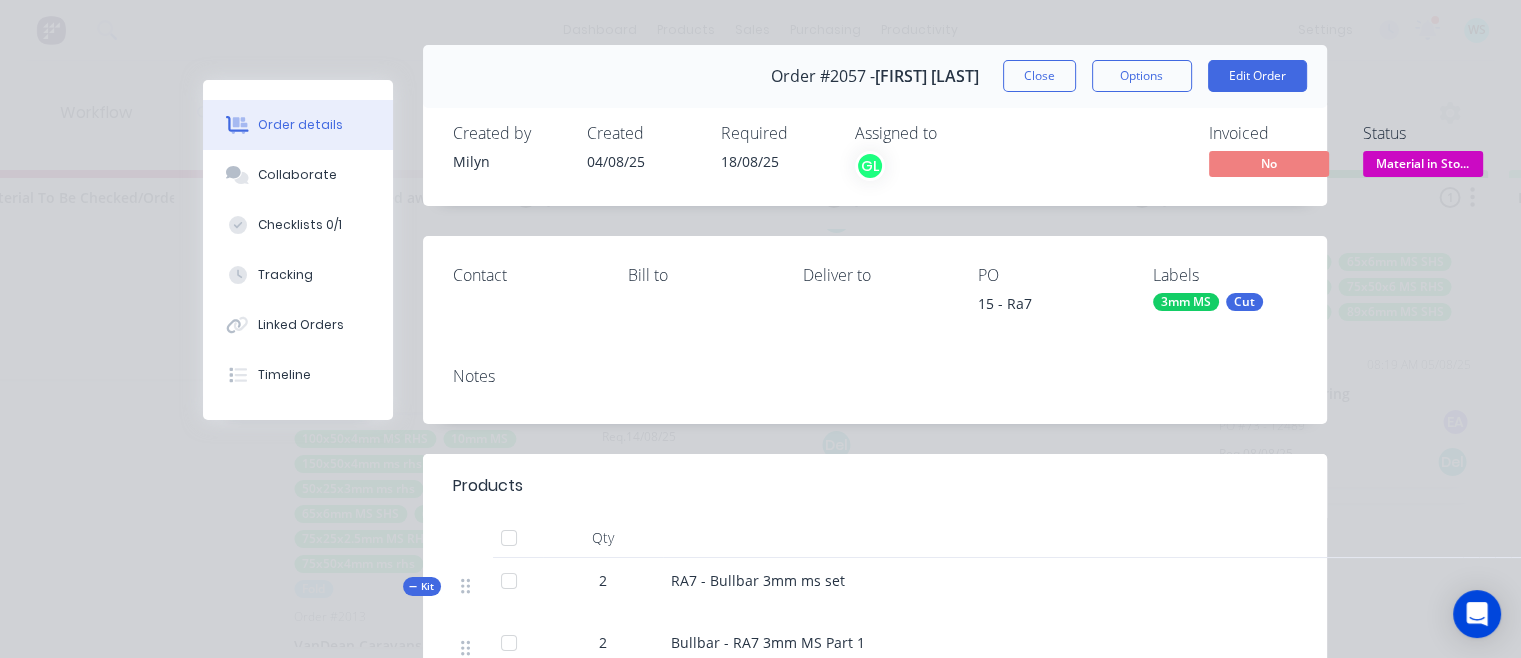 scroll, scrollTop: 0, scrollLeft: 0, axis: both 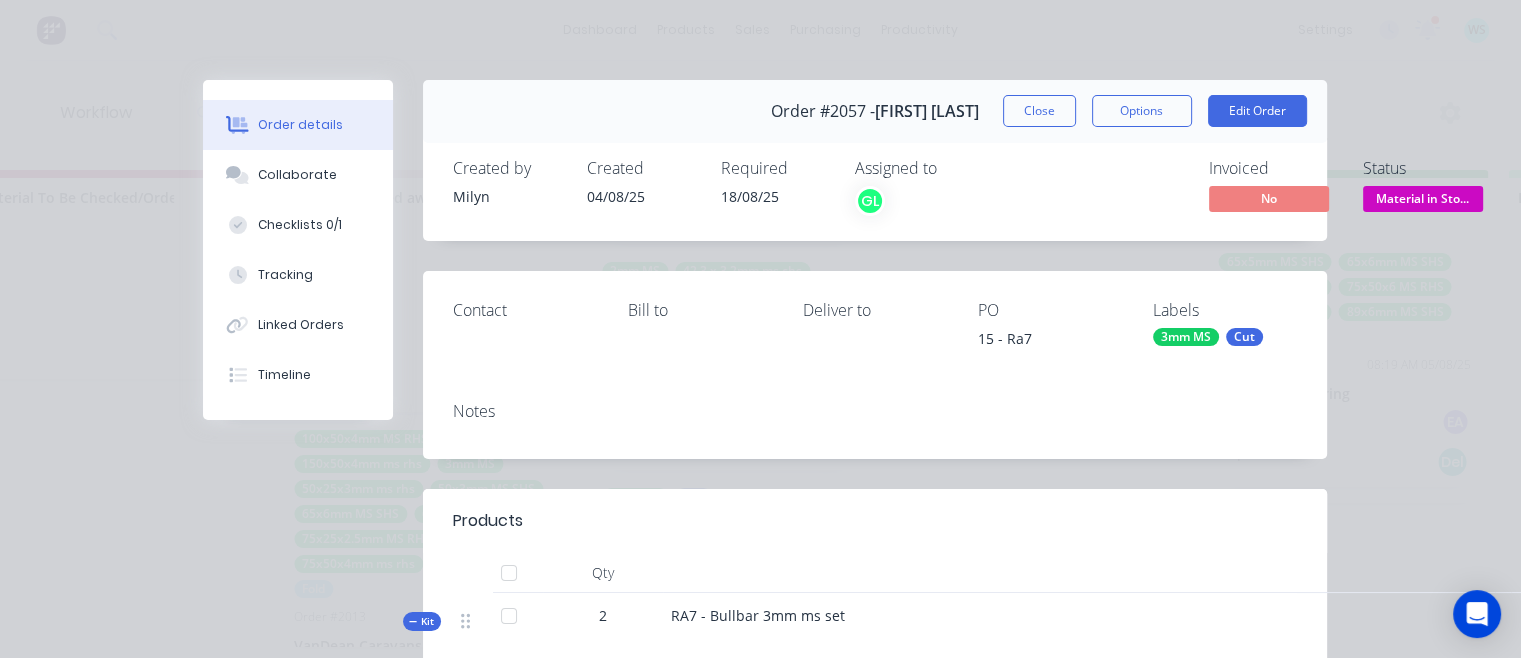 click on "Close" at bounding box center (1039, 111) 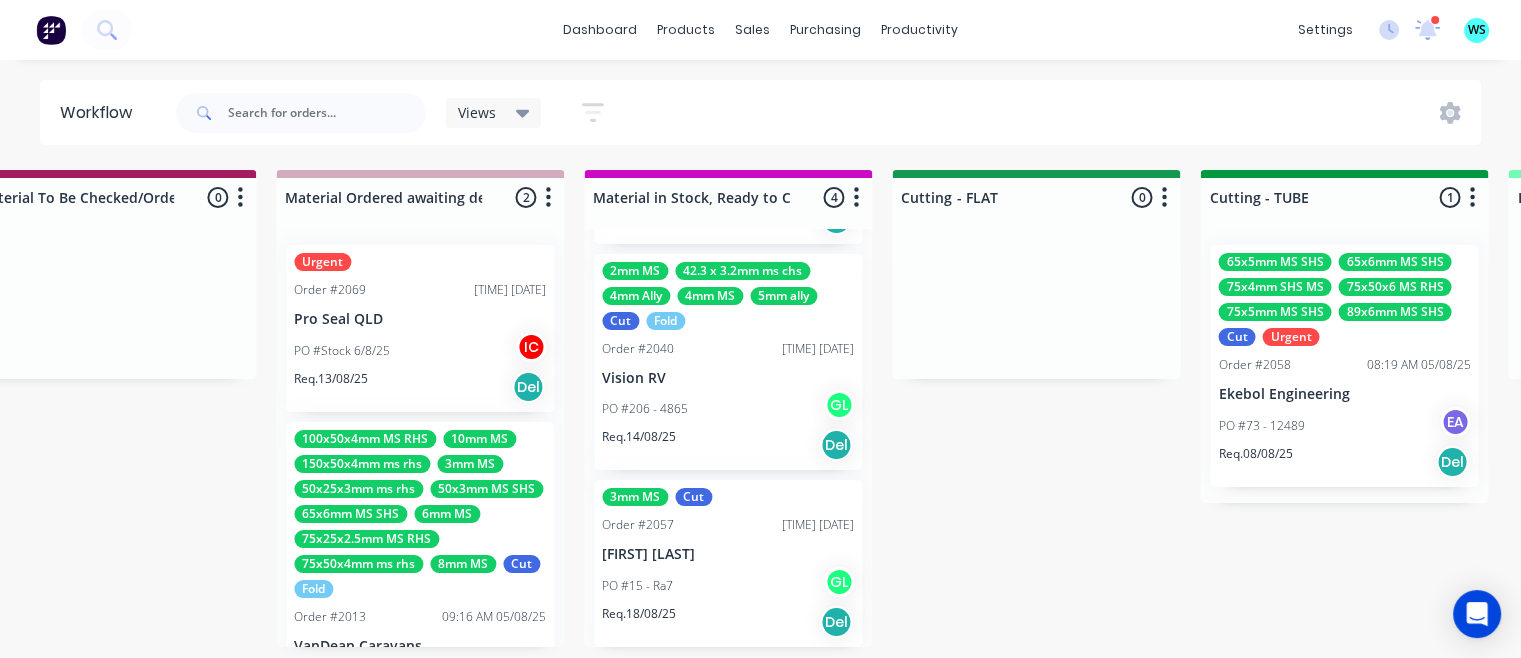 scroll, scrollTop: 4, scrollLeft: 2847, axis: both 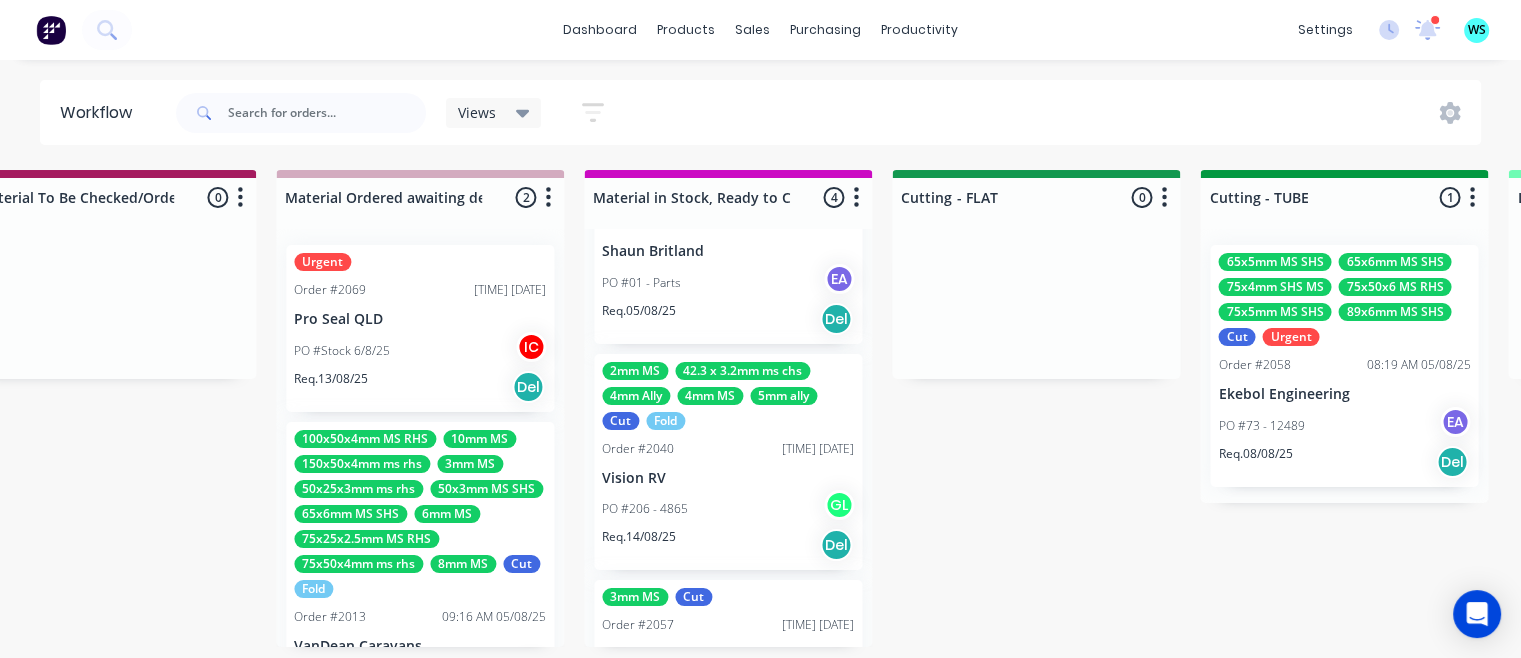 click on "PO # [NUMBER] - [NUMBER]
GL" at bounding box center (728, 509) 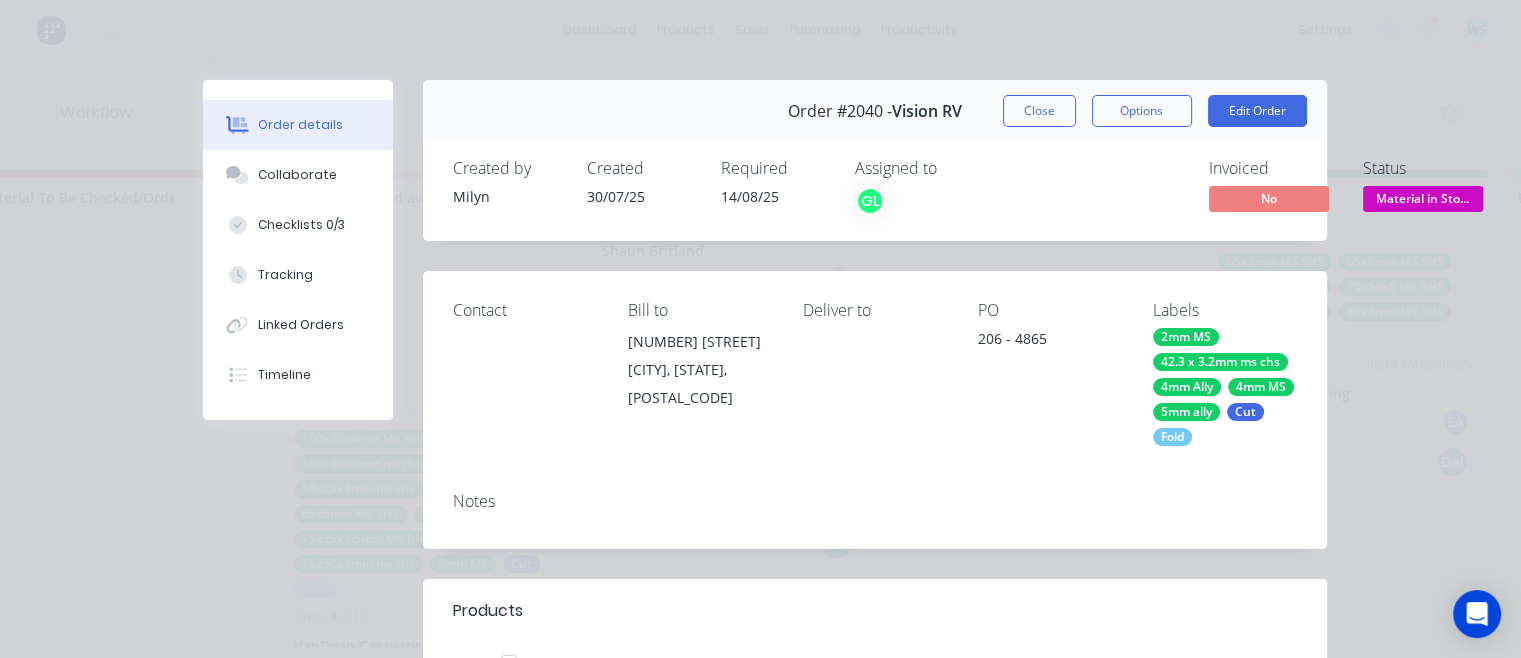 click on "Options" at bounding box center [1142, 111] 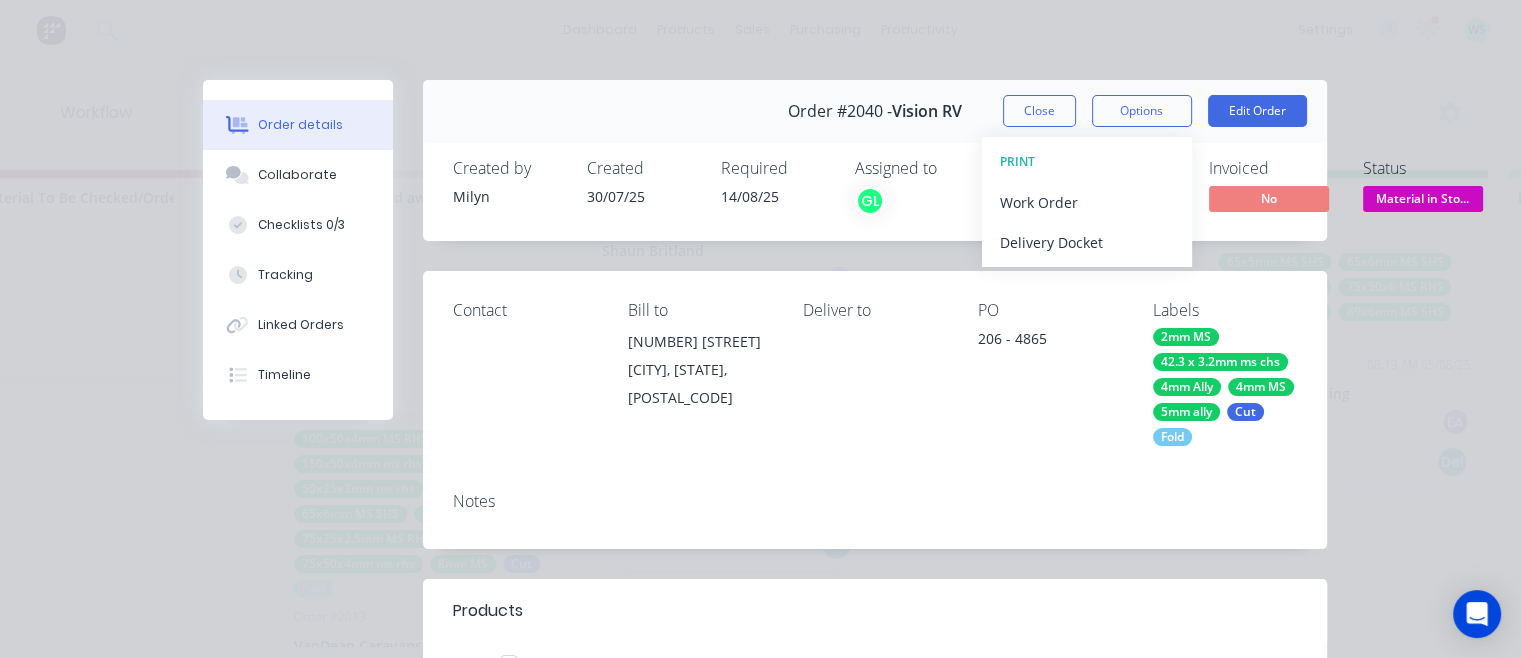 click on "Work Order" at bounding box center [1087, 202] 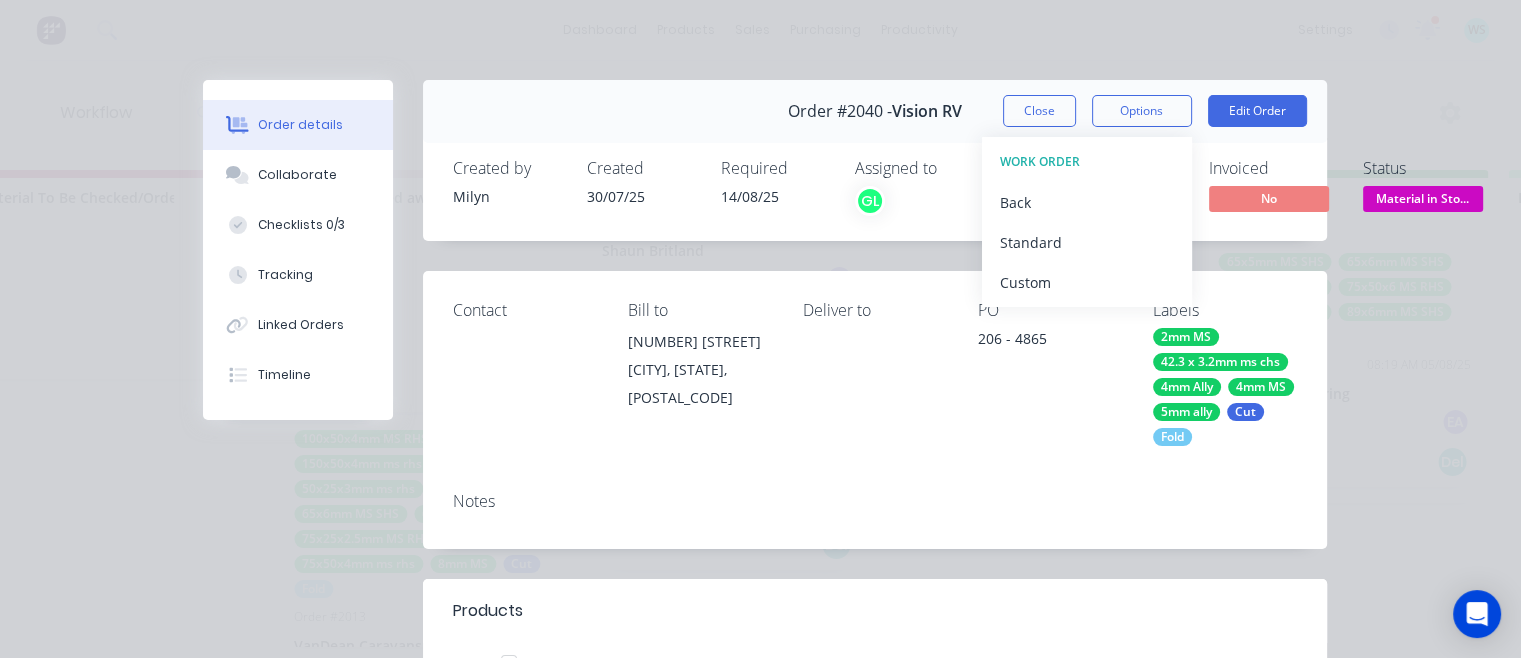 click on "Standard" at bounding box center (1087, 242) 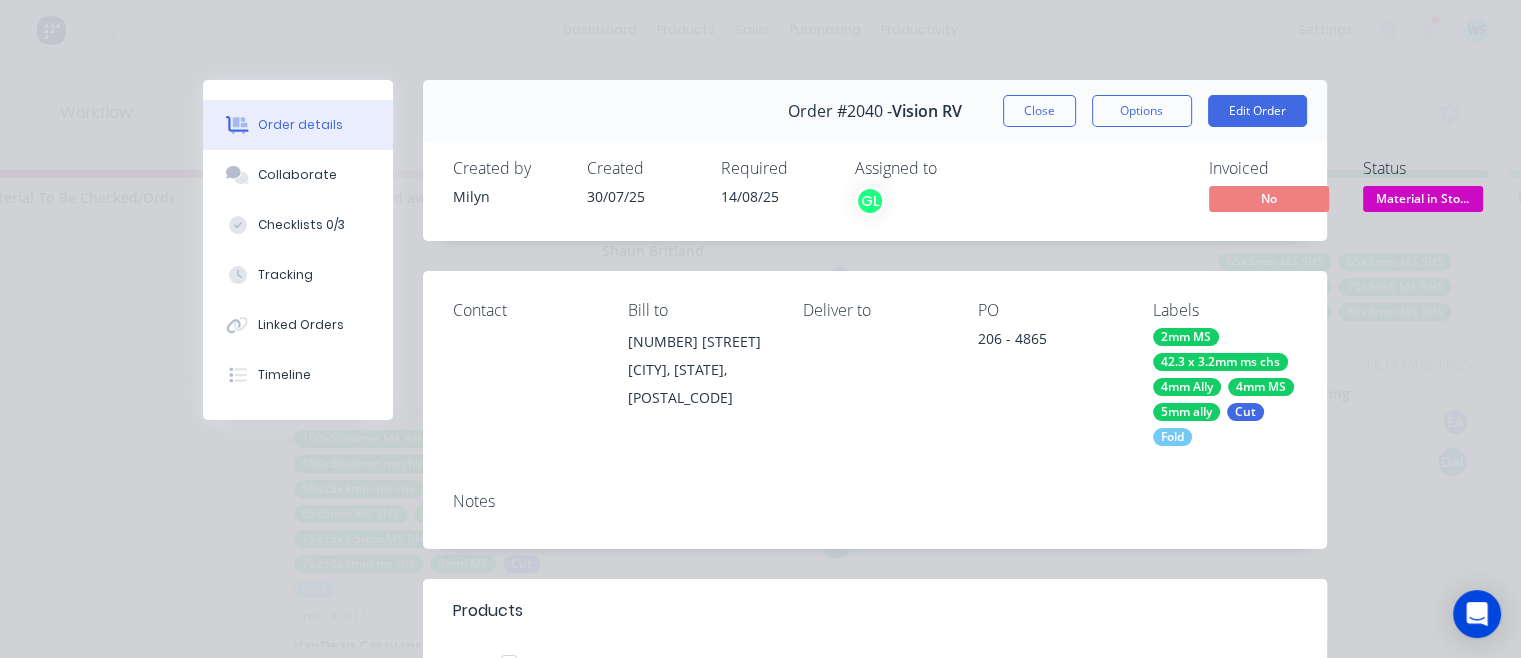 click on "Close" at bounding box center [1039, 111] 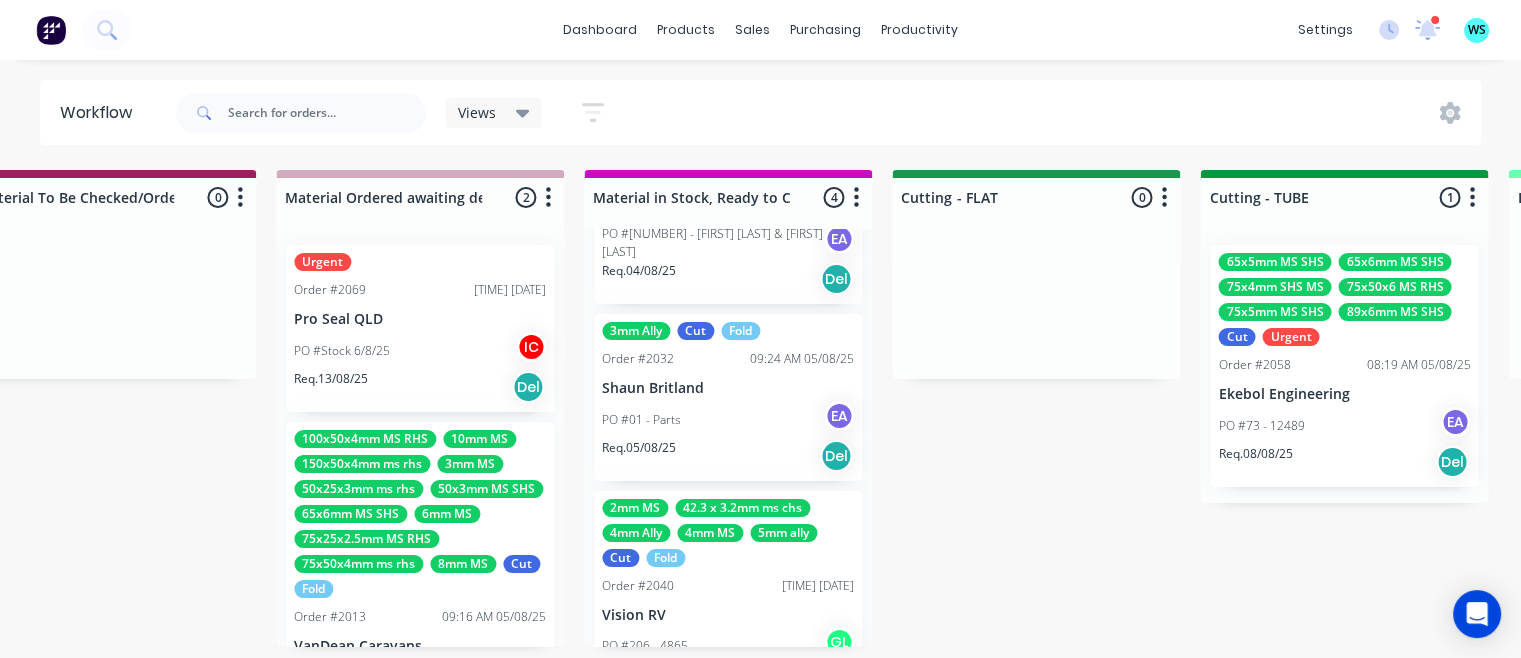scroll, scrollTop: 45, scrollLeft: 0, axis: vertical 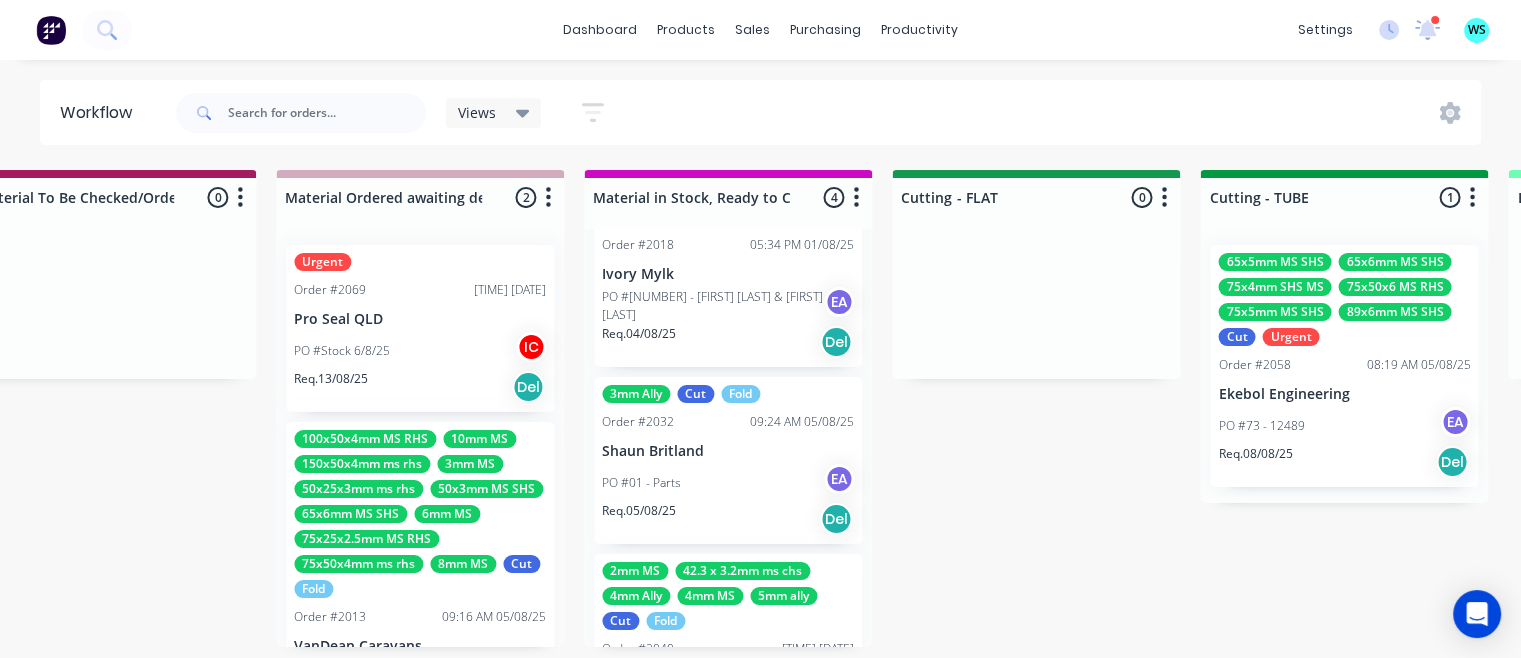 click on "Req. 05/08/25 Del" at bounding box center (728, 519) 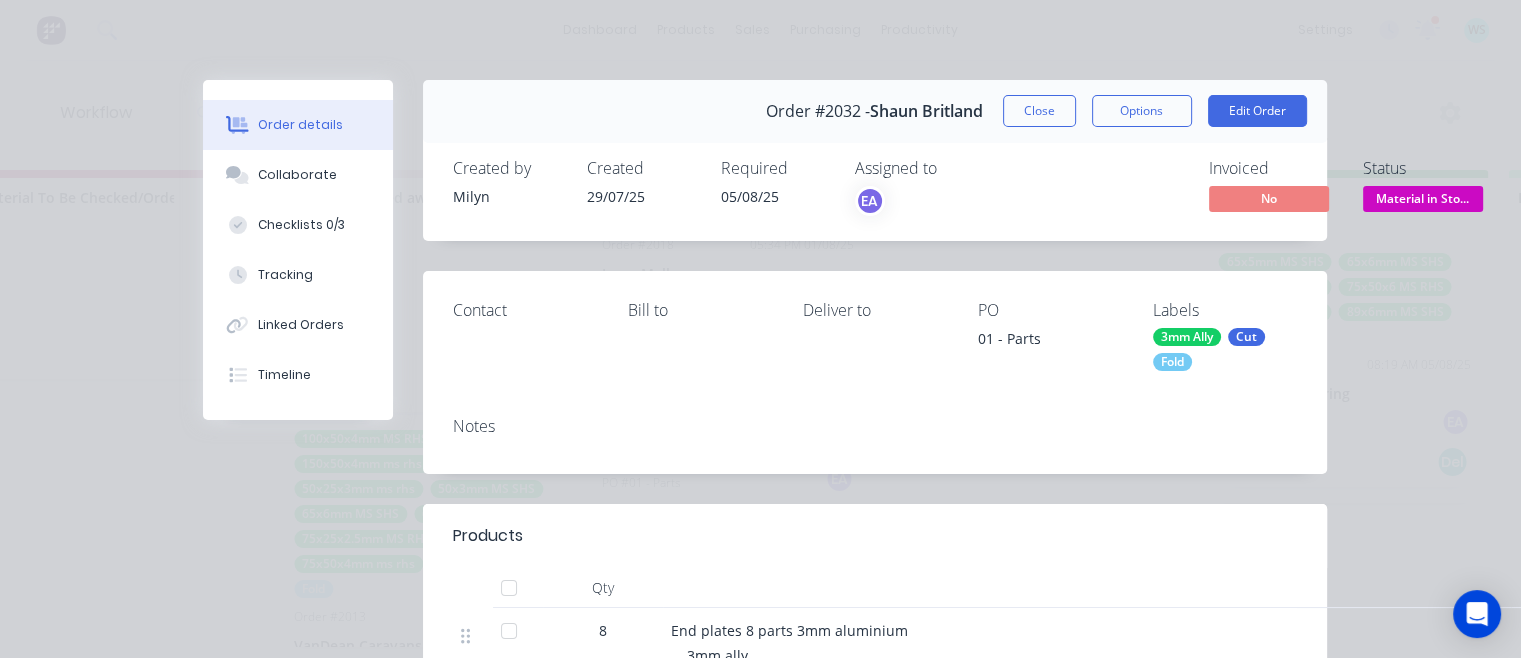 click on "Options" at bounding box center [1142, 111] 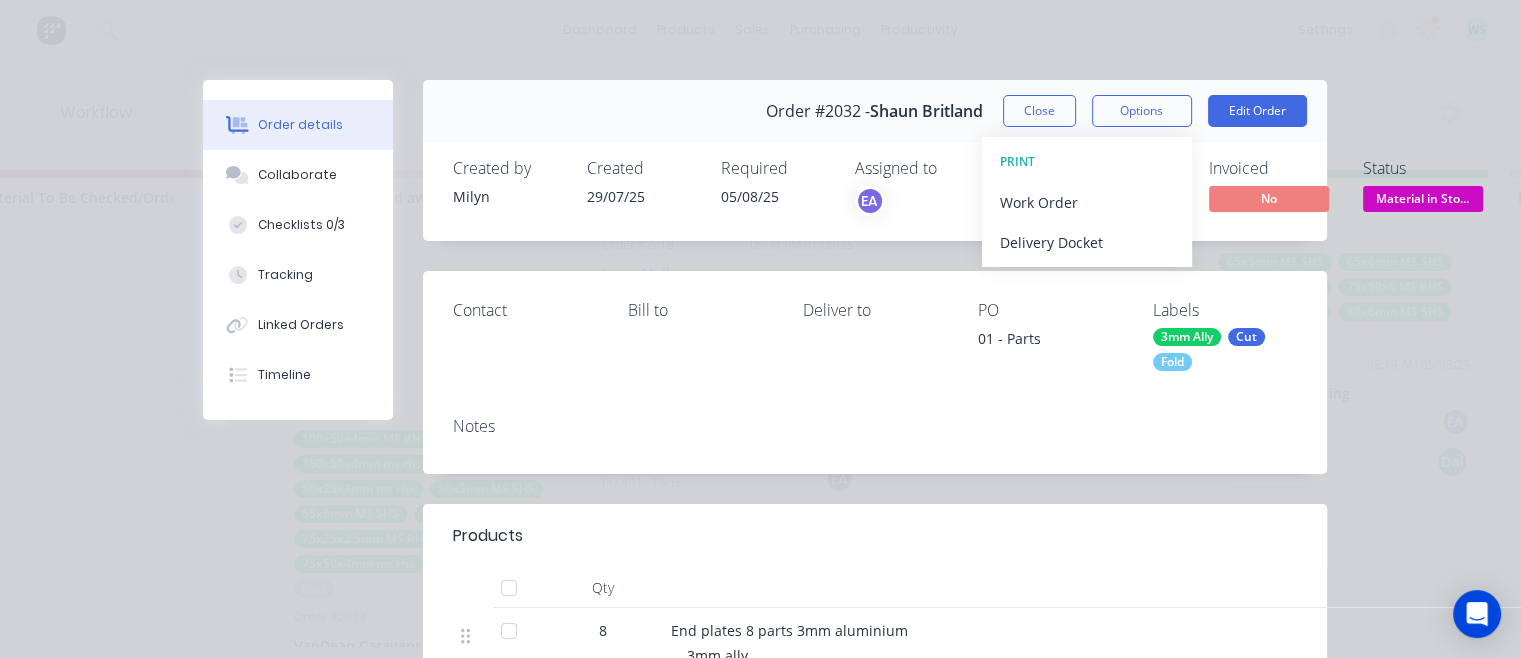 click on "Work Order" at bounding box center [1087, 202] 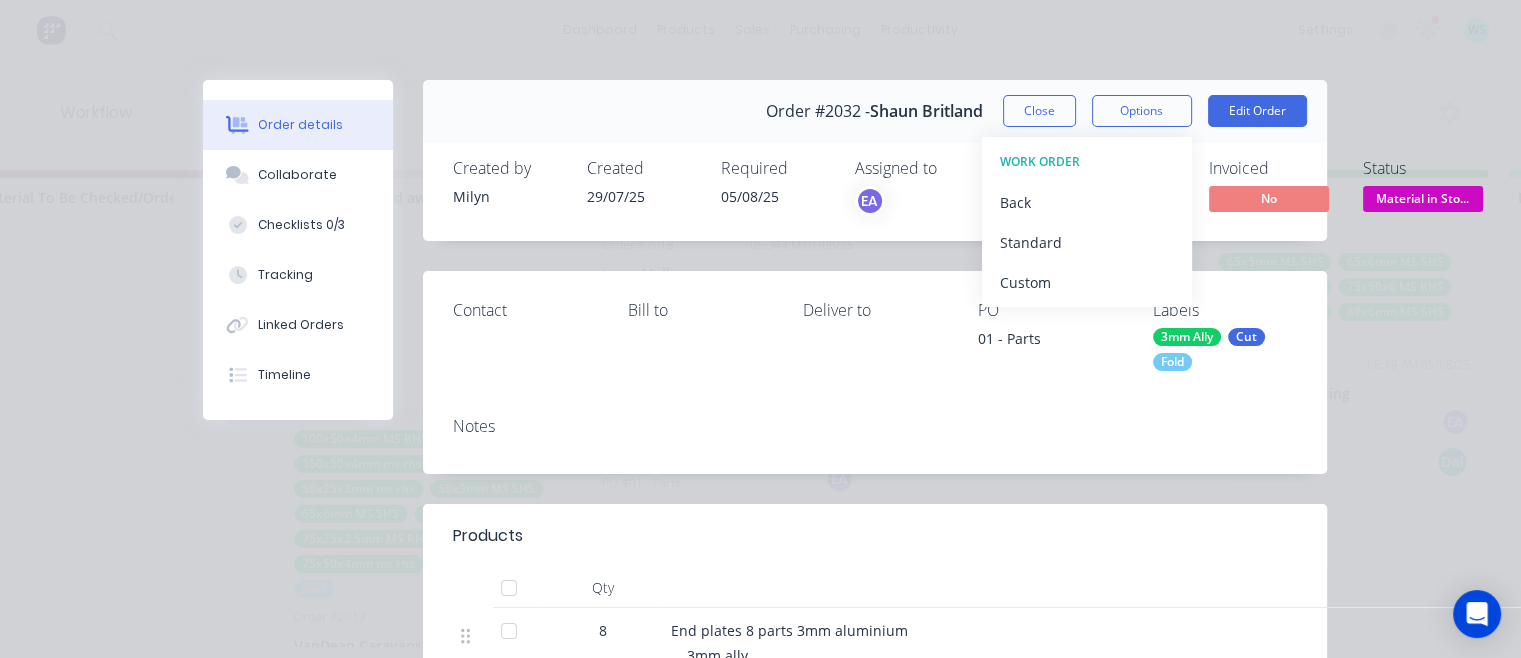 click on "Standard" at bounding box center [1087, 242] 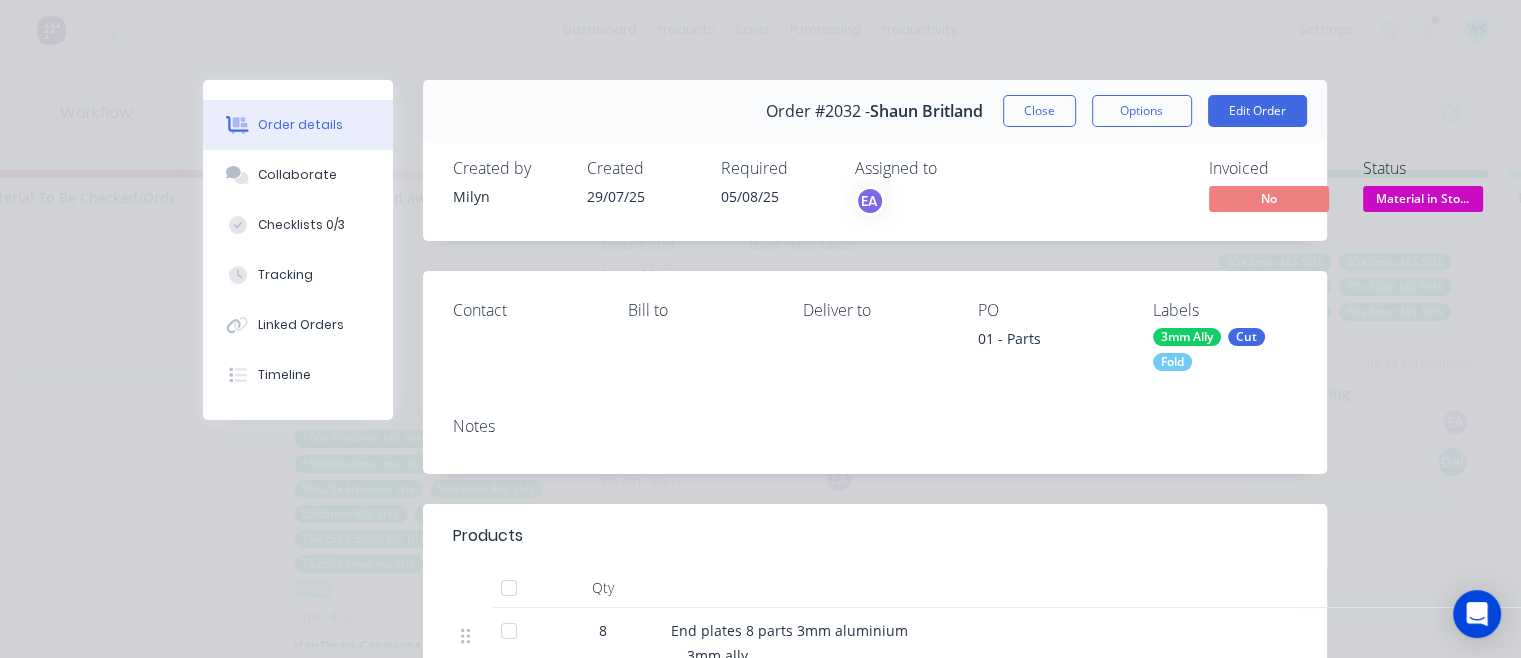 click on "Close" at bounding box center (1039, 111) 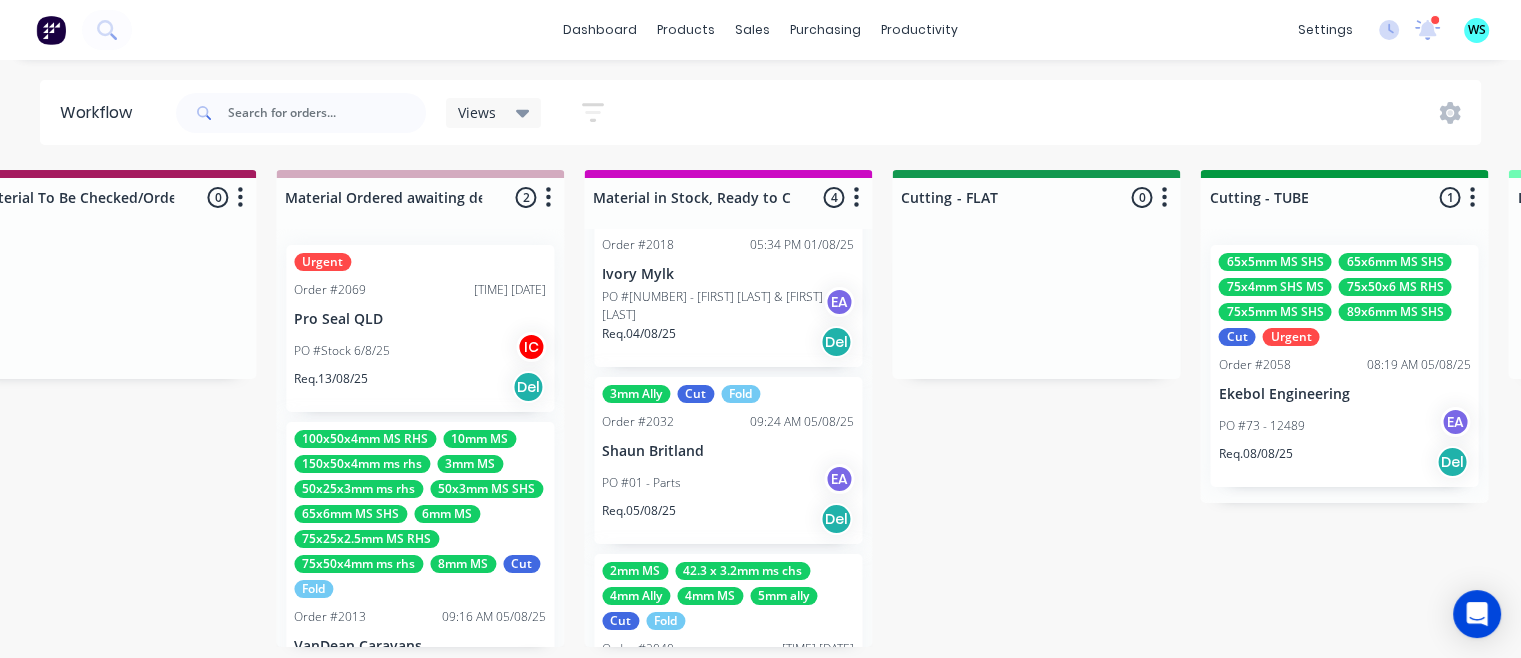 scroll, scrollTop: 0, scrollLeft: 0, axis: both 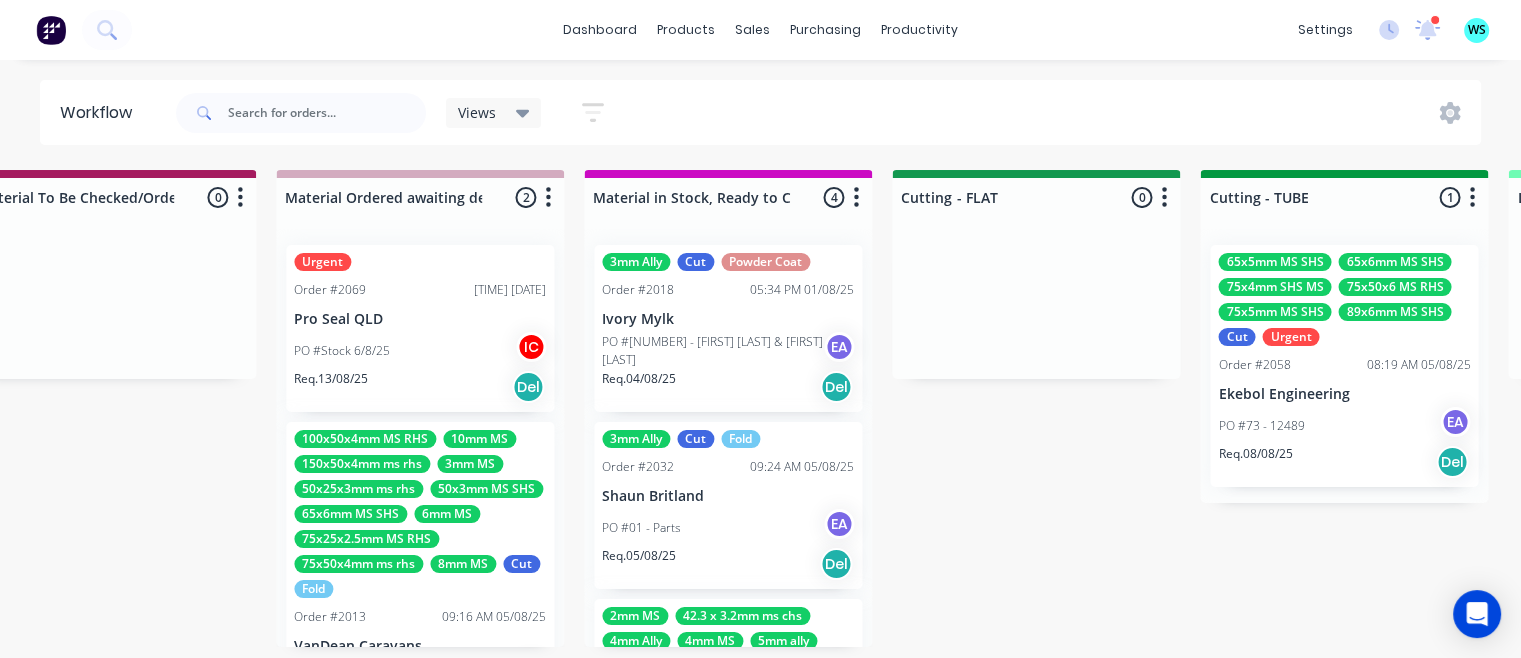 click on "Req. [DATE]" at bounding box center [639, 379] 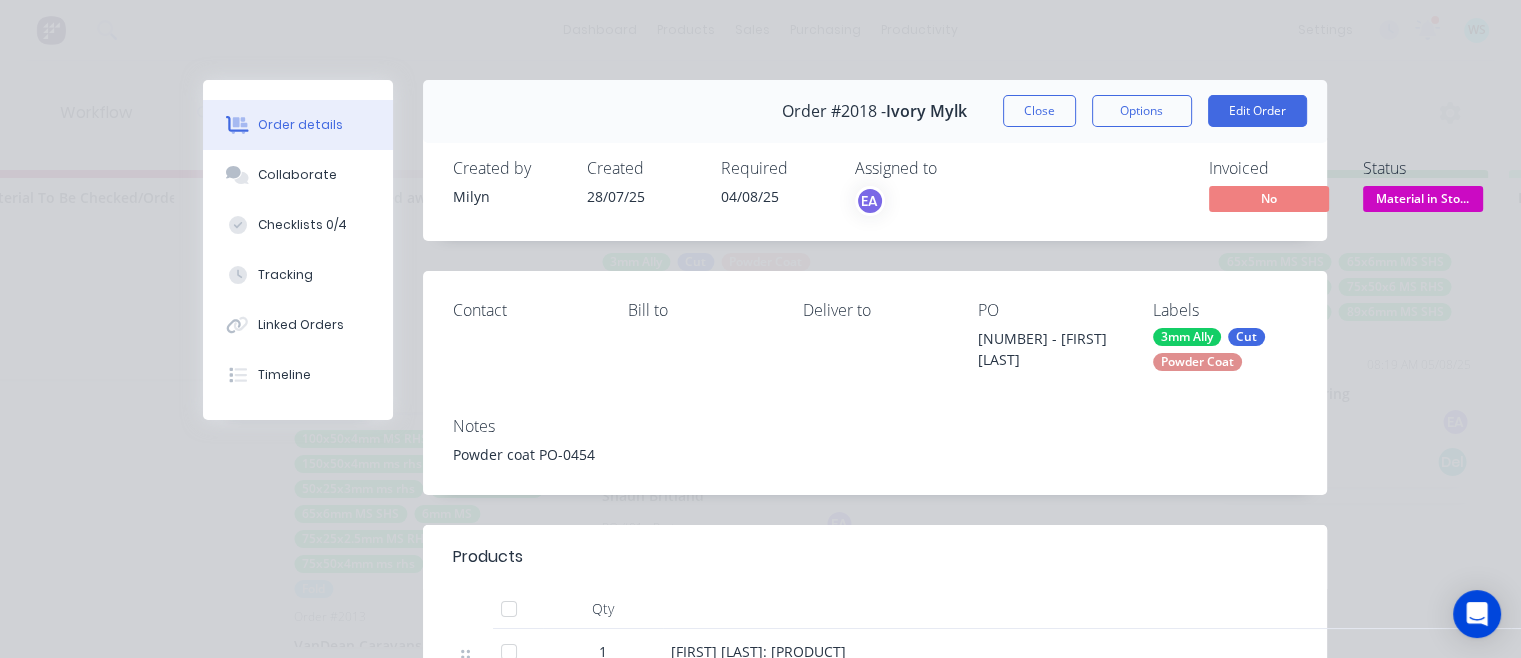 click on "Options" at bounding box center [1142, 111] 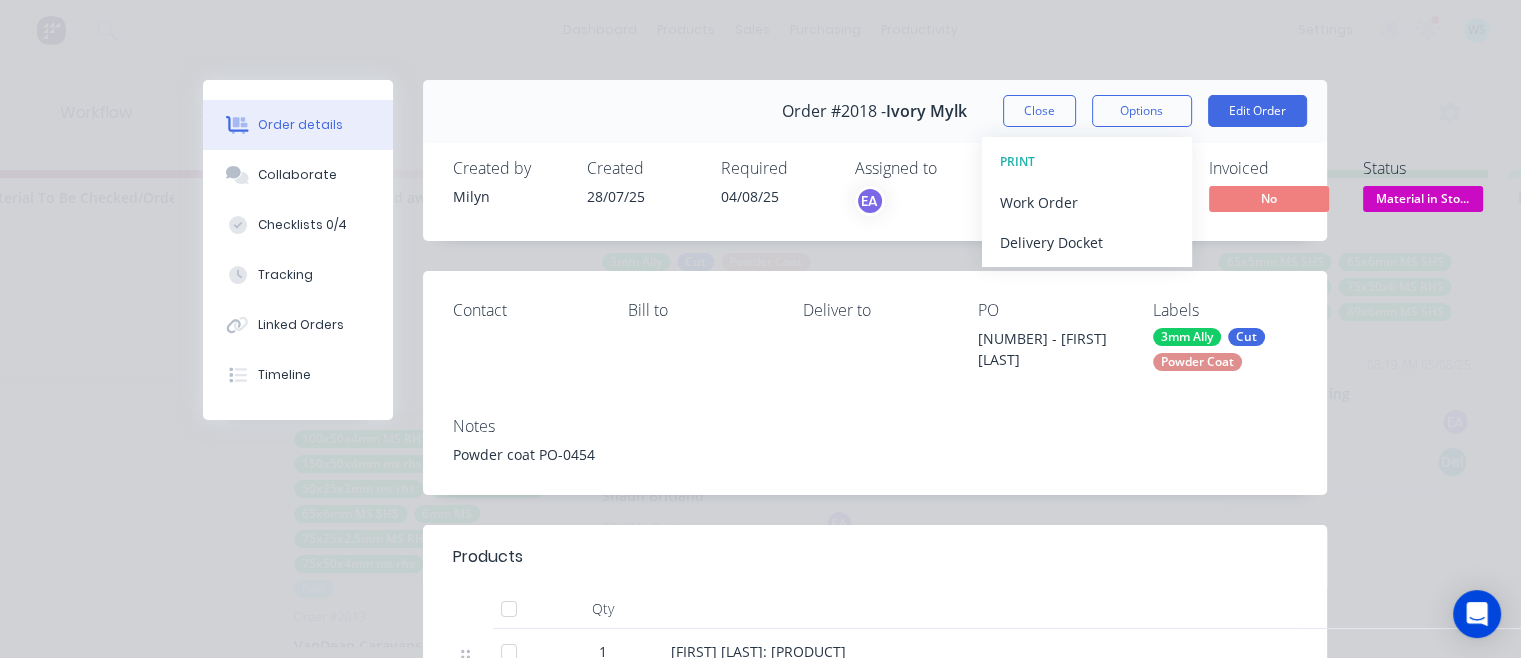 click on "Work Order" at bounding box center [1087, 202] 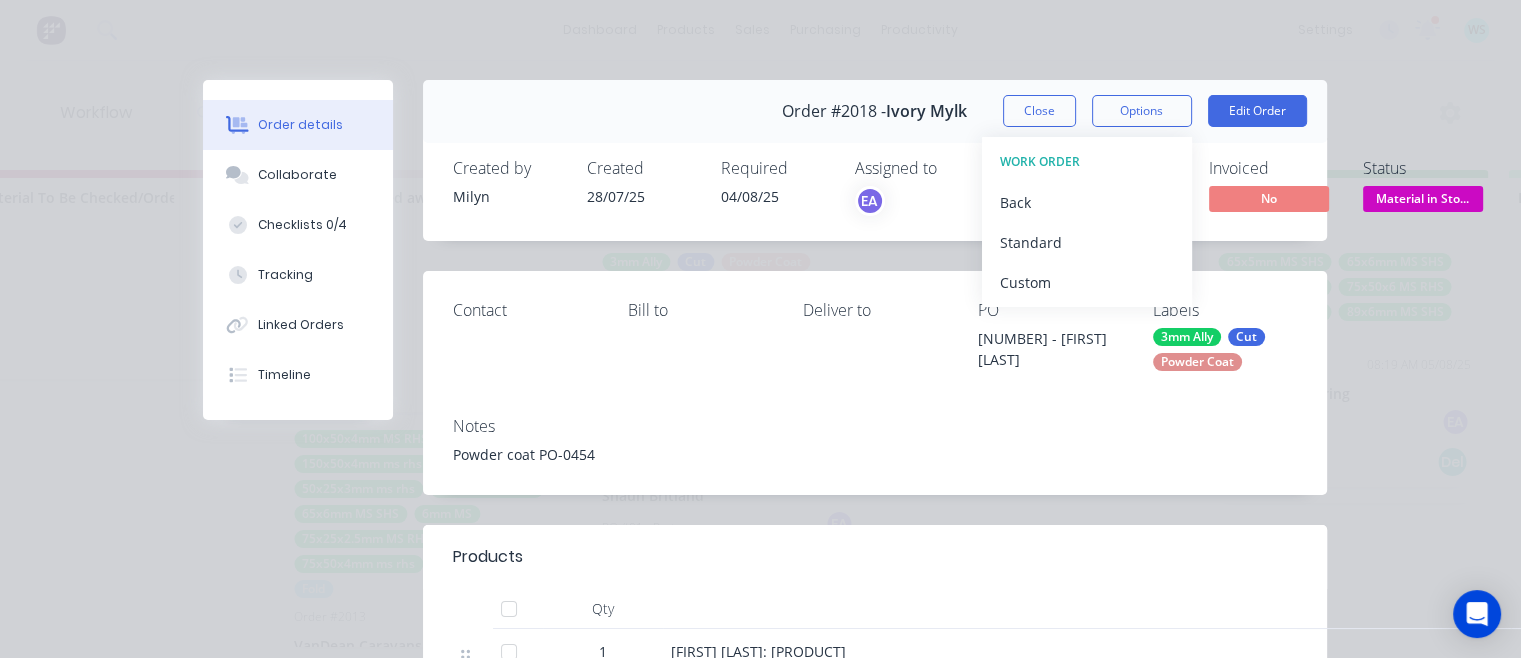 click on "Standard" at bounding box center [1087, 242] 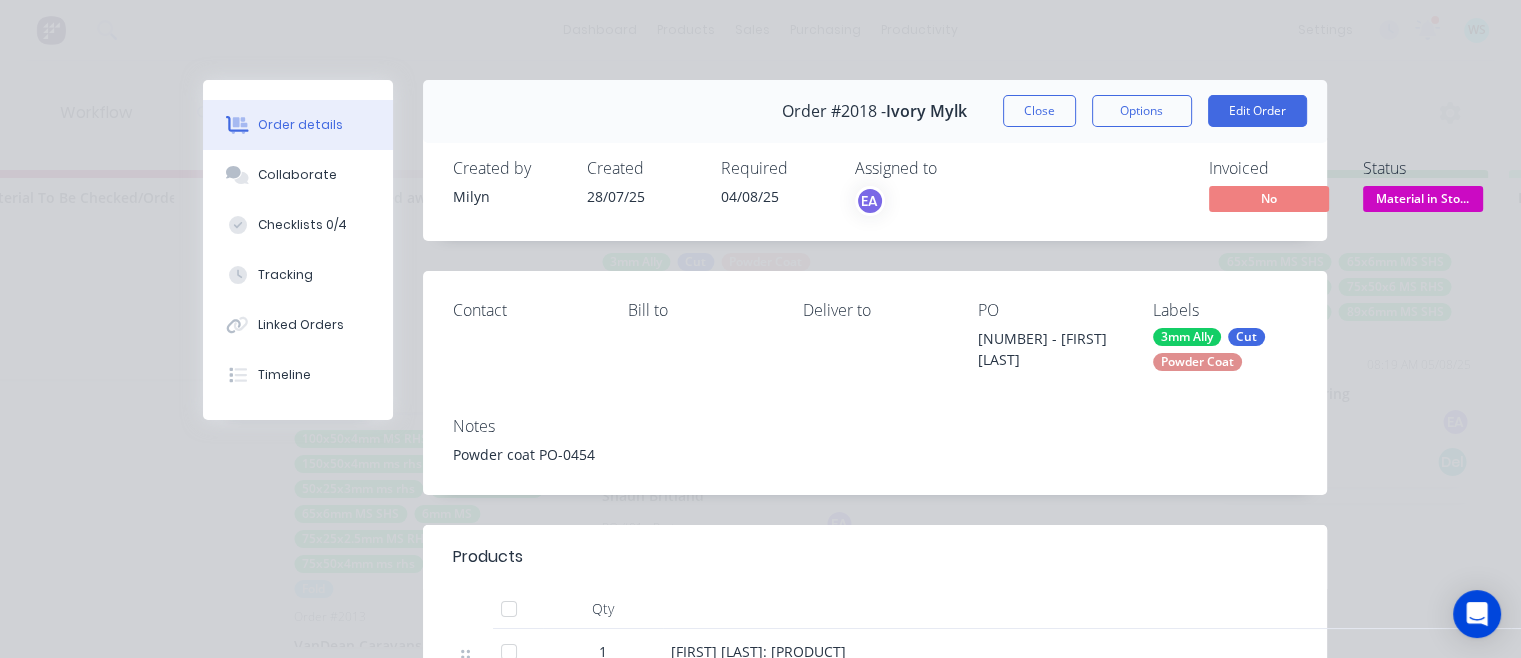 click on "Close" at bounding box center [1039, 111] 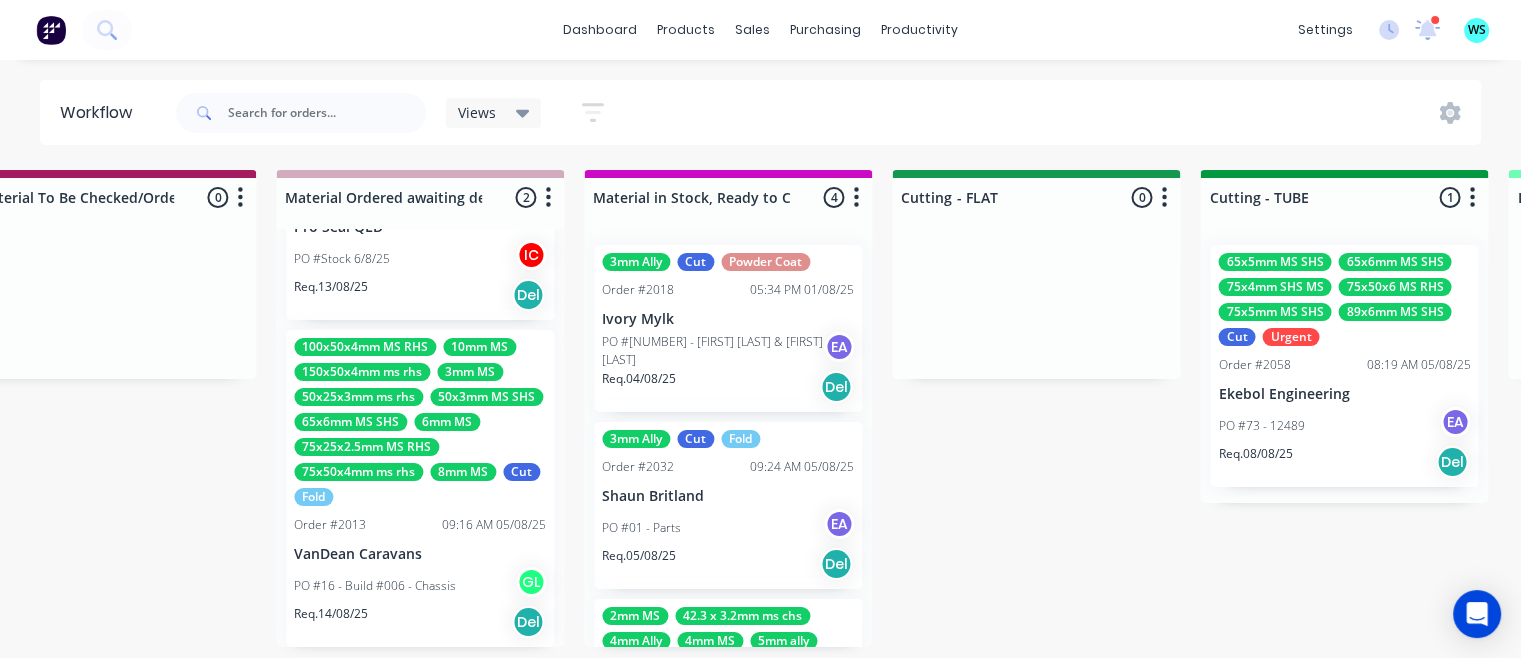 scroll, scrollTop: 0, scrollLeft: 0, axis: both 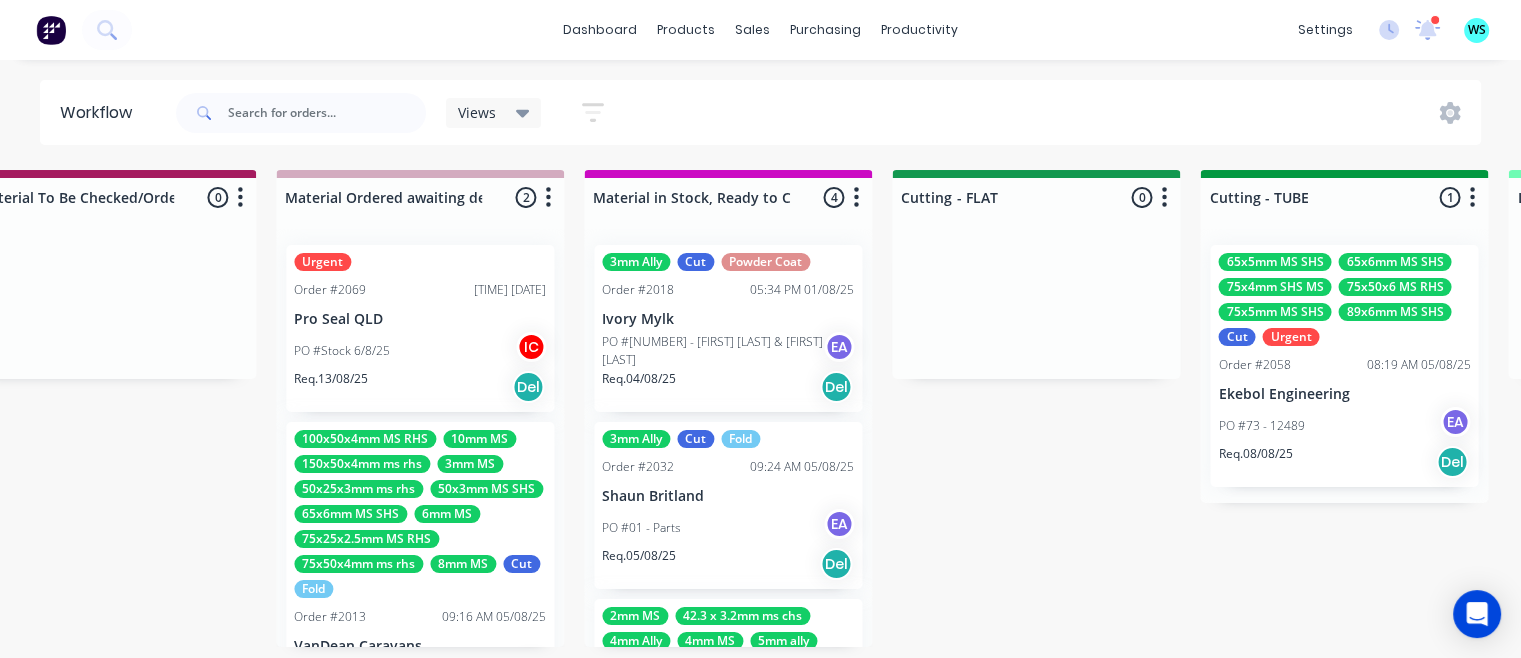 drag, startPoint x: 1236, startPoint y: 527, endPoint x: 1179, endPoint y: 539, distance: 58.249462 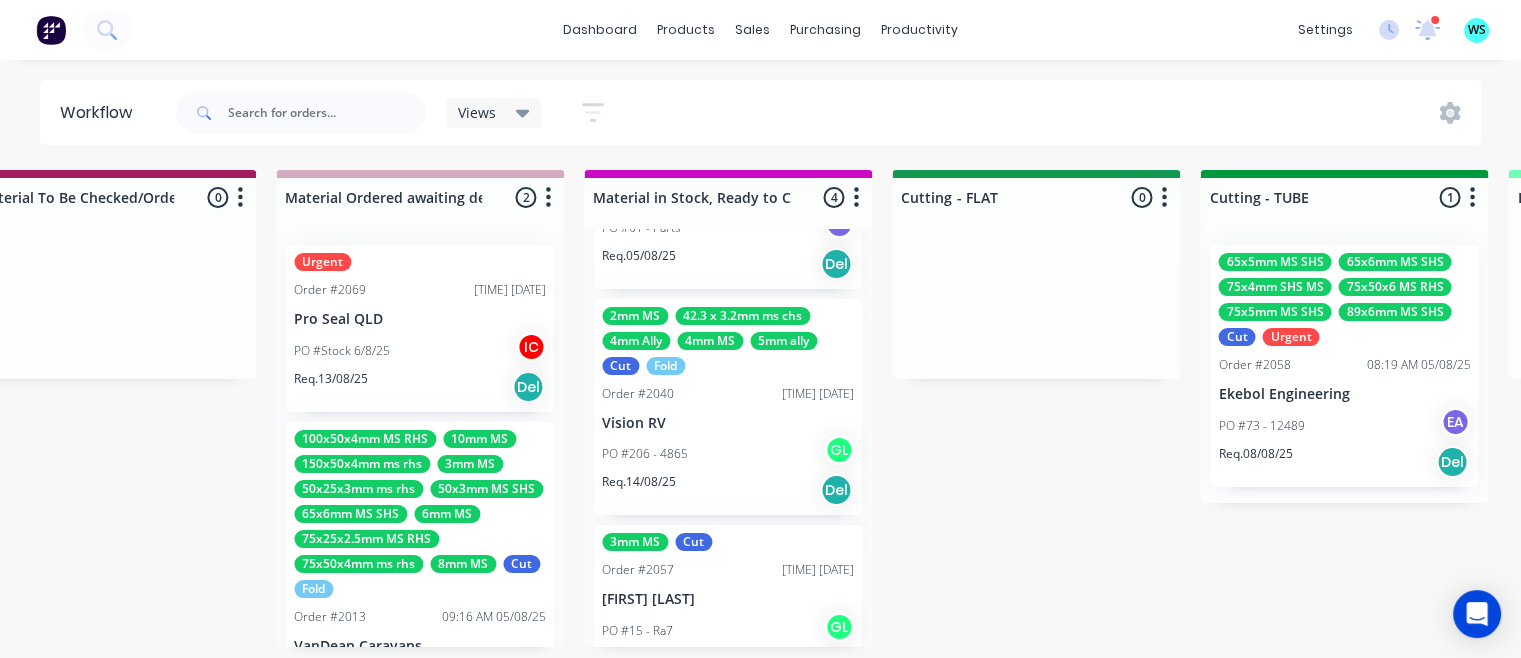 scroll, scrollTop: 200, scrollLeft: 0, axis: vertical 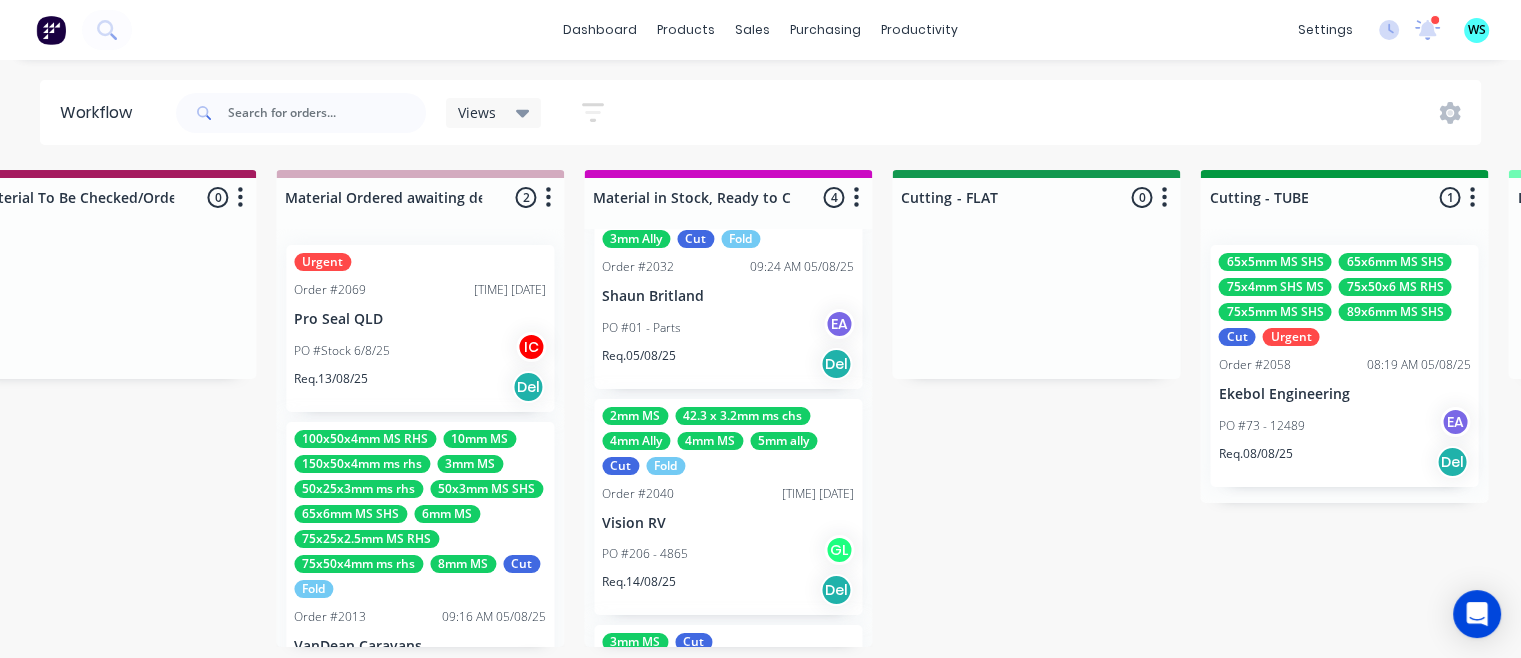 drag, startPoint x: 979, startPoint y: 614, endPoint x: 810, endPoint y: 576, distance: 173.21951 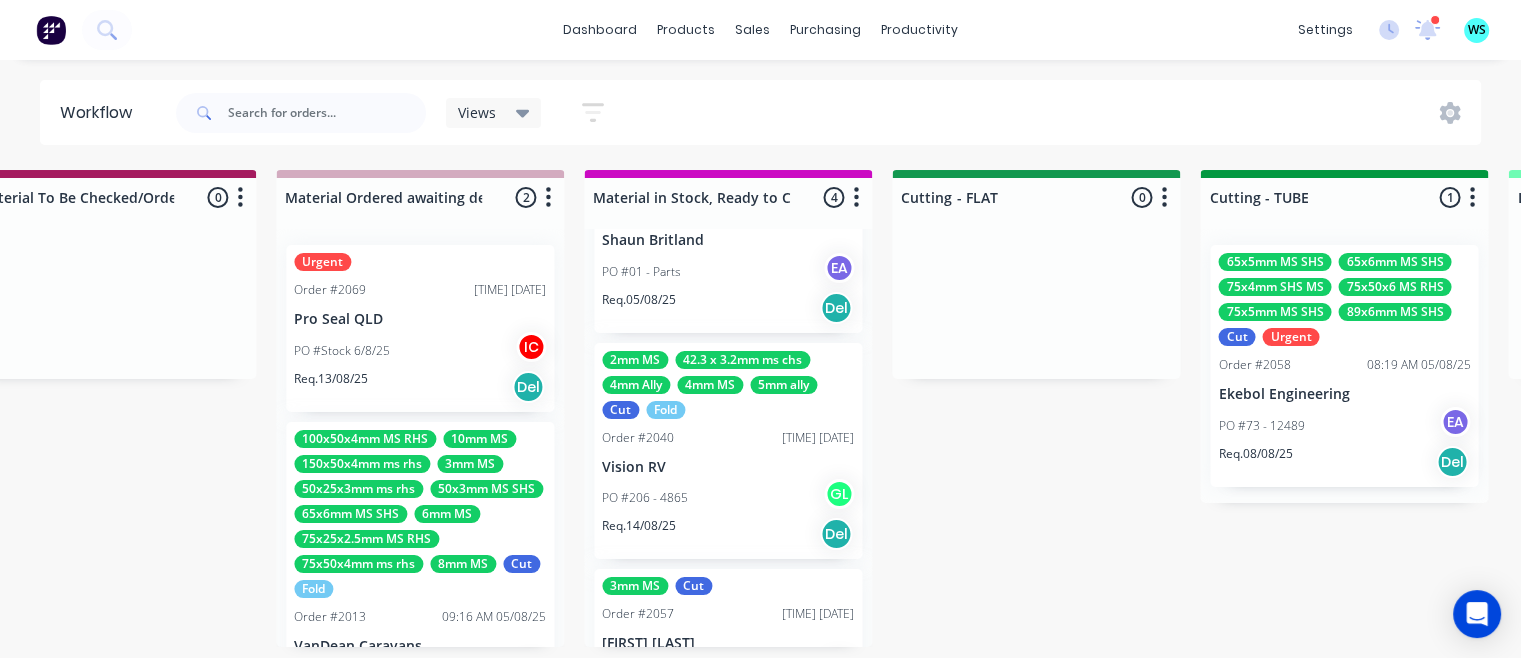 scroll, scrollTop: 345, scrollLeft: 0, axis: vertical 